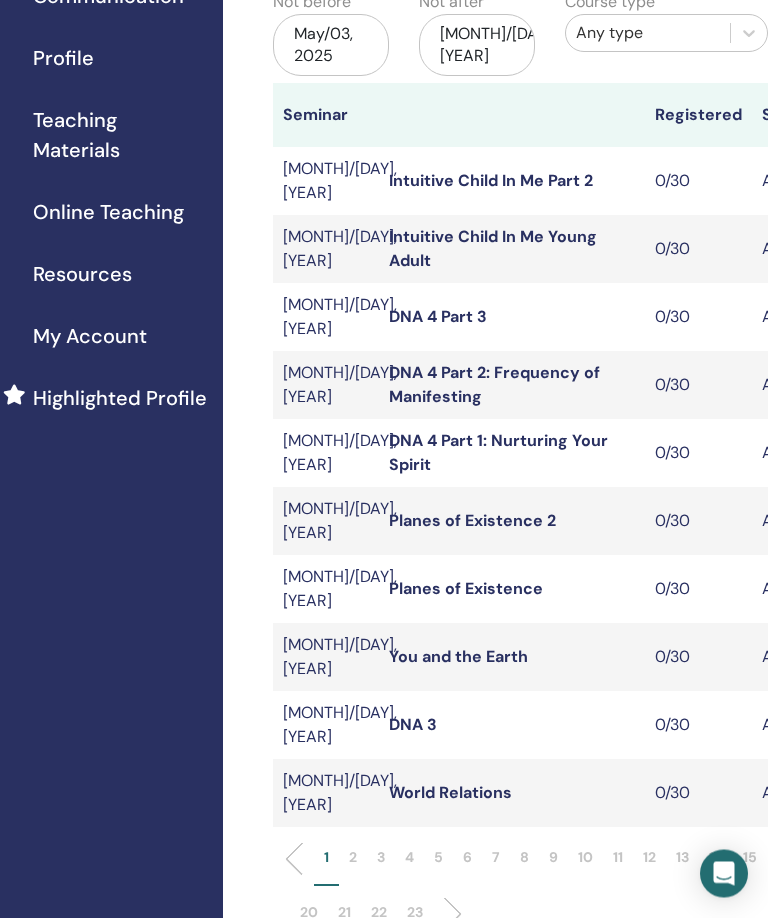 scroll, scrollTop: 223, scrollLeft: 97, axis: both 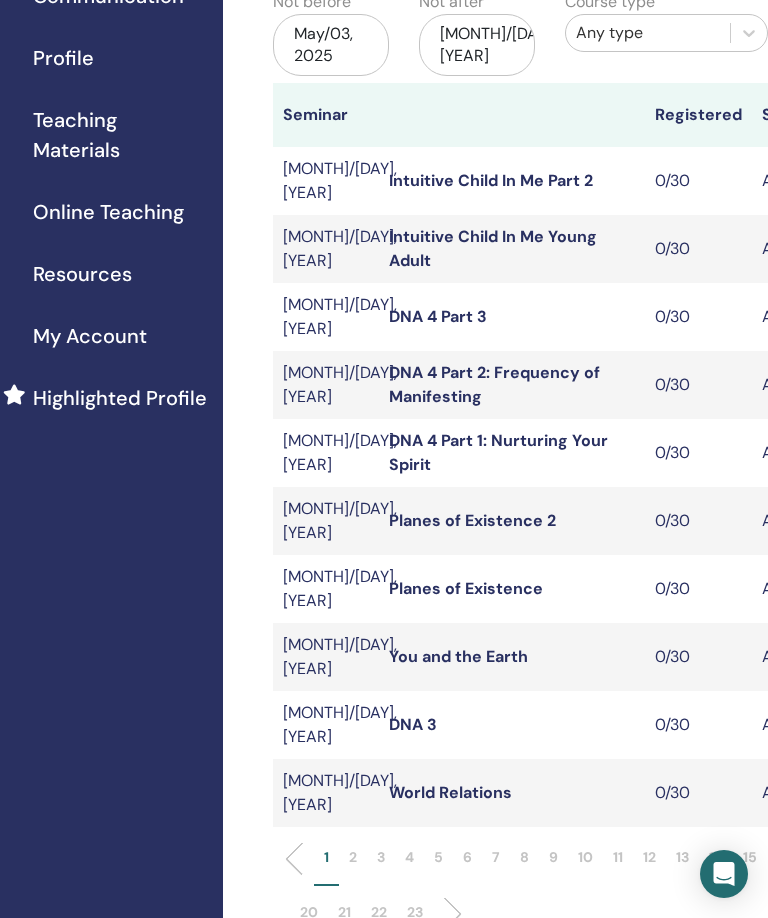 click on "2" at bounding box center (353, 866) 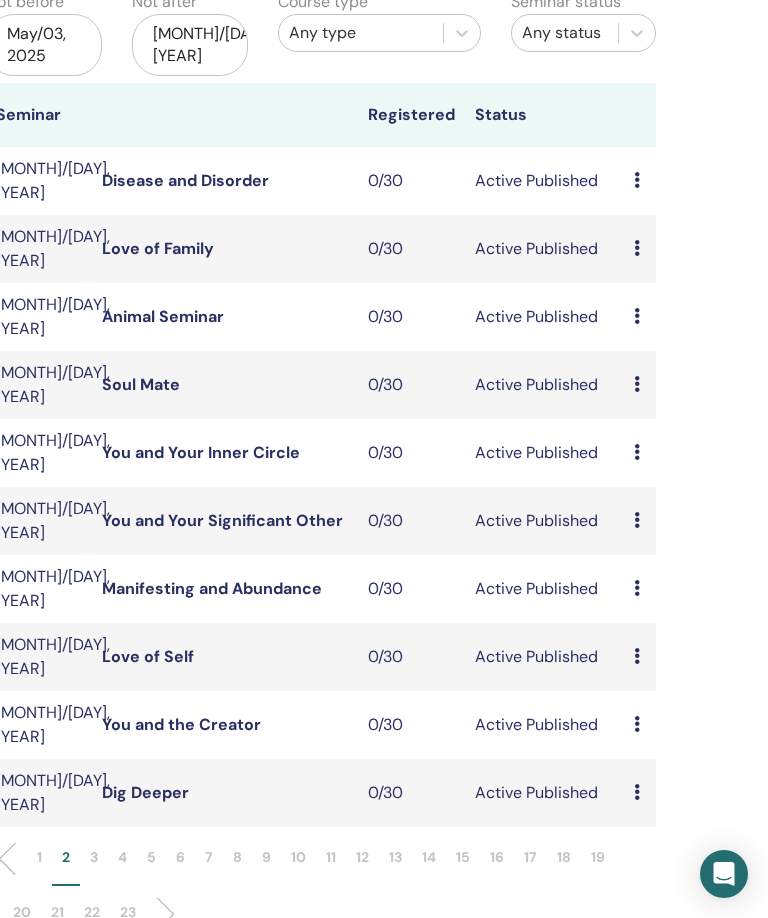 scroll, scrollTop: 223, scrollLeft: 381, axis: both 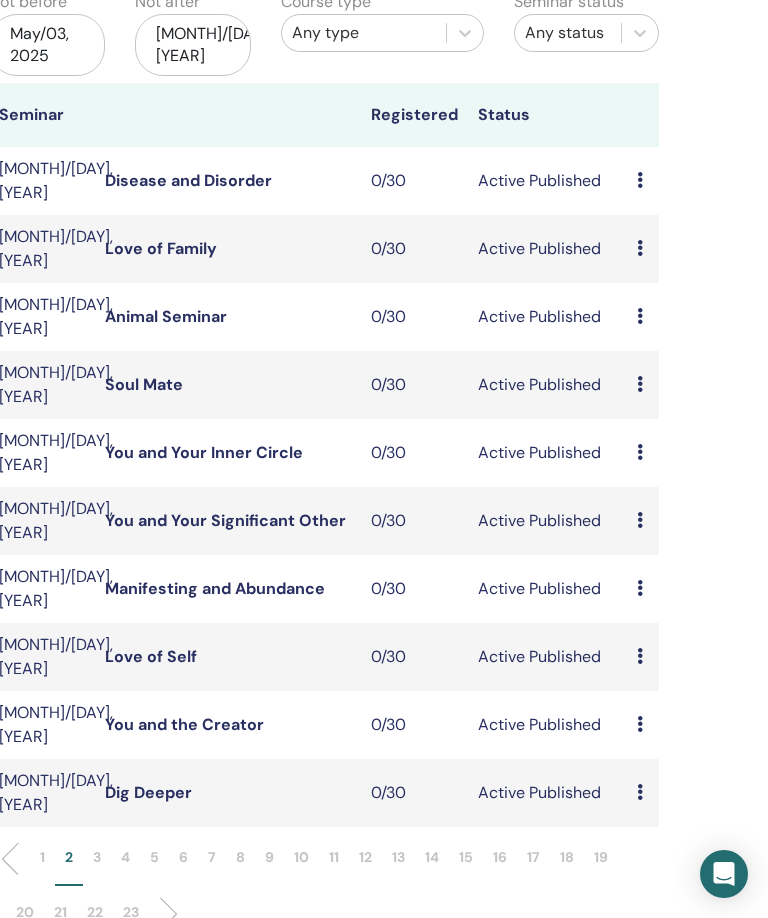 click on "Preview Edit Attendees Cancel" at bounding box center [643, 181] 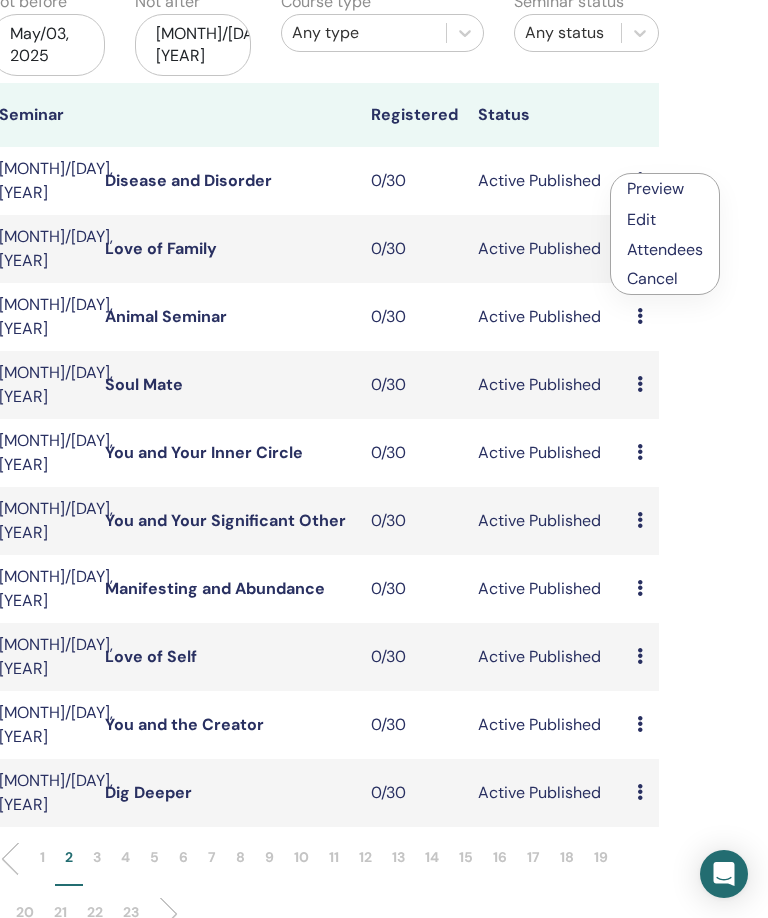 click on "Edit" at bounding box center [641, 219] 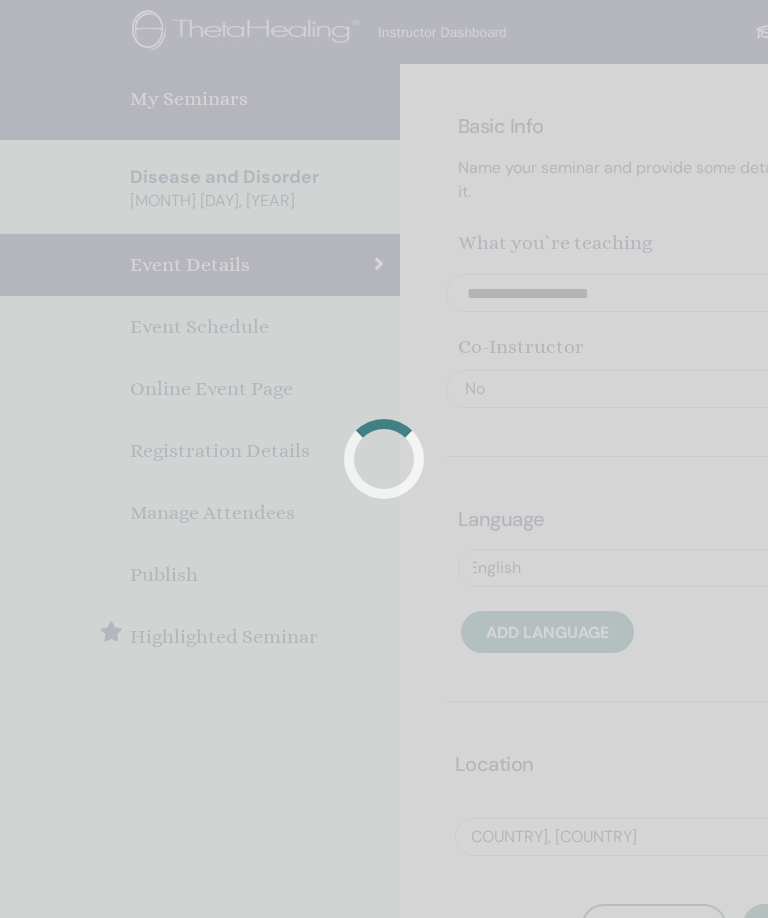 scroll, scrollTop: 0, scrollLeft: 0, axis: both 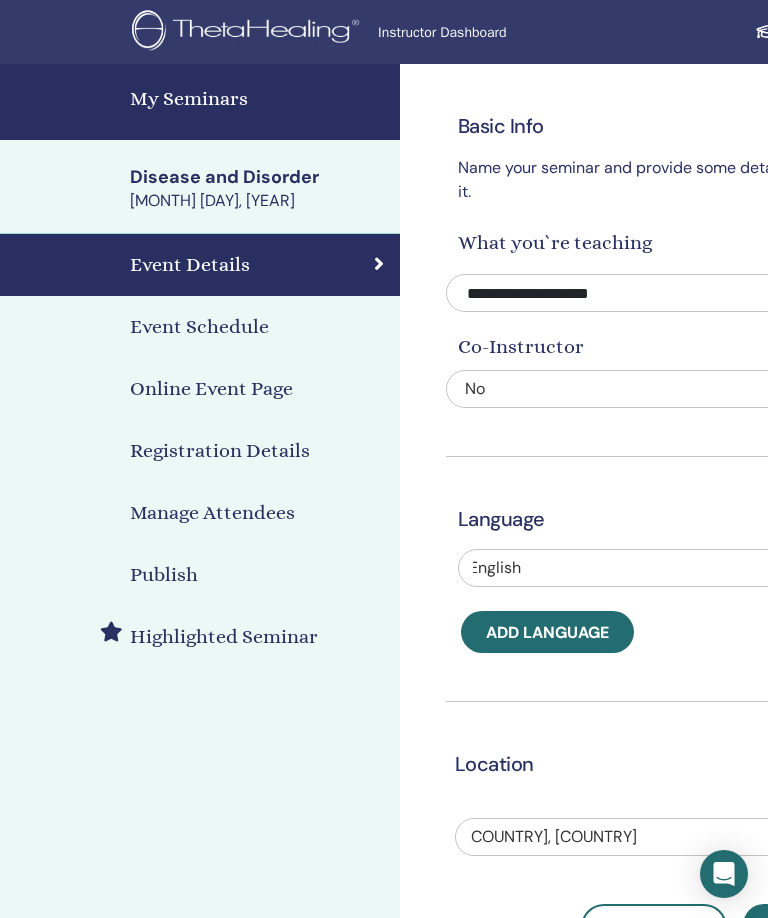 click on "Registration Details" at bounding box center [220, 451] 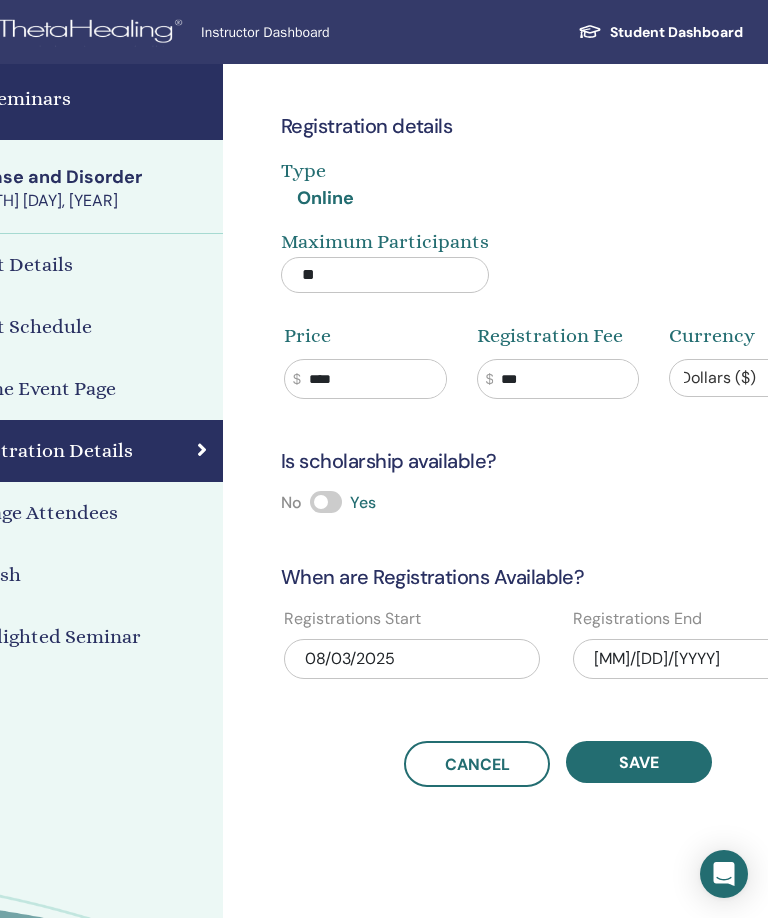 scroll, scrollTop: 0, scrollLeft: 171, axis: horizontal 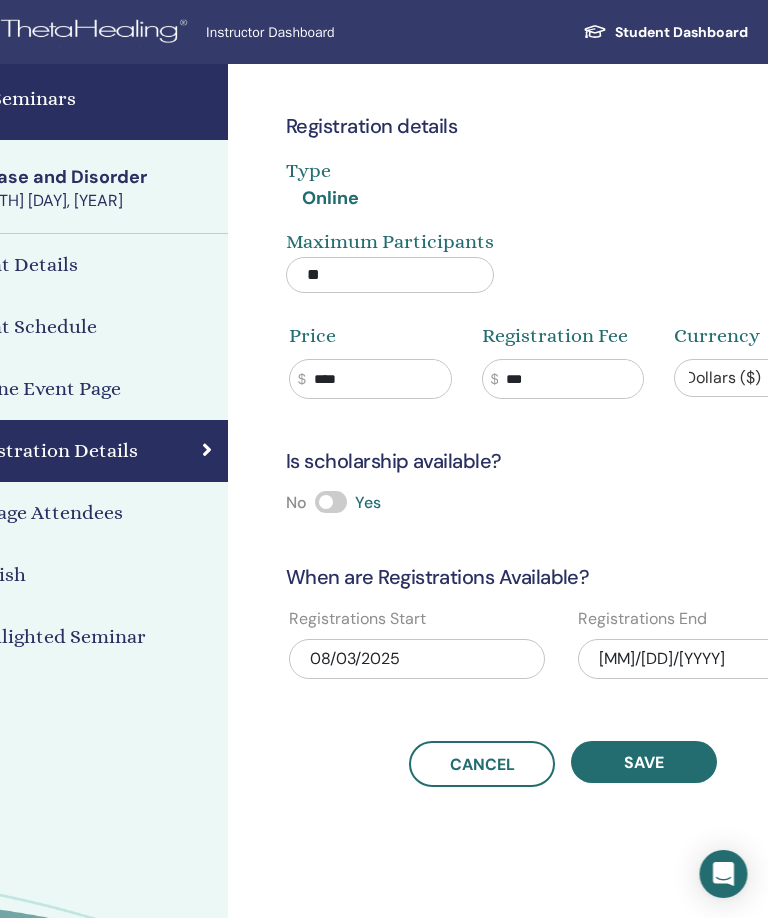 click on "08/03/2025" at bounding box center [418, 659] 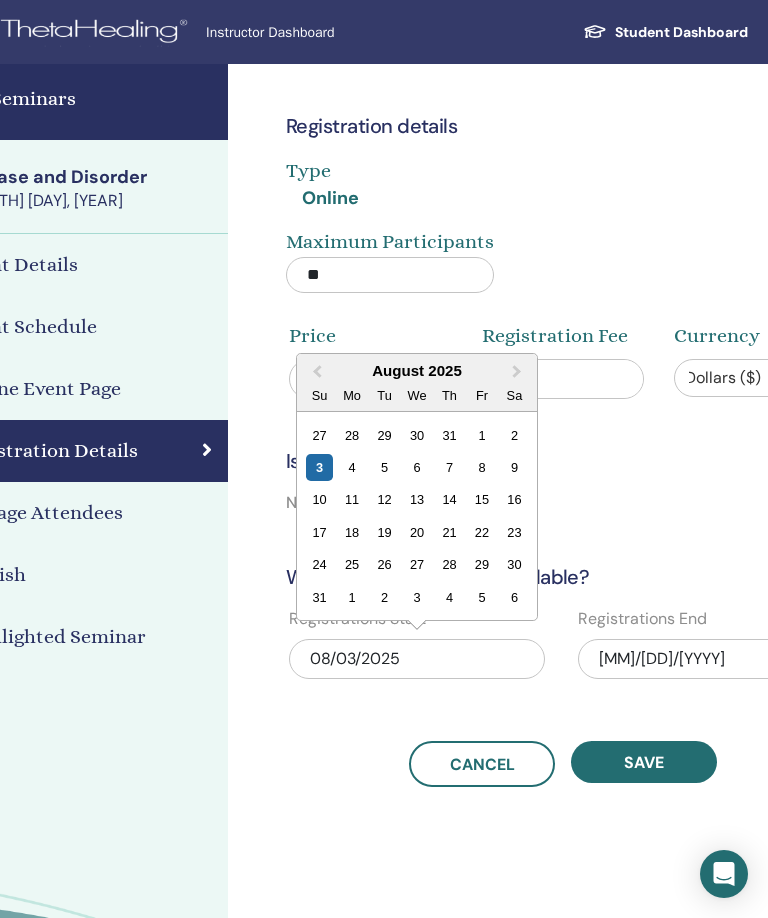 click on "Next Month" at bounding box center (519, 372) 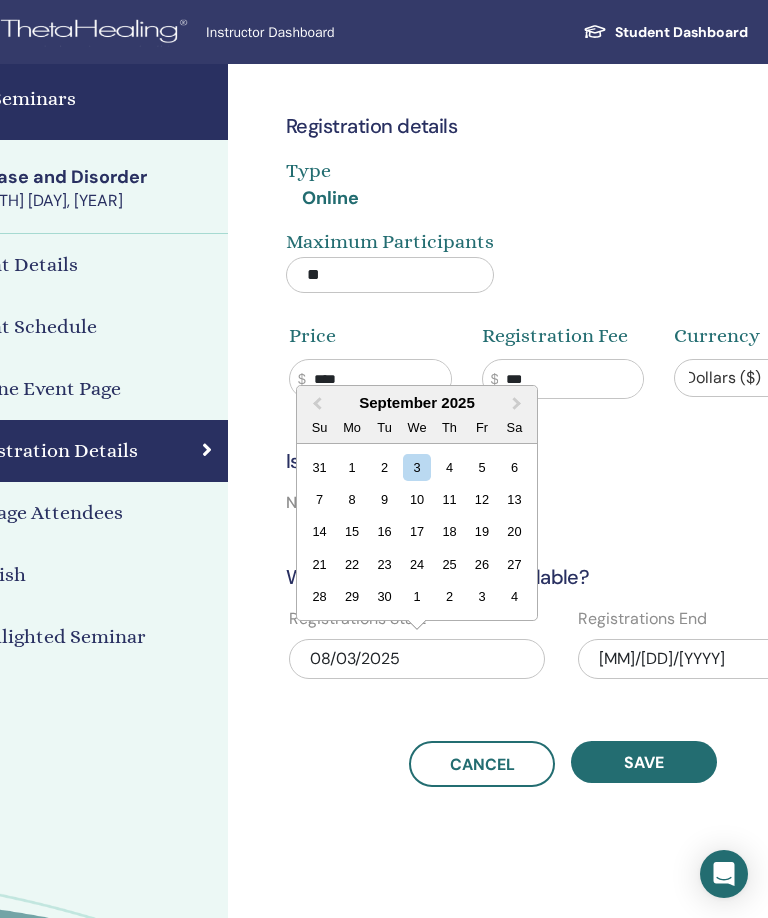 click on "Next Month" at bounding box center (519, 404) 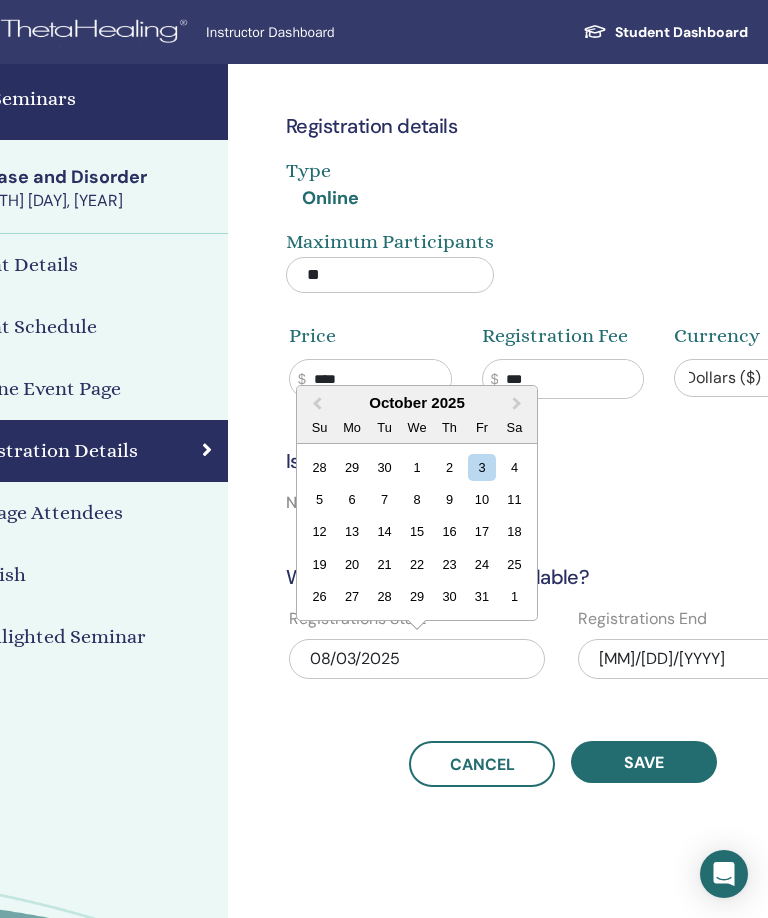 click on "Next Month" at bounding box center [517, 403] 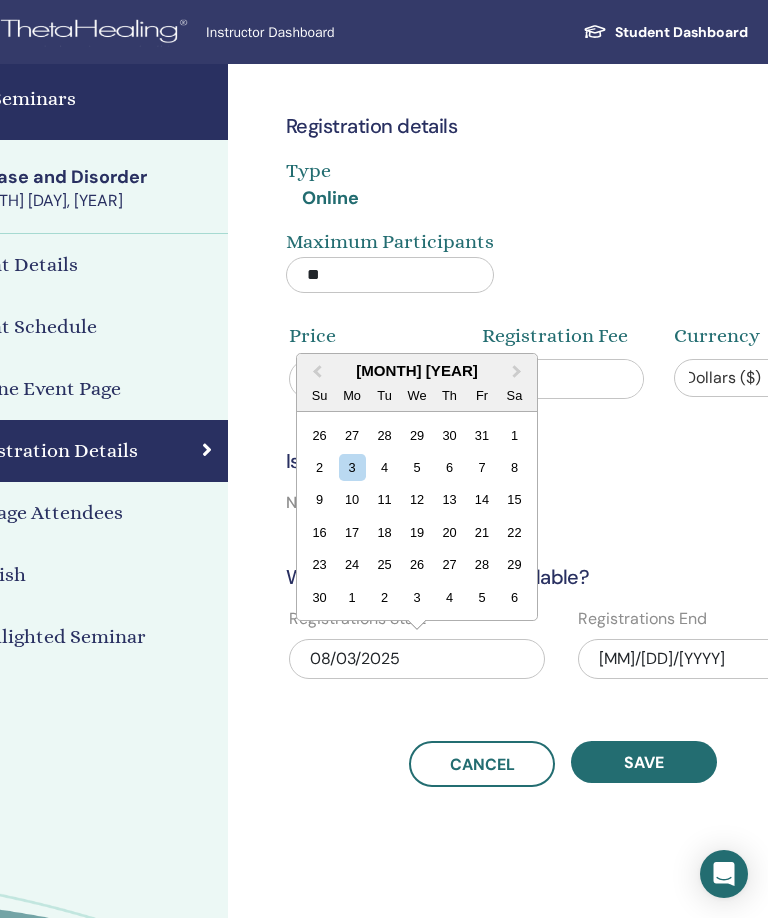 click on "Next Month" at bounding box center [517, 371] 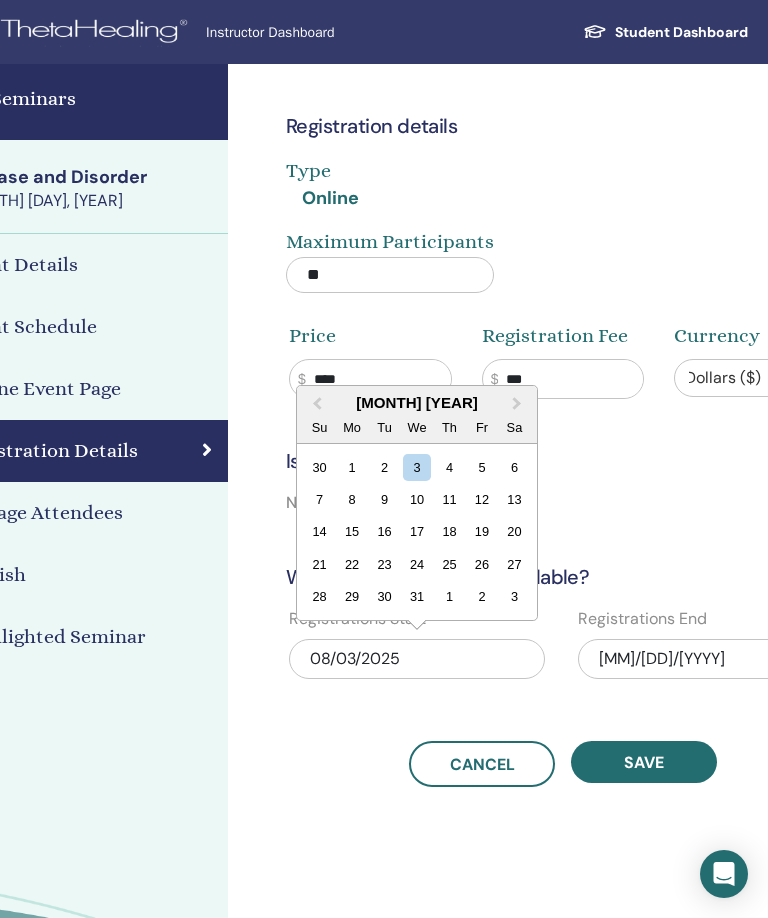 click on "Next Month" at bounding box center (519, 404) 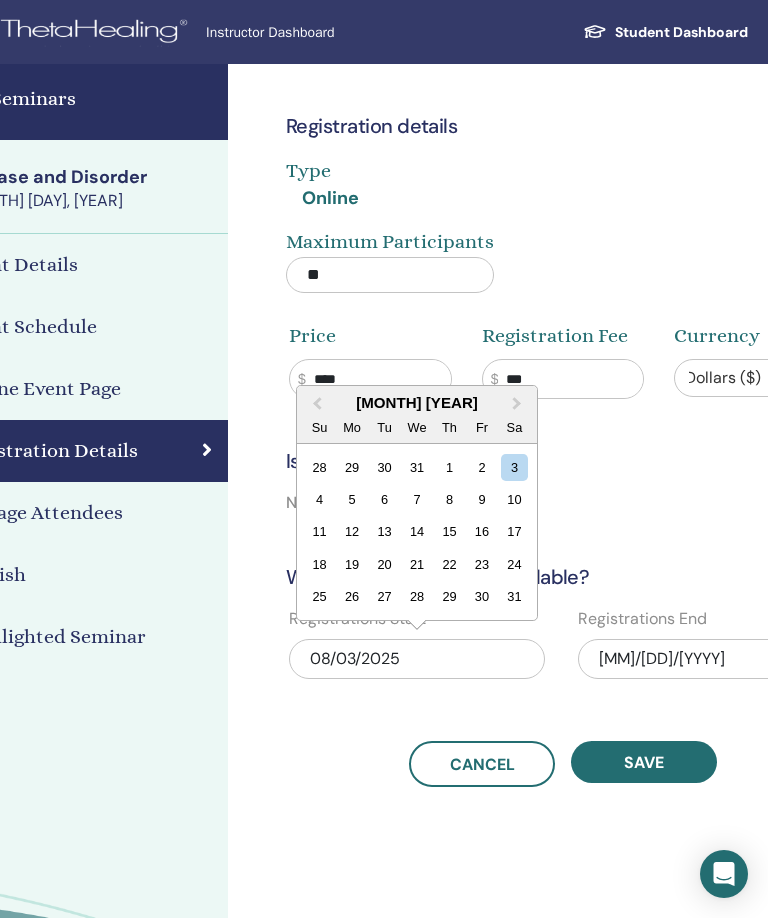 click on "Next Month" at bounding box center (519, 404) 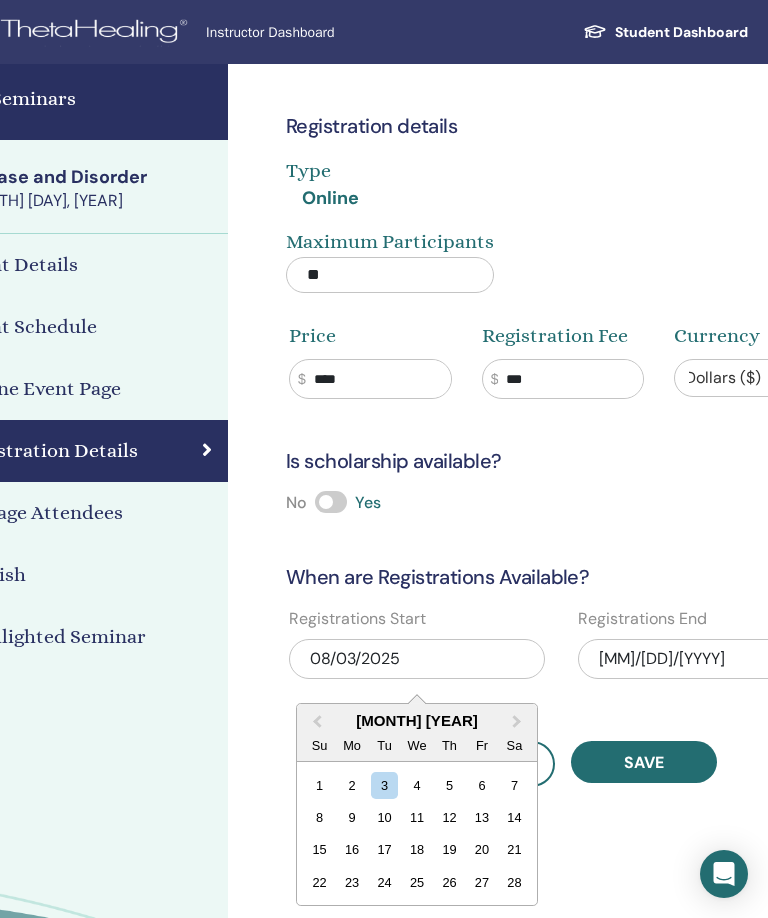 click on "Next Month" at bounding box center (519, 722) 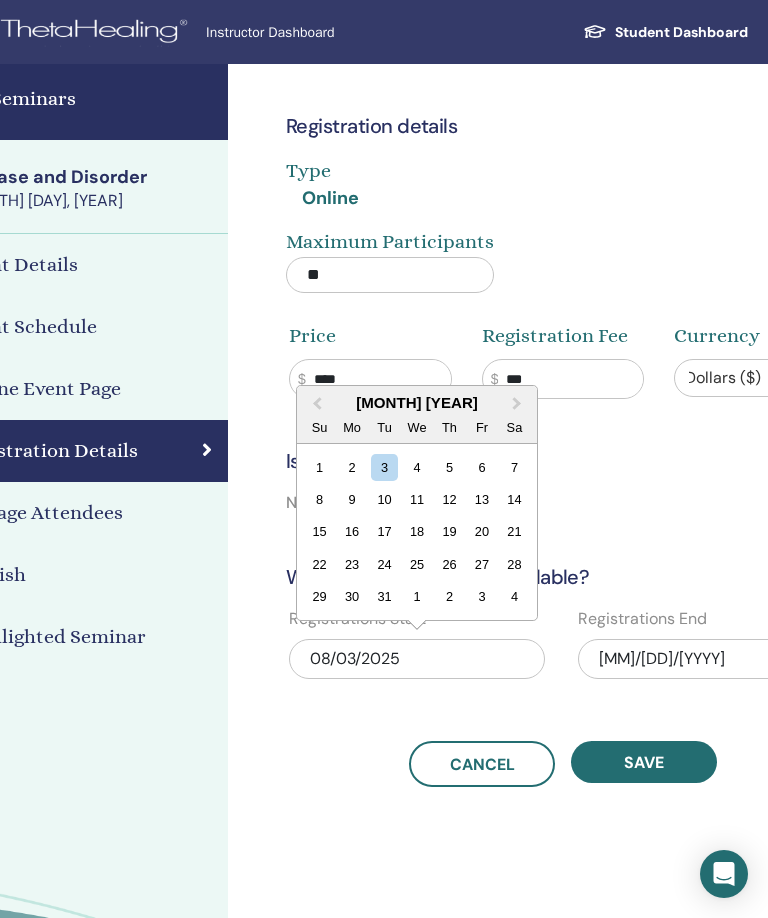 click on "Next Month" at bounding box center (519, 404) 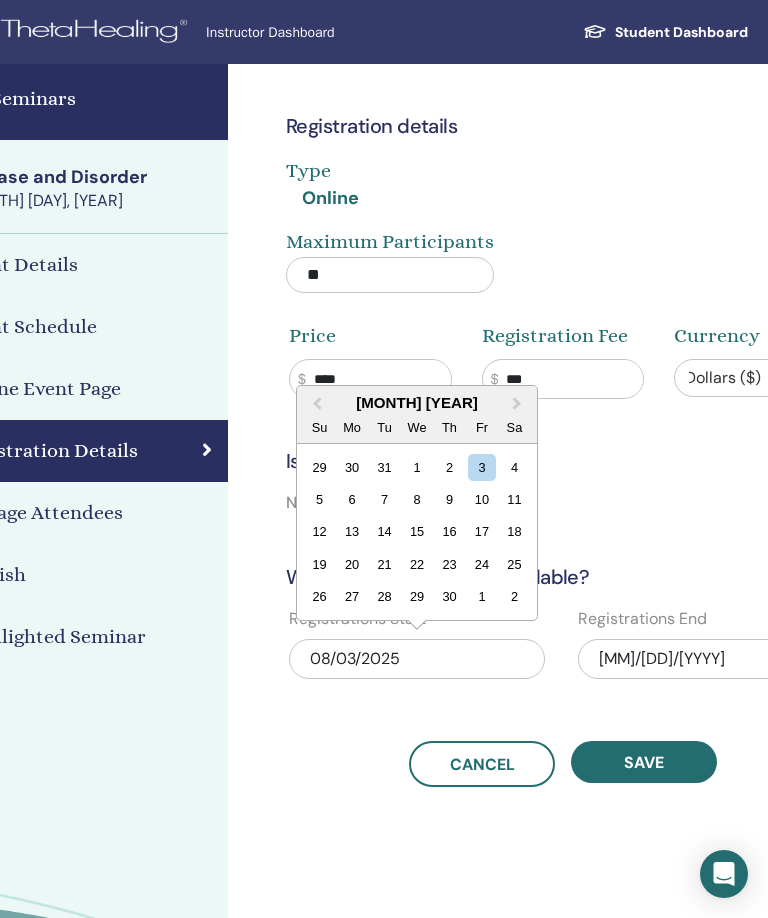 click on "Next Month" at bounding box center [519, 404] 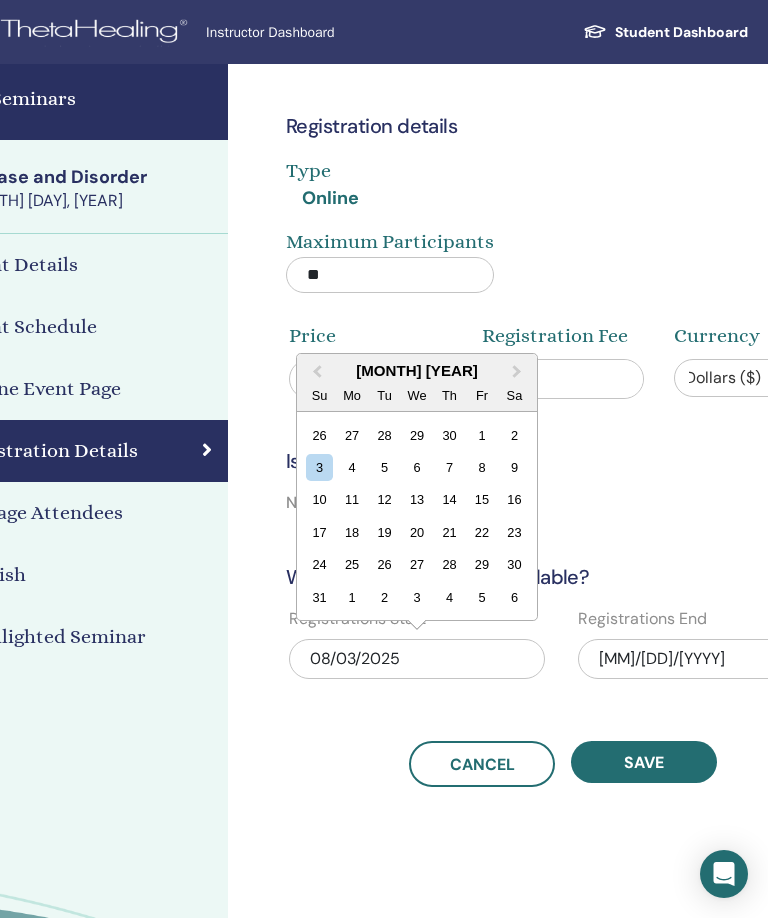click on "Next Month" at bounding box center (519, 372) 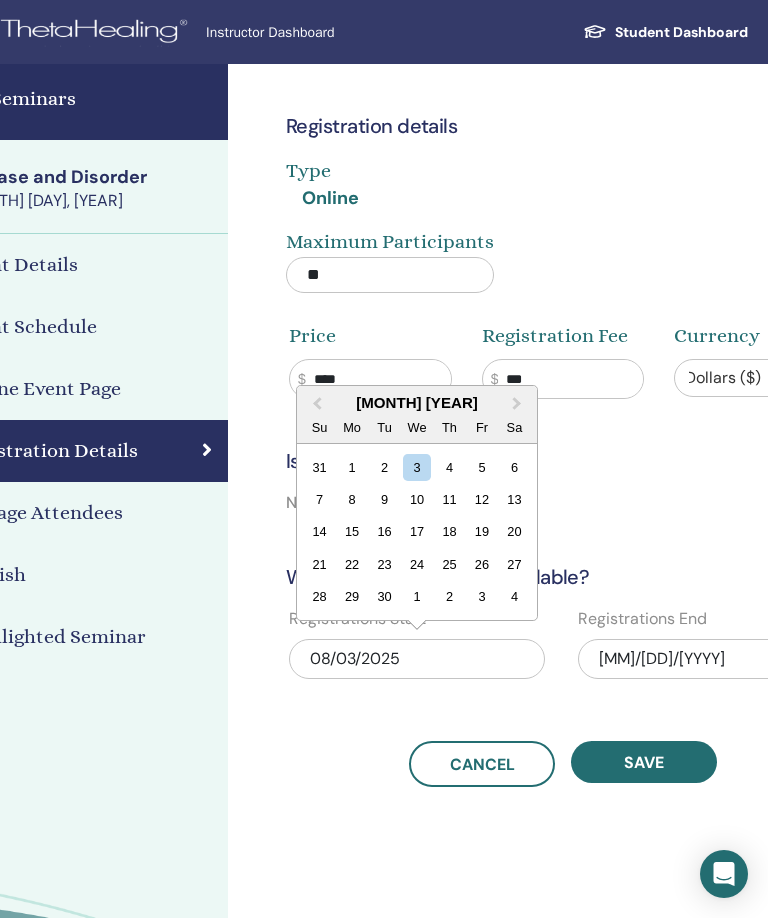 click on "Next Month" at bounding box center (519, 404) 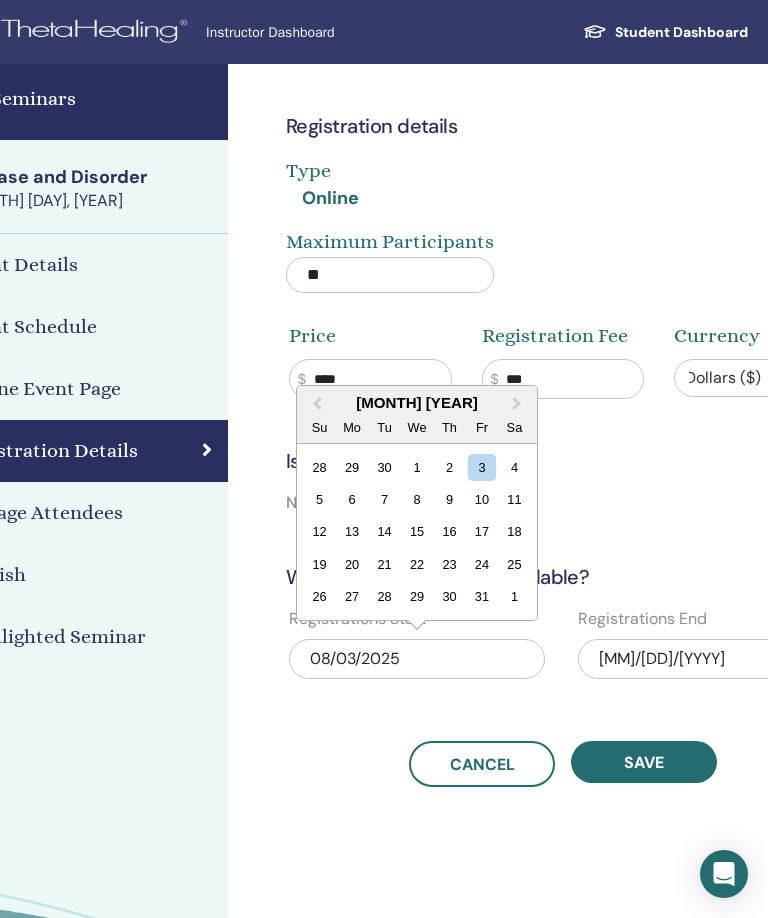 click on "Next Month" at bounding box center (519, 404) 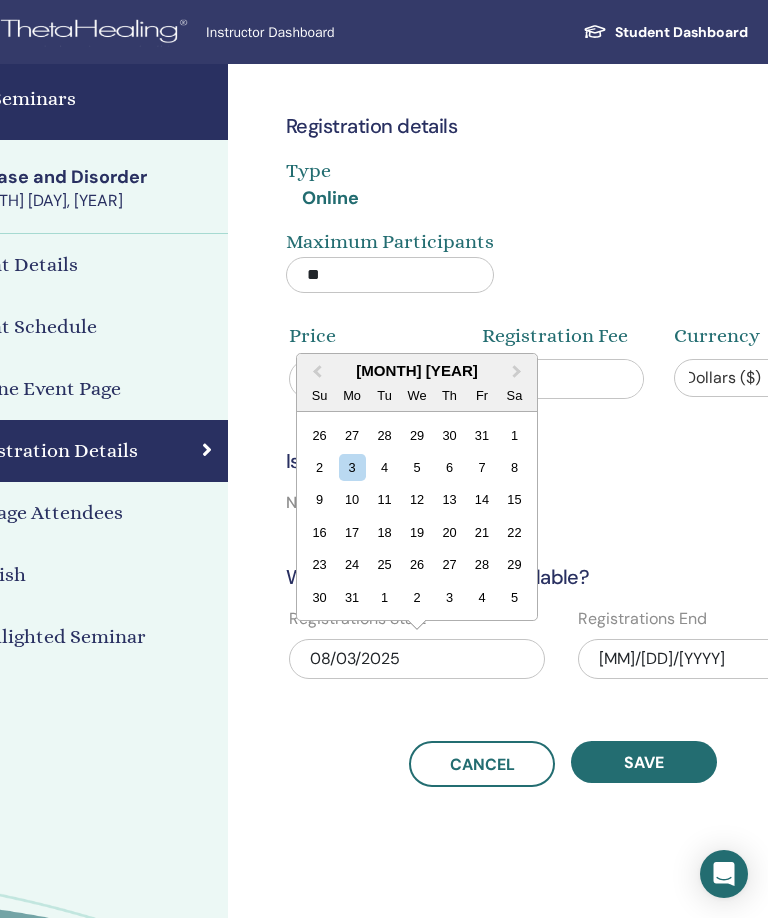 click on "Next Month" at bounding box center [519, 372] 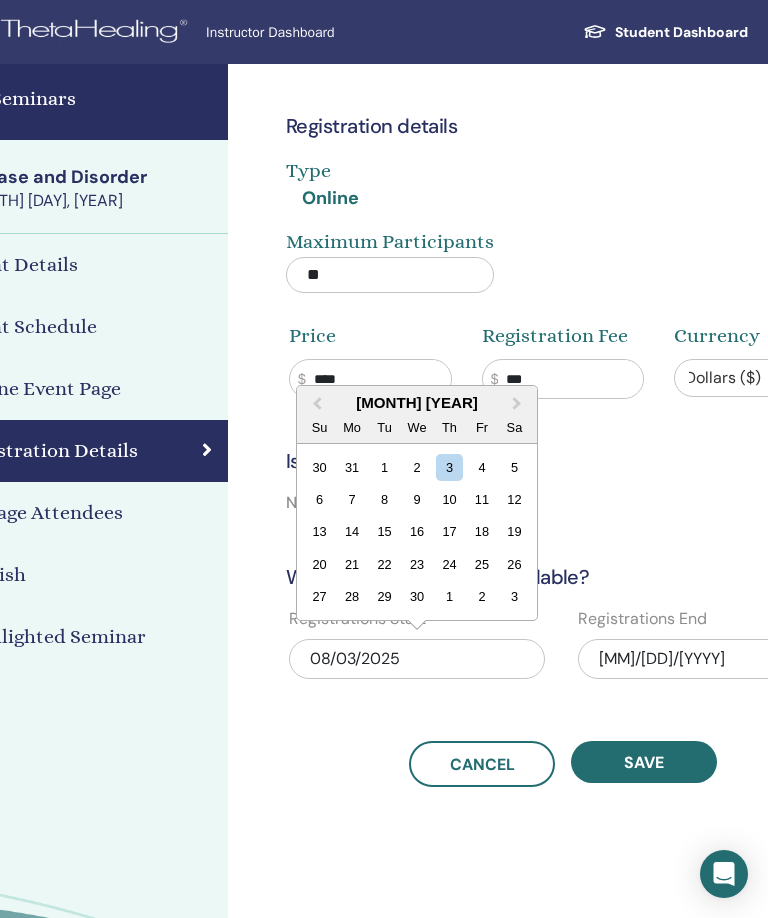 click on "Next Month" at bounding box center (519, 404) 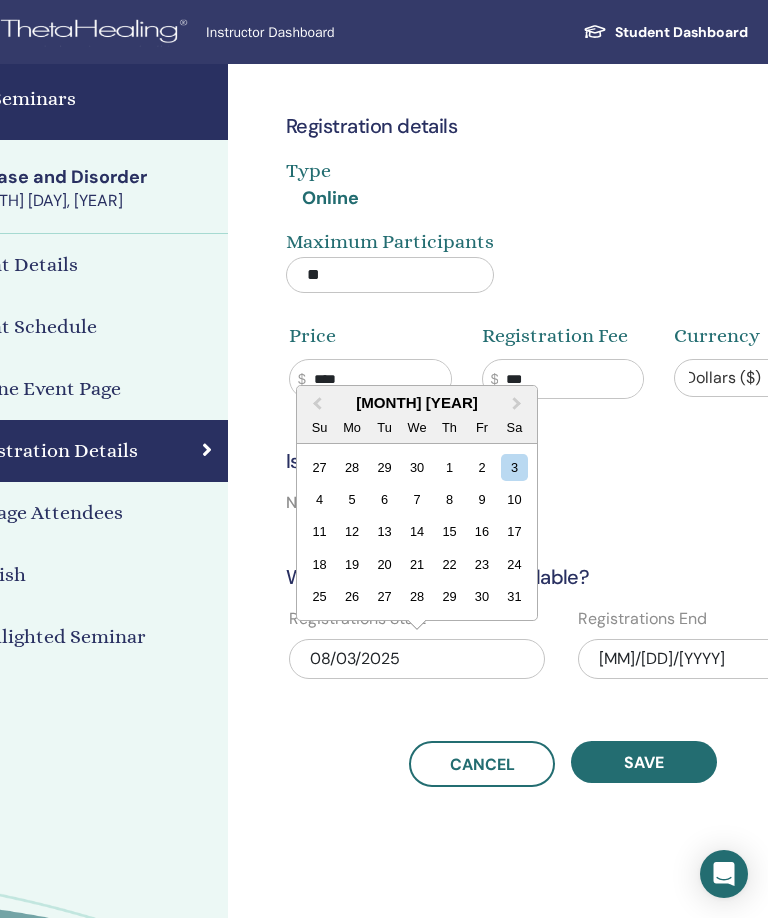 click on "Next Month" at bounding box center [519, 404] 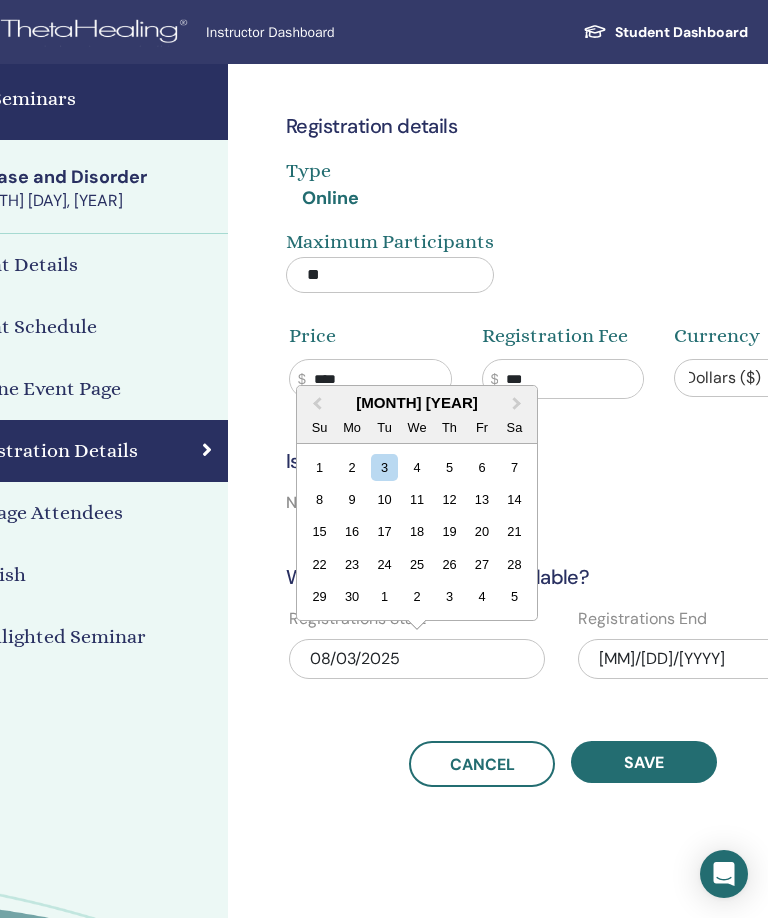 click on "Next Month" at bounding box center [519, 404] 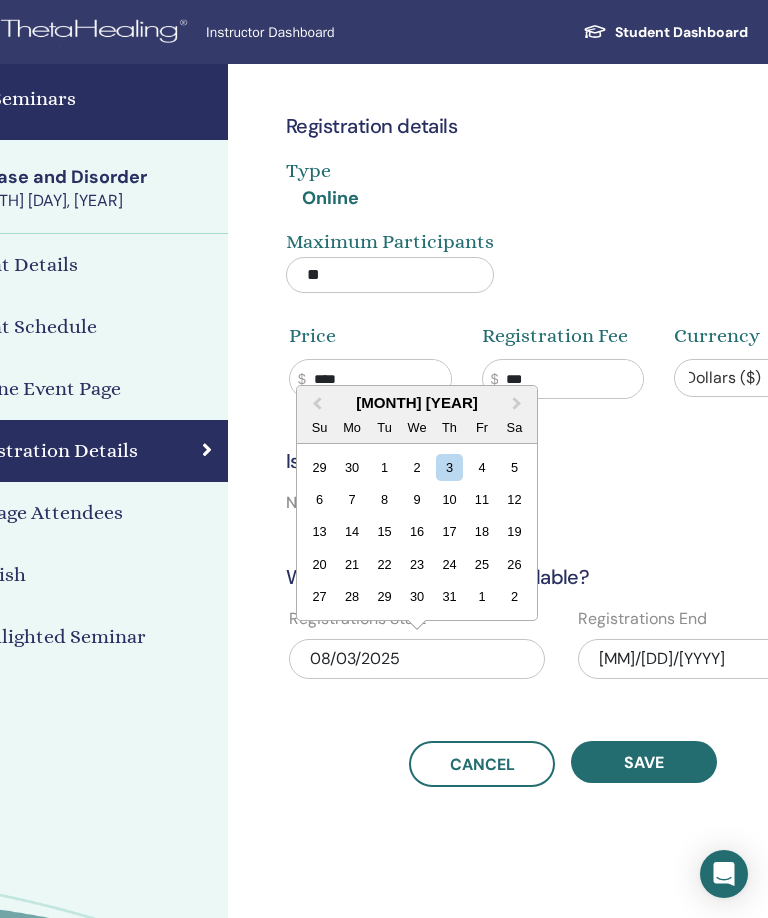 click on "Next Month" at bounding box center (519, 404) 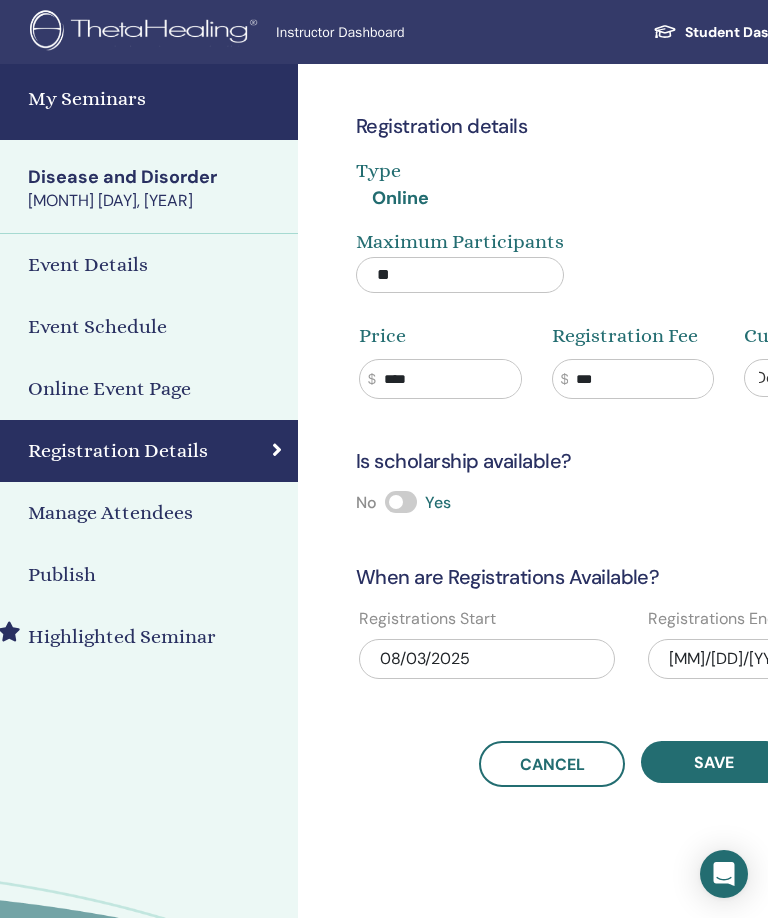 scroll, scrollTop: 0, scrollLeft: 97, axis: horizontal 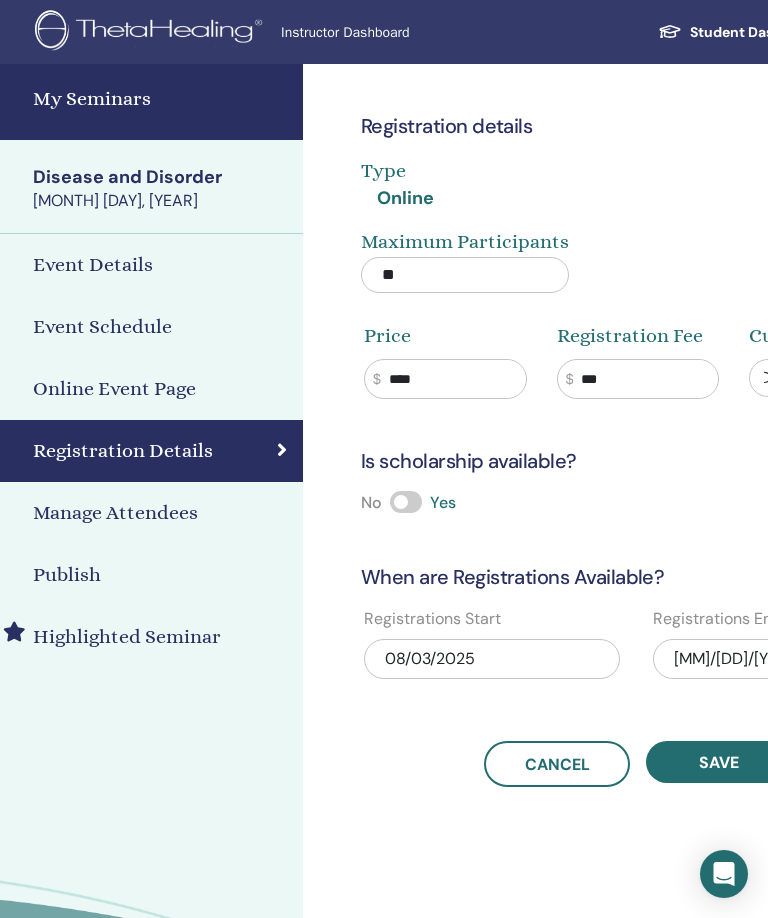 click on "08/03/2025" at bounding box center (492, 659) 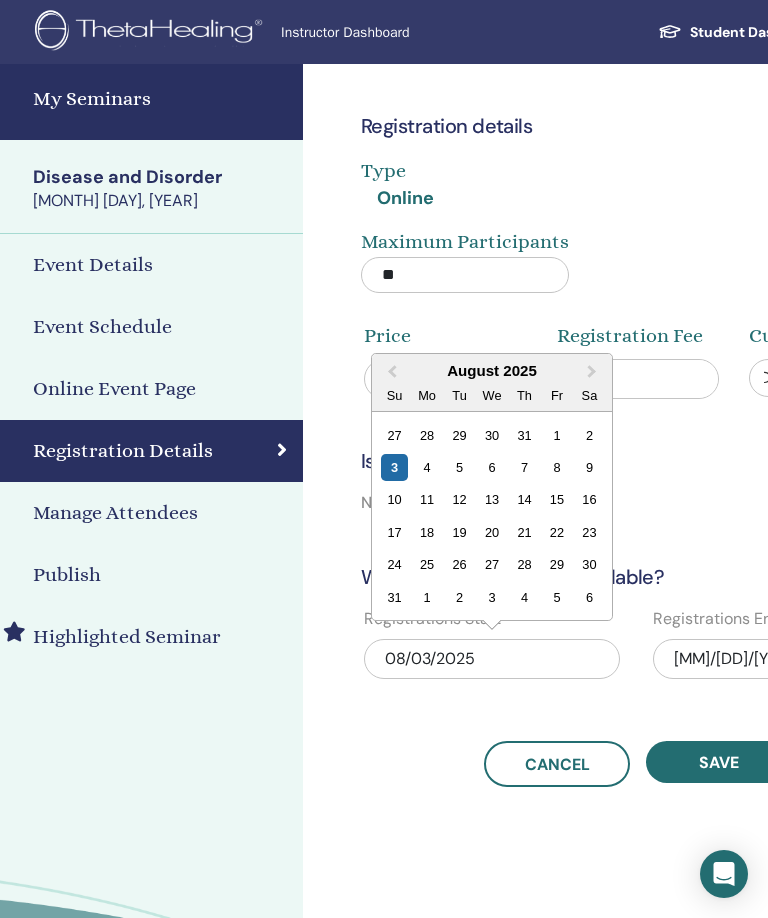 click on "Next Month" at bounding box center [594, 372] 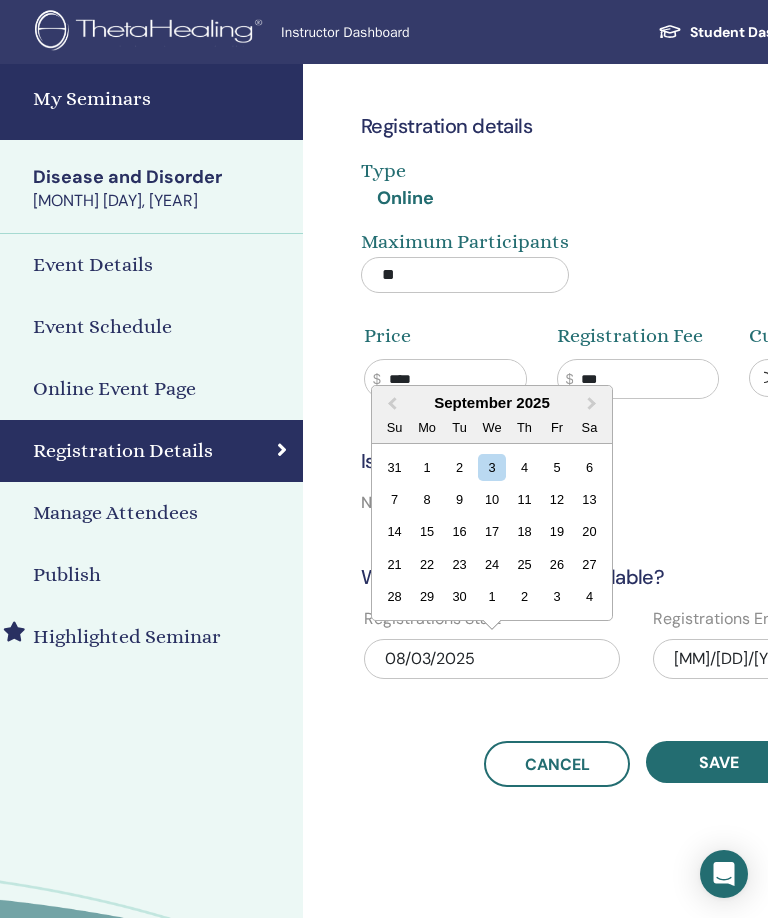 click on "Next Month" at bounding box center (594, 404) 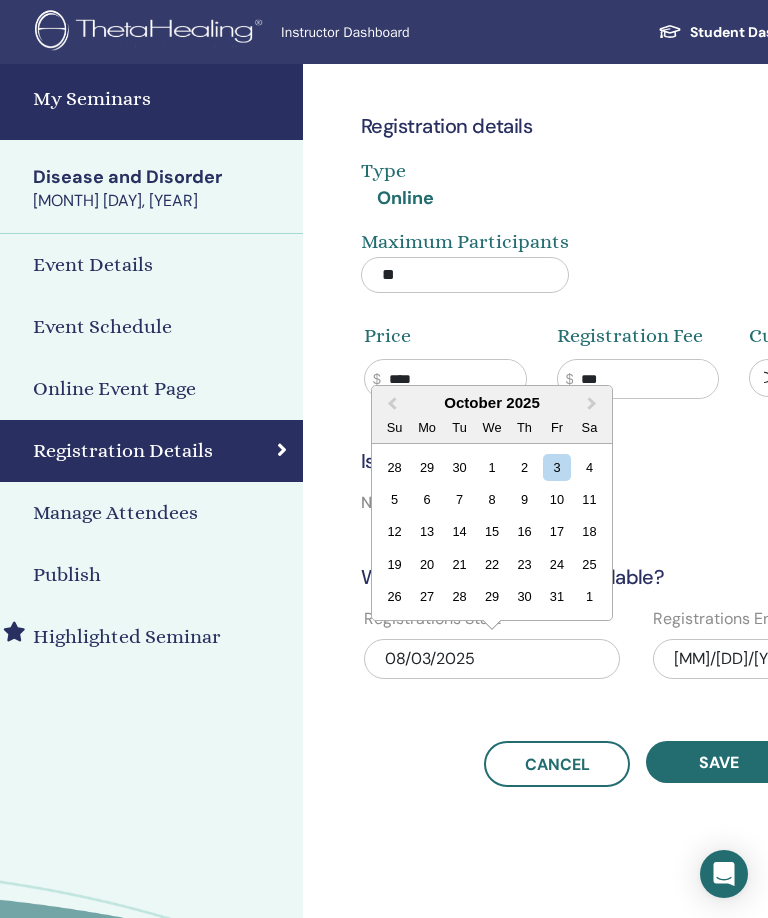click on "Next Month" at bounding box center [594, 404] 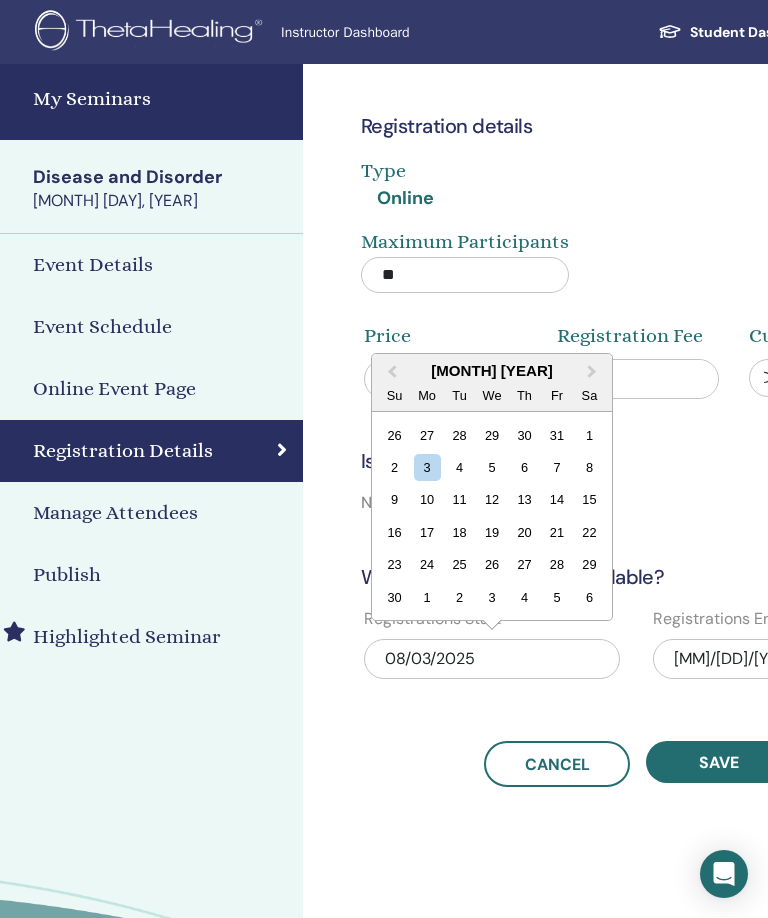 click on "Next Month" at bounding box center [594, 372] 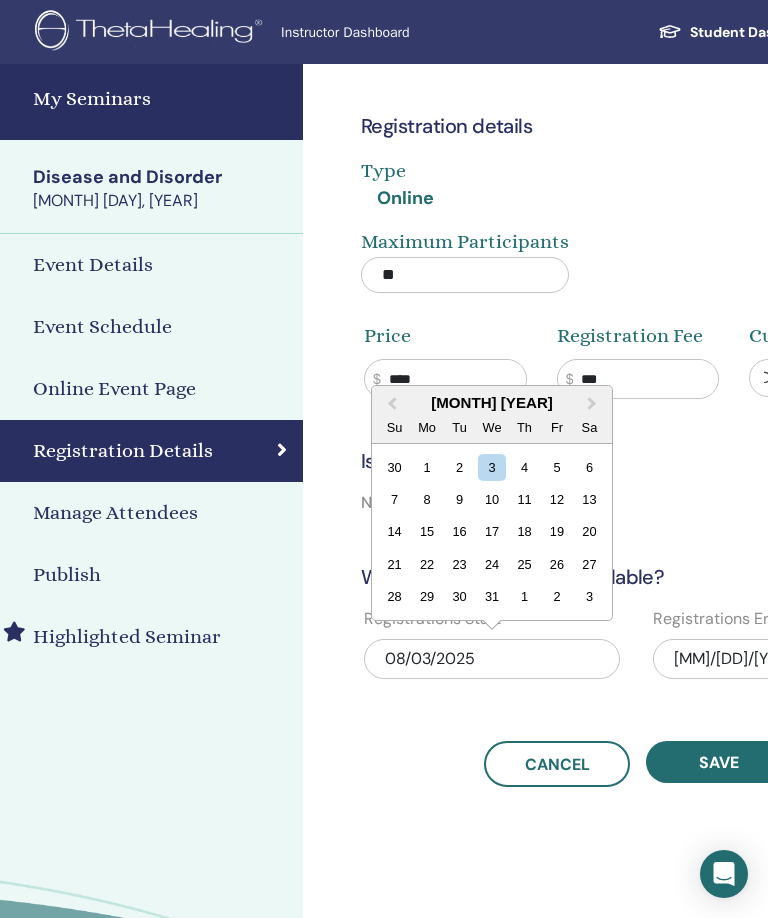 click on "Next Month" at bounding box center [594, 404] 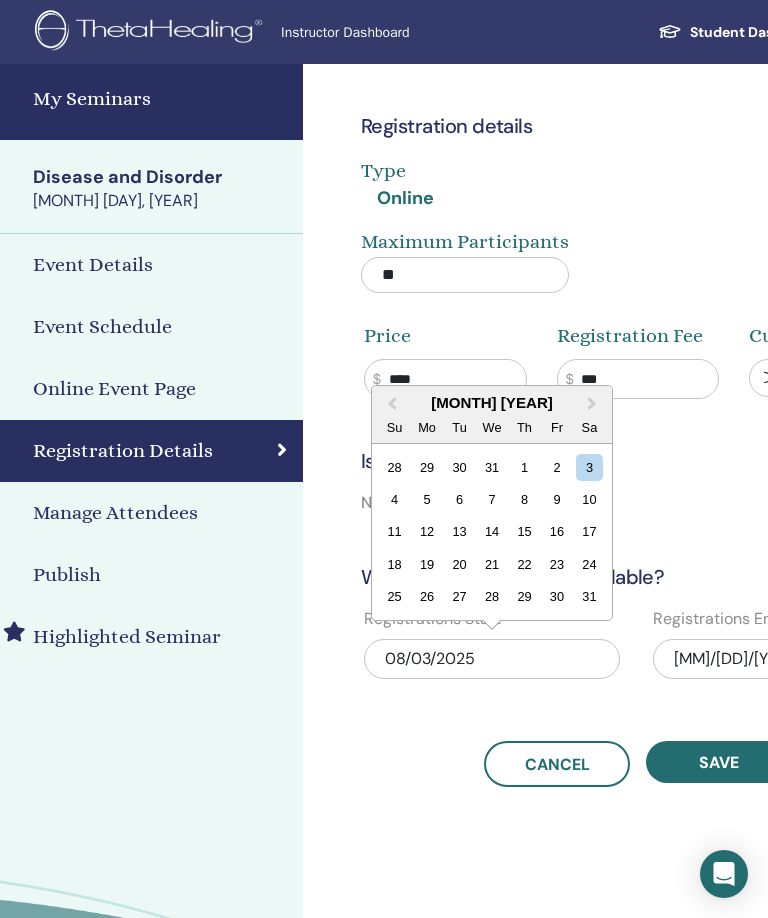 click on "Next Month" at bounding box center (594, 404) 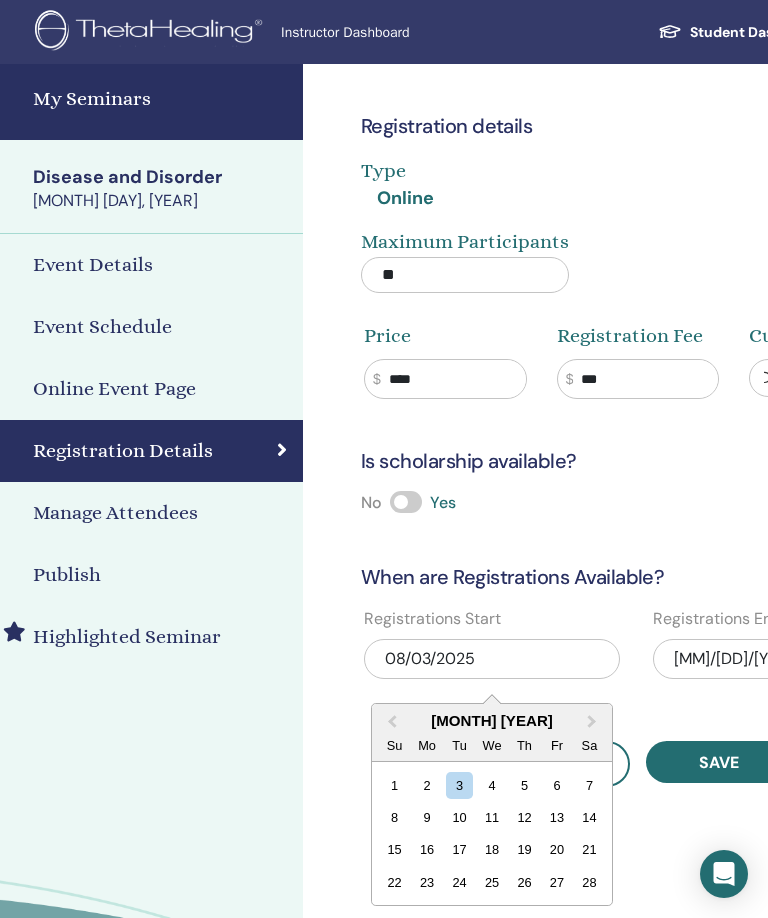 click on "Next Month" at bounding box center (594, 722) 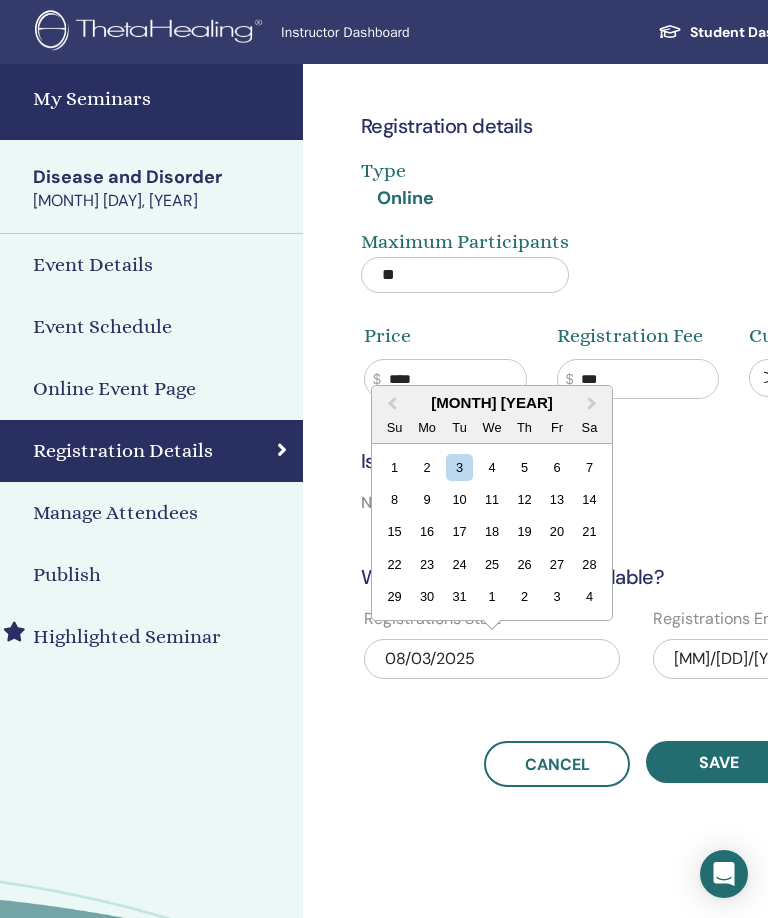 click on "Next Month" at bounding box center [594, 404] 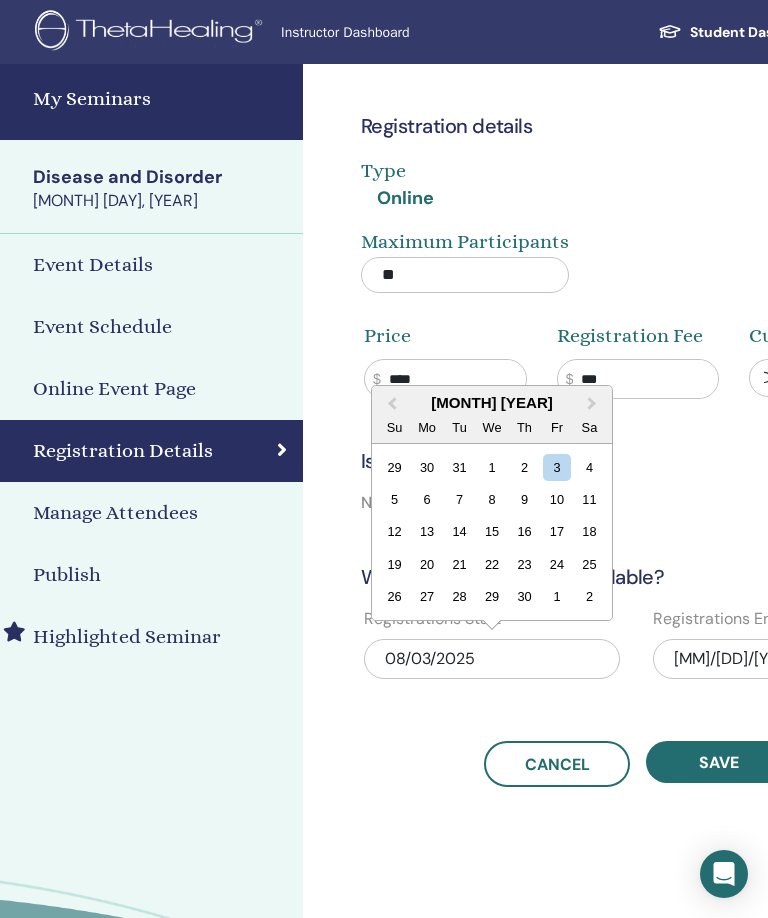 click on "Next Month" at bounding box center [594, 404] 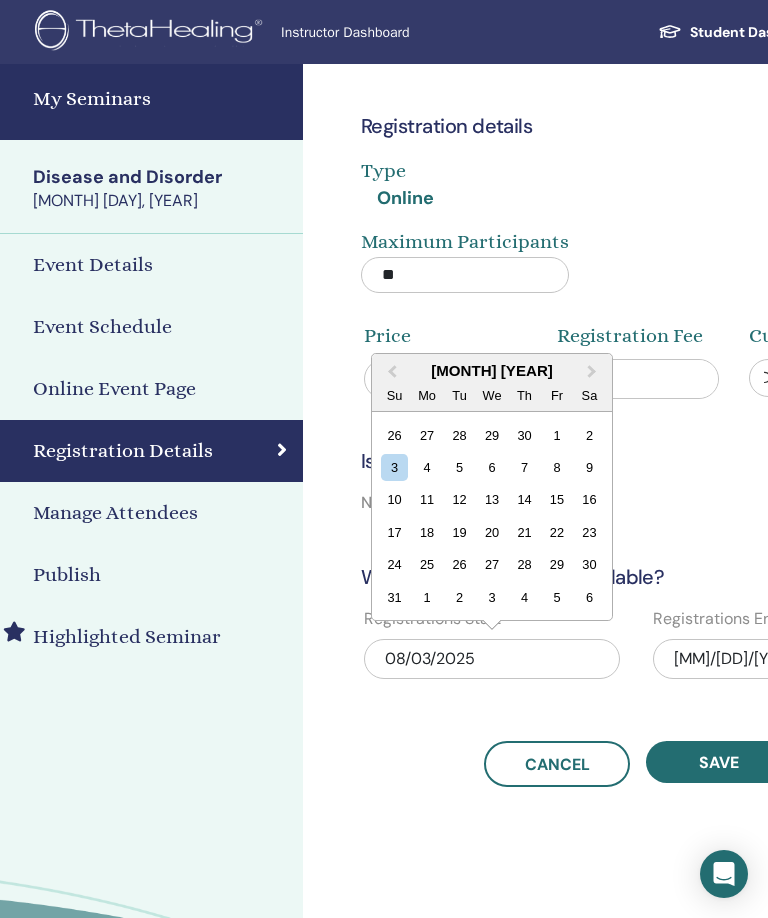 click on "Next Month" at bounding box center [592, 371] 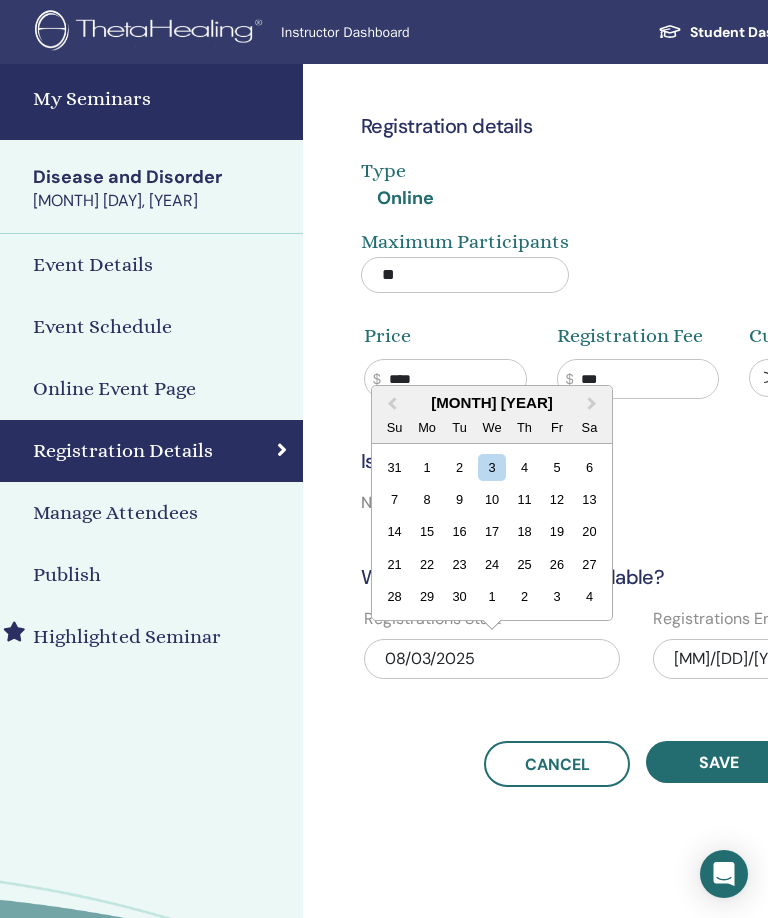 click on "Next Month" at bounding box center [594, 404] 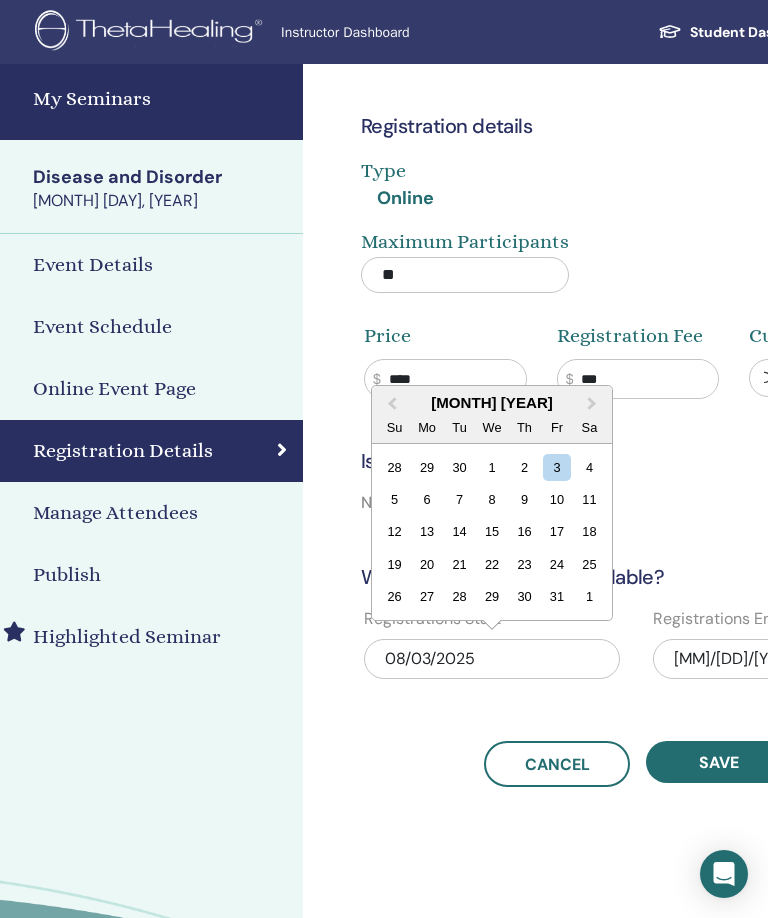 click on "Next Month" at bounding box center (592, 403) 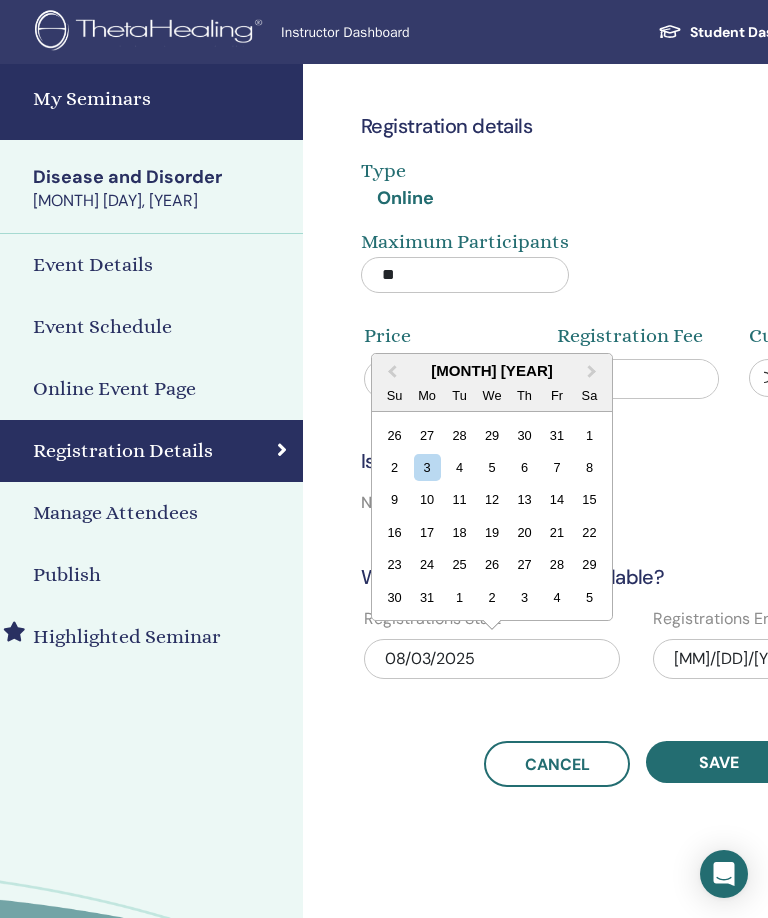 click on "Next Month" at bounding box center (594, 372) 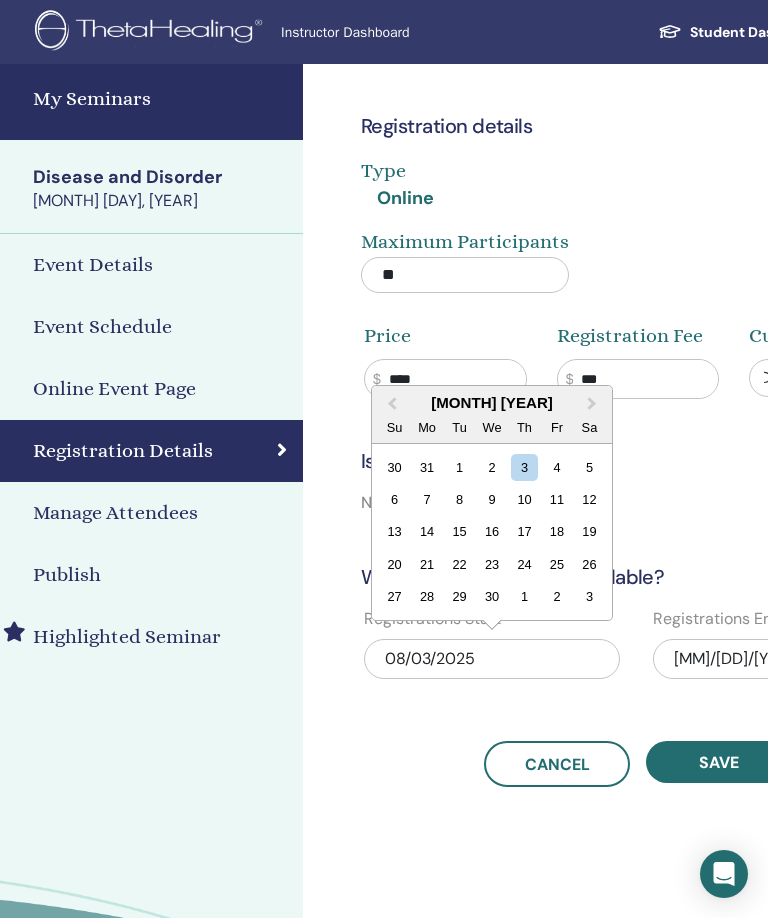 click on "Next Month" at bounding box center [594, 404] 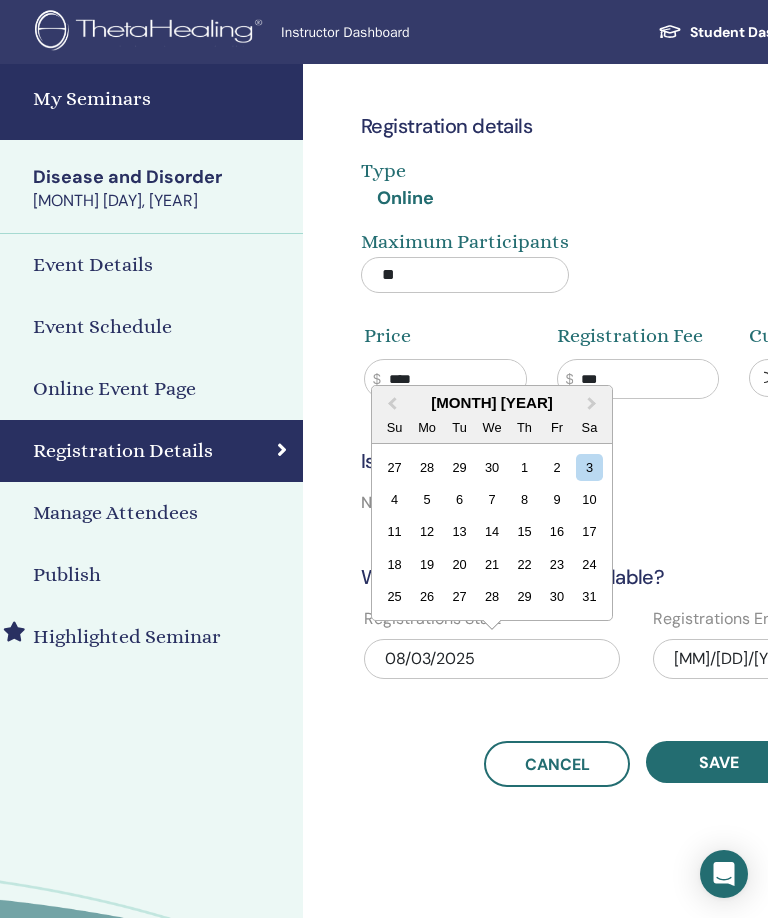 click on "Next Month" at bounding box center [594, 404] 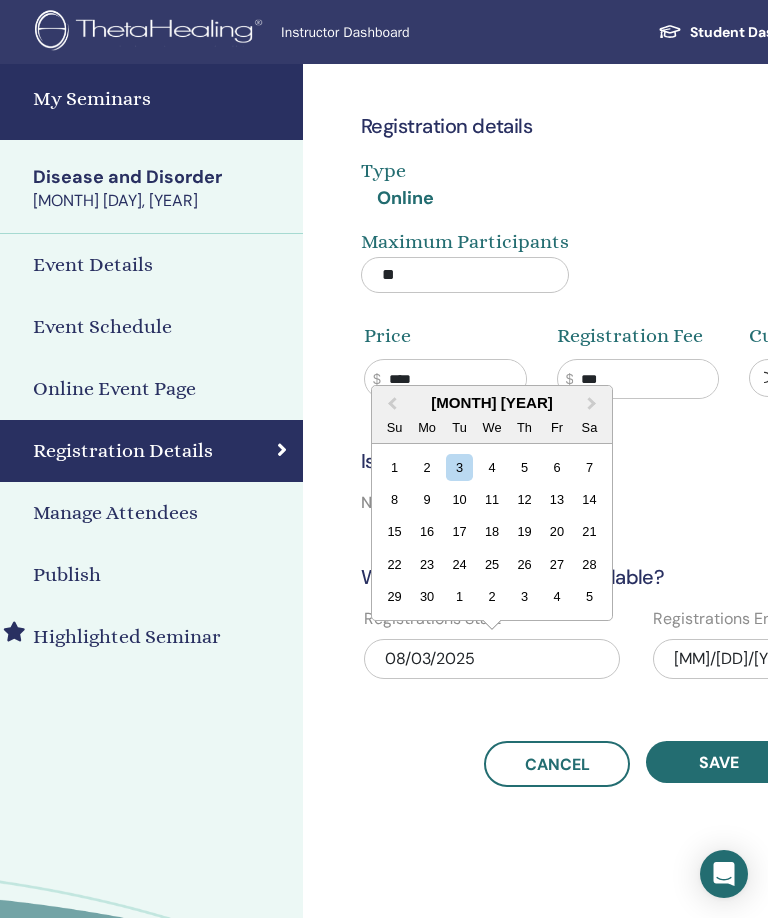 click on "Su Mo Tu We Th Fr Sa" at bounding box center (492, 427) 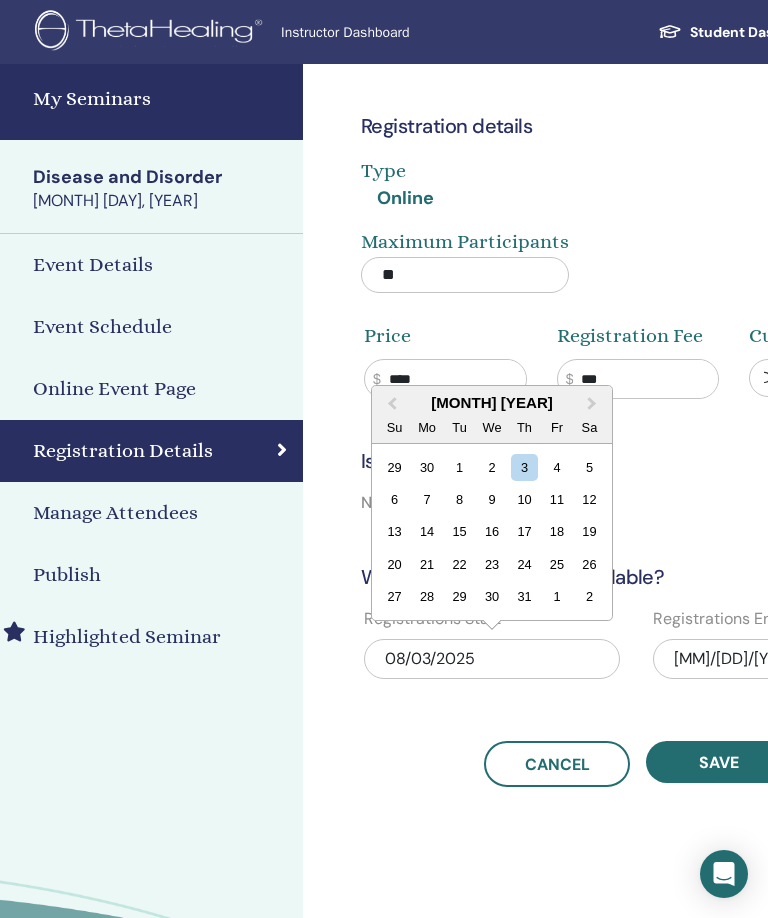 click on "Next Month" at bounding box center [594, 404] 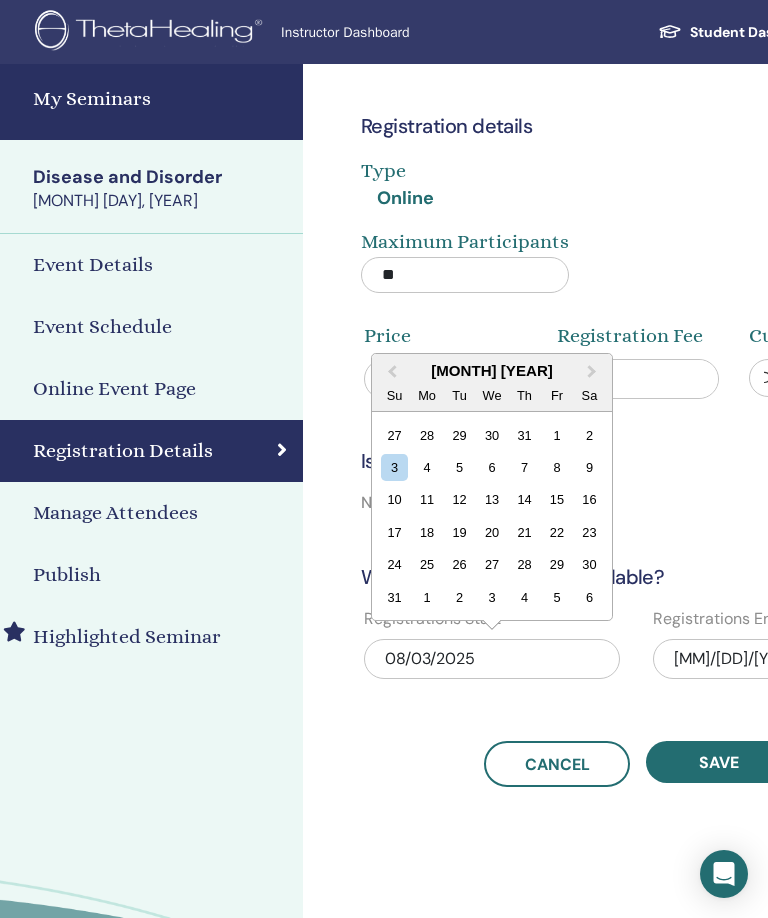 click on "Next Month" at bounding box center (594, 372) 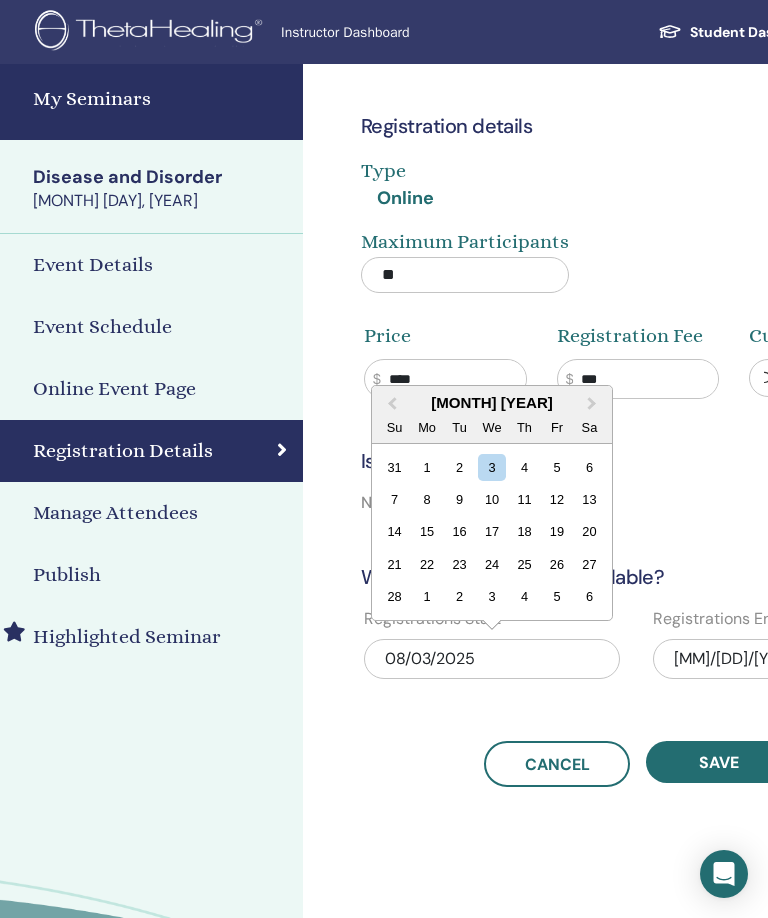 click on "3" at bounding box center [491, 467] 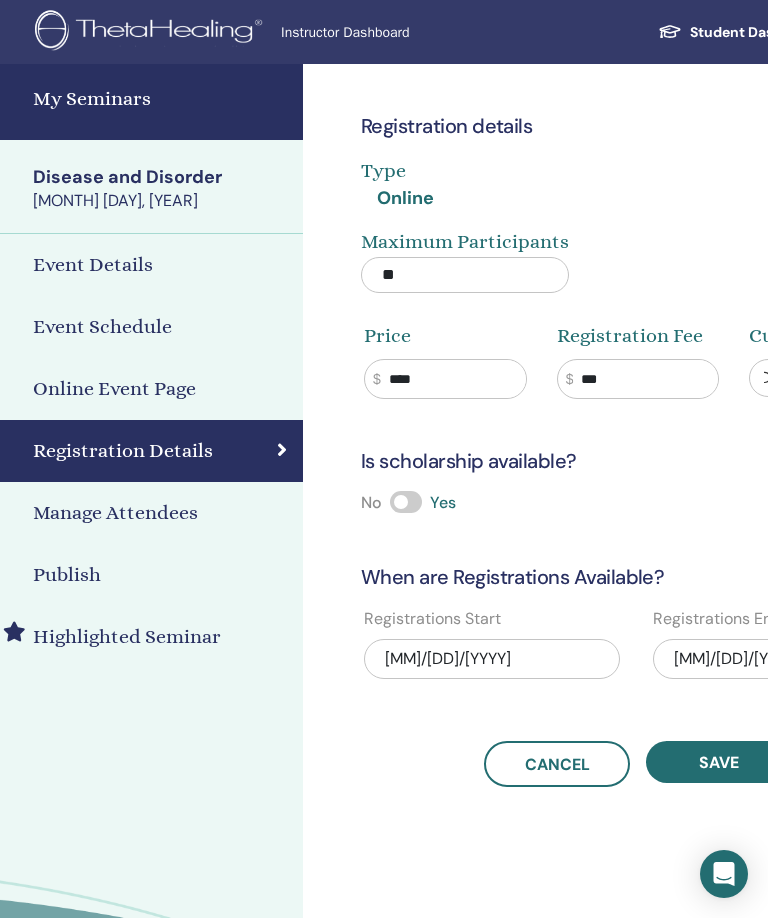 click on "Save" at bounding box center (719, 762) 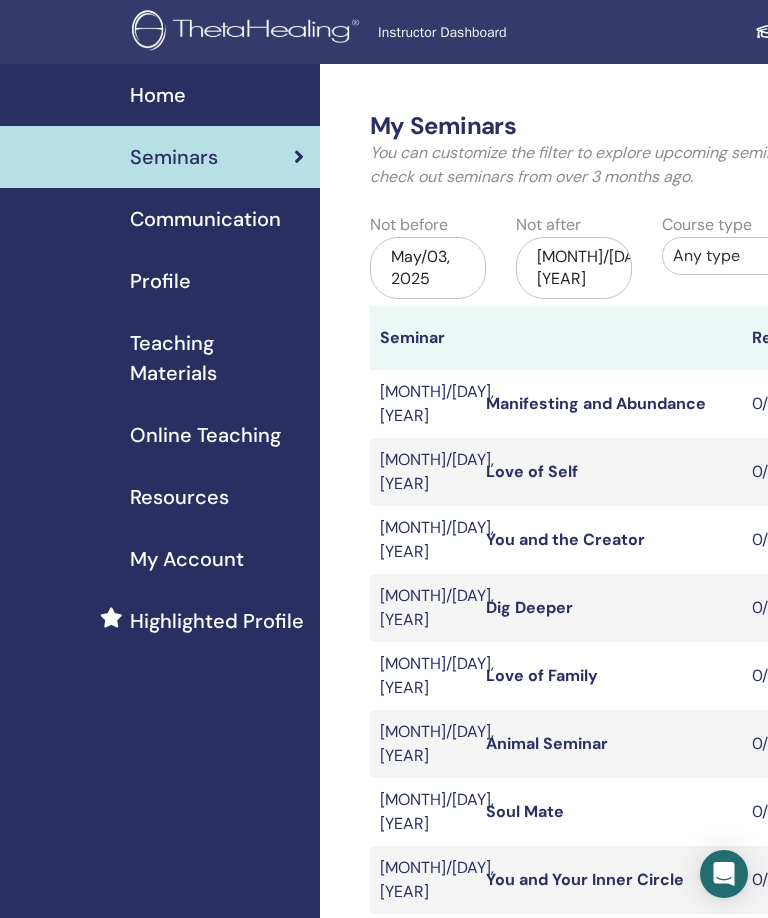 scroll, scrollTop: 0, scrollLeft: 0, axis: both 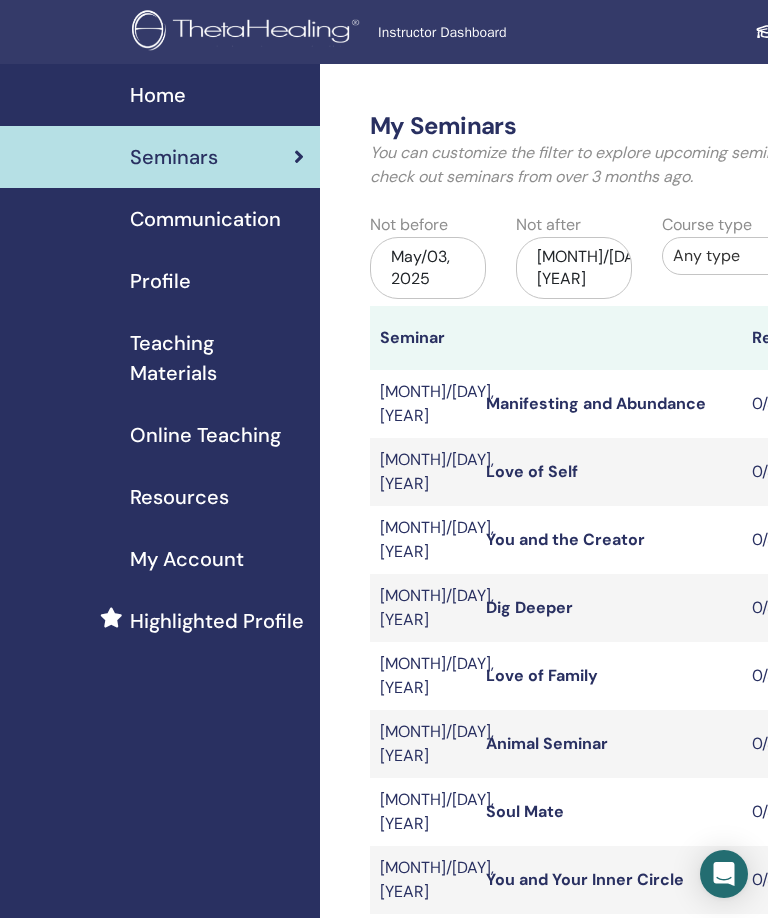 click on "[MONTH]/[DAY], [YEAR]" at bounding box center (574, 268) 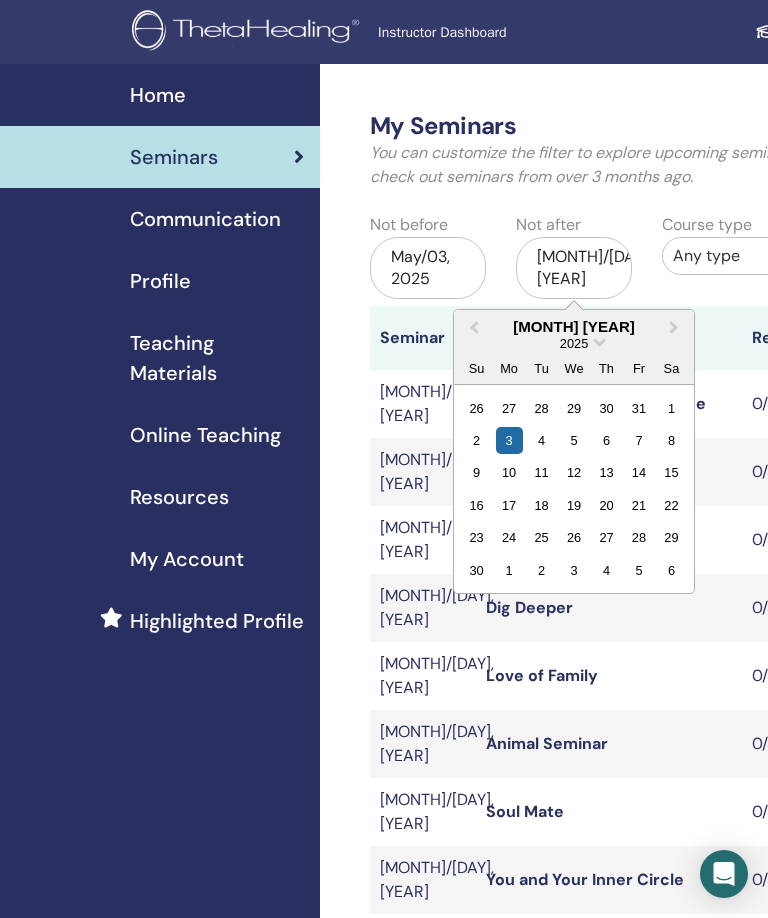 click on "2025" at bounding box center [574, 343] 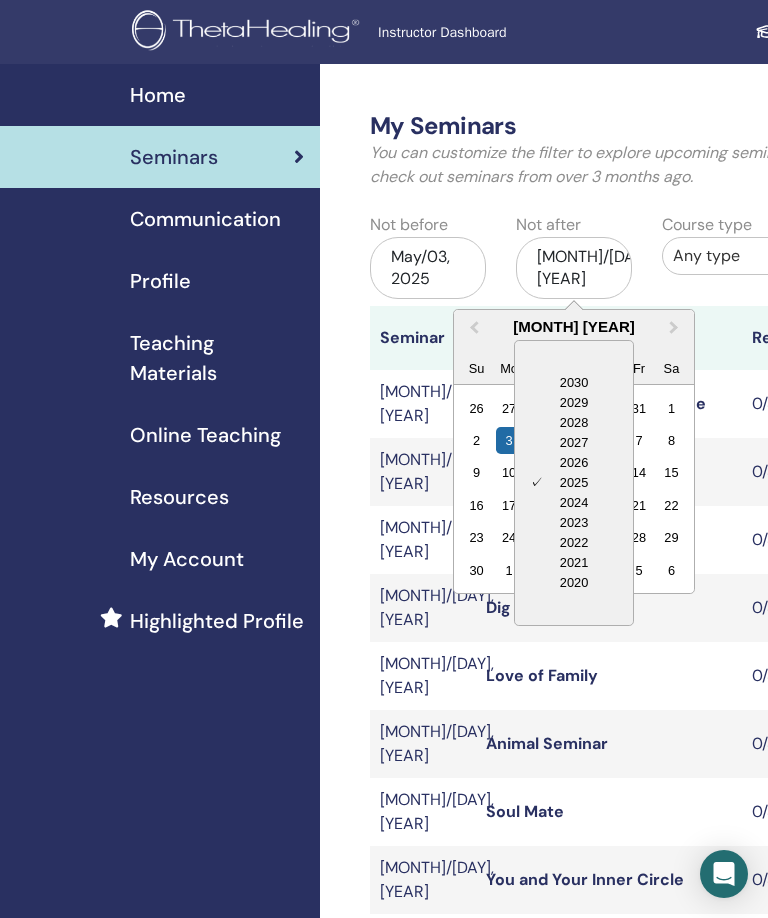 click on "2028" at bounding box center [574, 423] 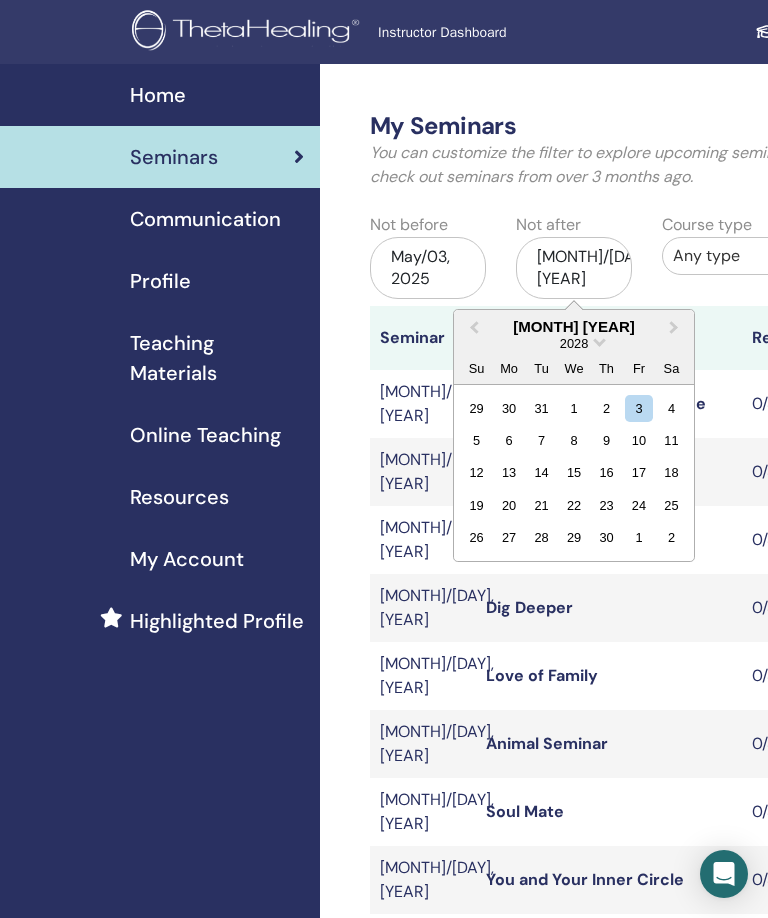 click on "4" at bounding box center (671, 407) 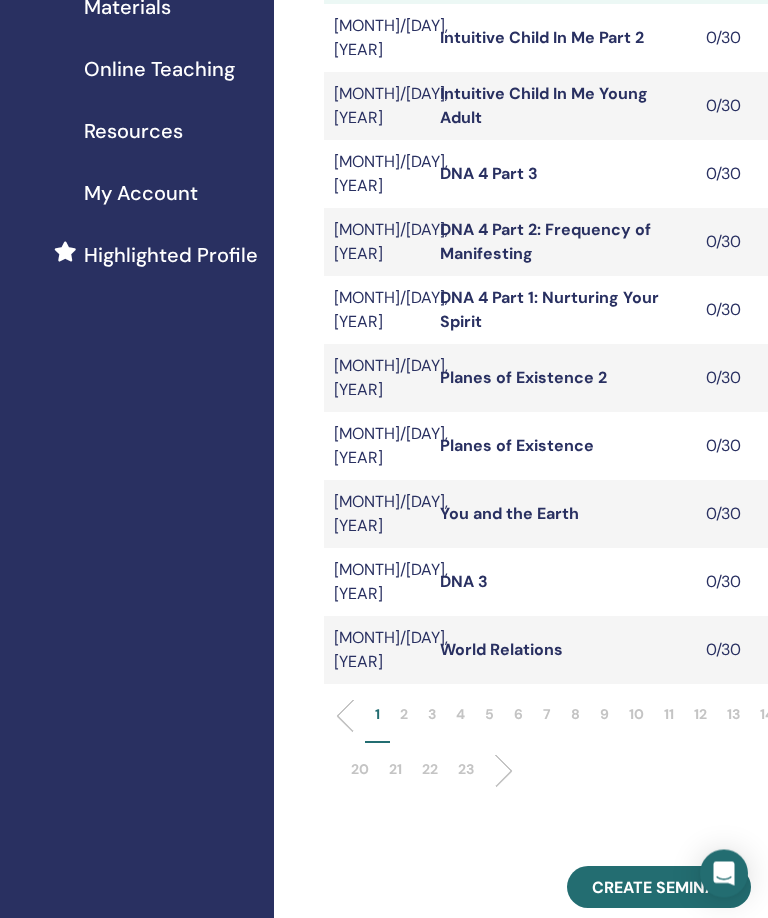 scroll, scrollTop: 381, scrollLeft: 41, axis: both 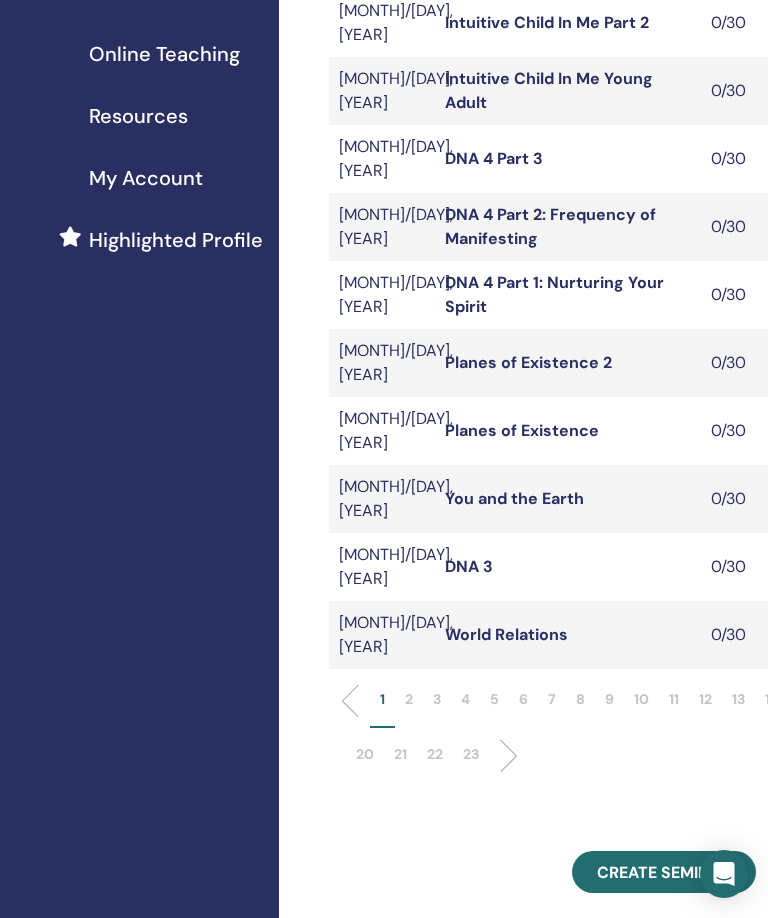 click on "2" at bounding box center [409, 699] 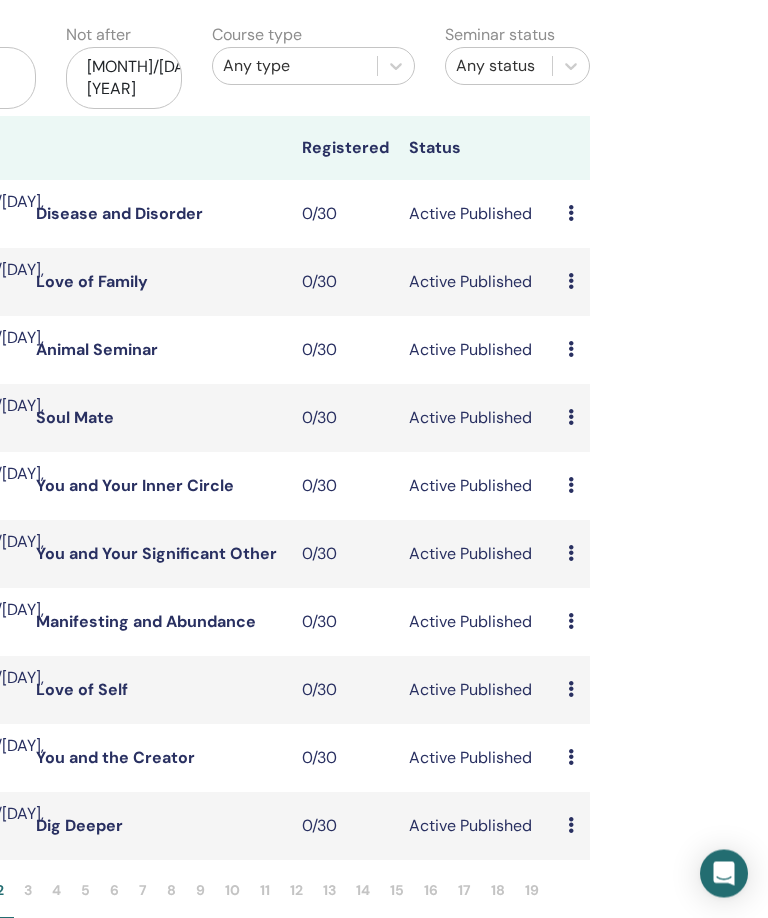 scroll, scrollTop: 189, scrollLeft: 452, axis: both 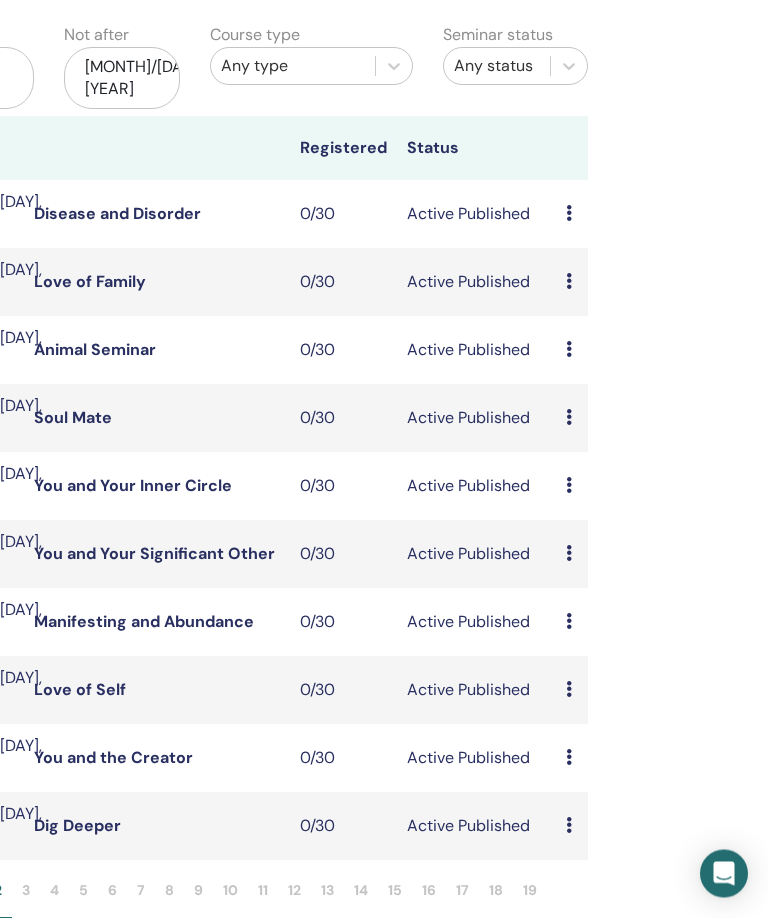 click on "Preview Edit Attendees Cancel" at bounding box center [572, 215] 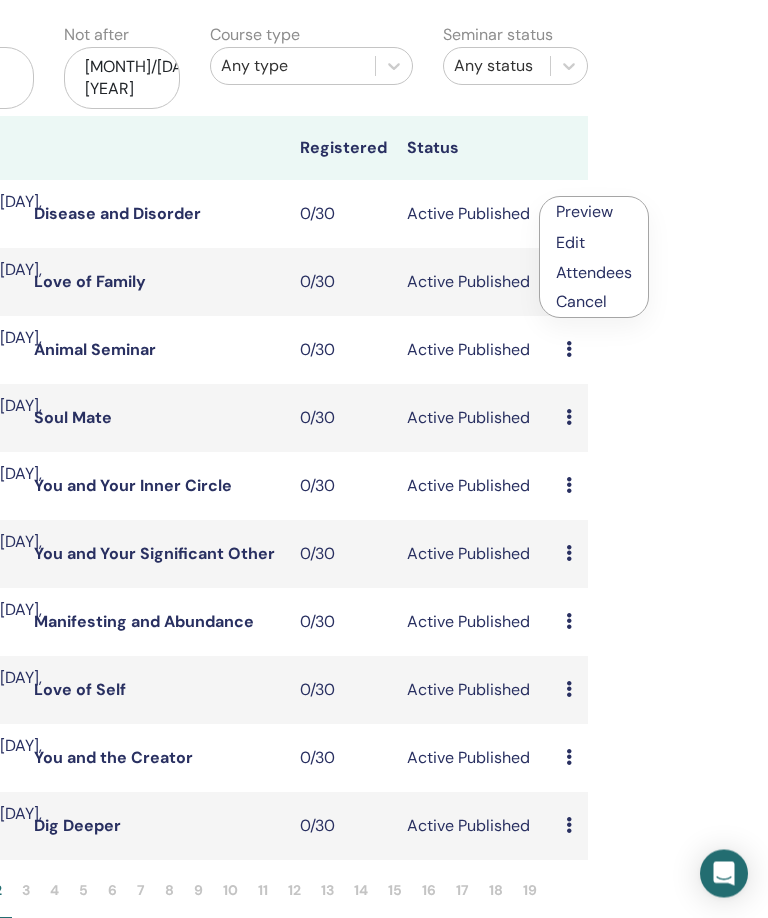 scroll, scrollTop: 190, scrollLeft: 452, axis: both 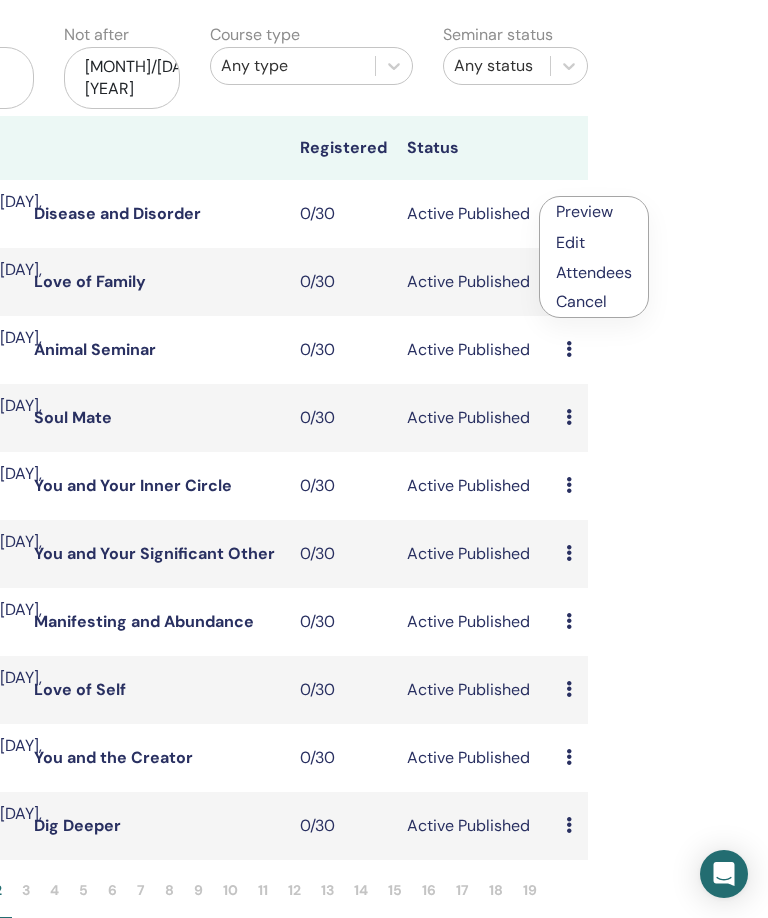click on "Edit" at bounding box center (594, 242) 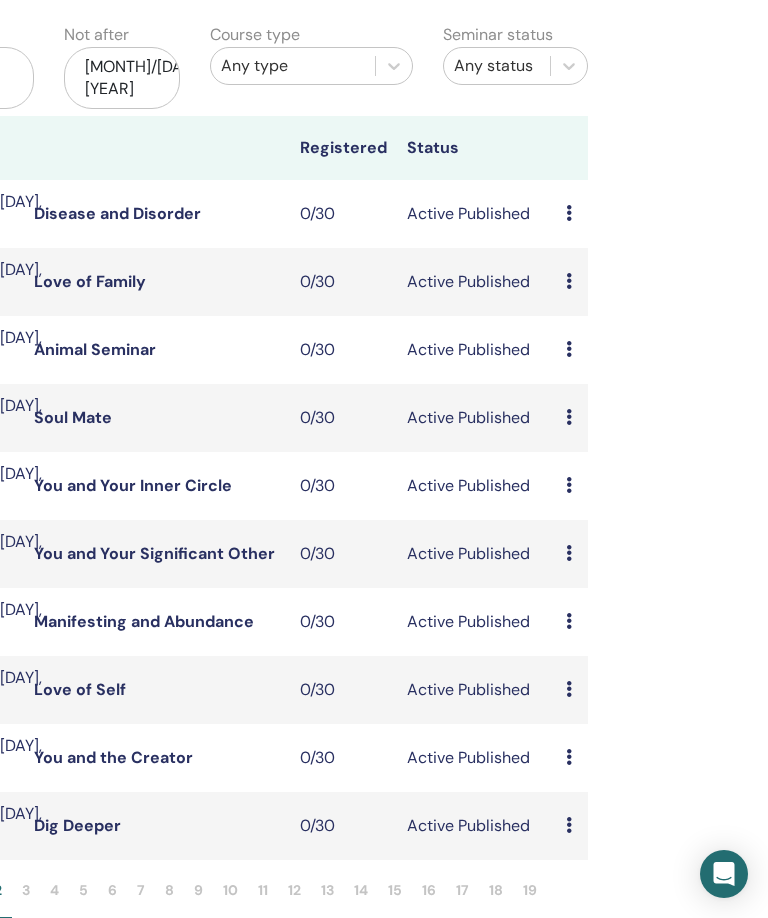 click on "Preview Edit Attendees Cancel" at bounding box center [572, 214] 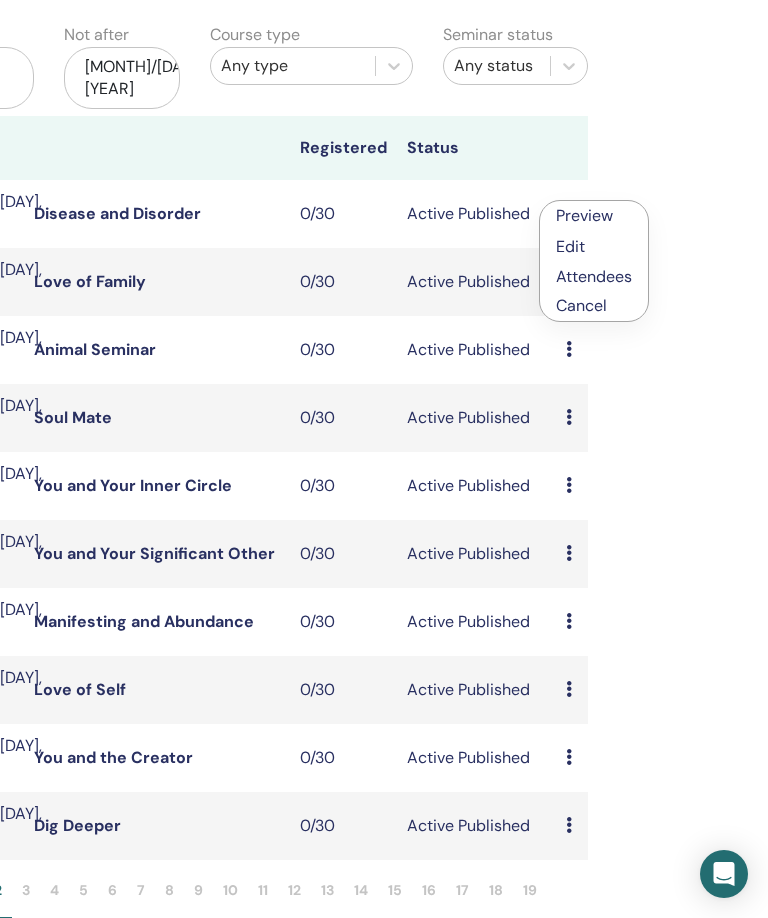 click on "Edit" at bounding box center (570, 246) 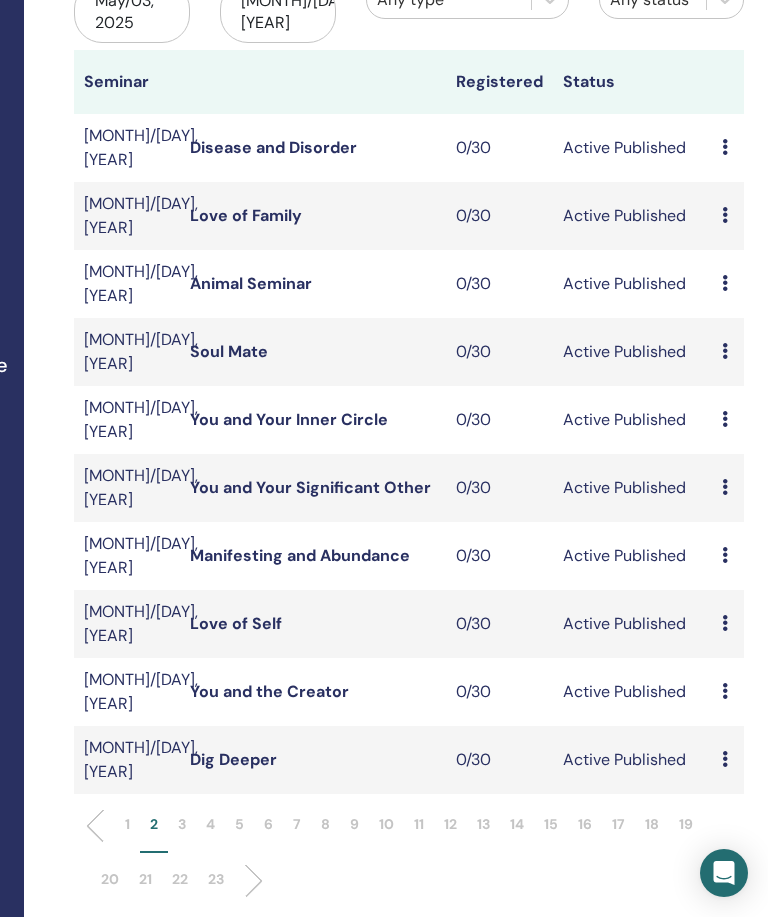 scroll, scrollTop: 256, scrollLeft: 296, axis: both 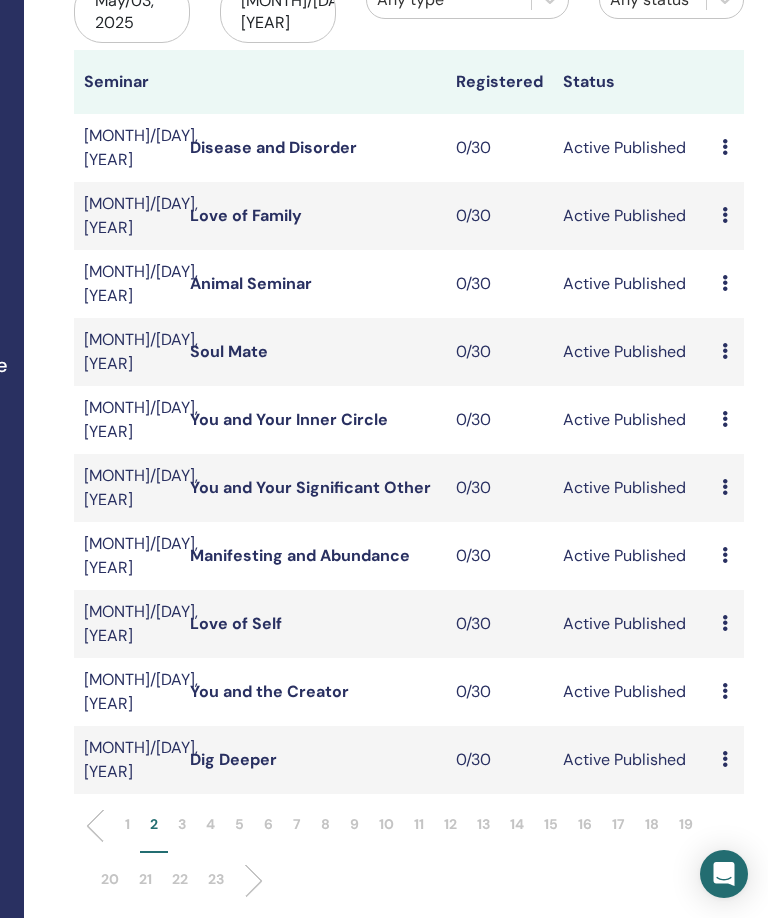 click on "1" at bounding box center (127, 824) 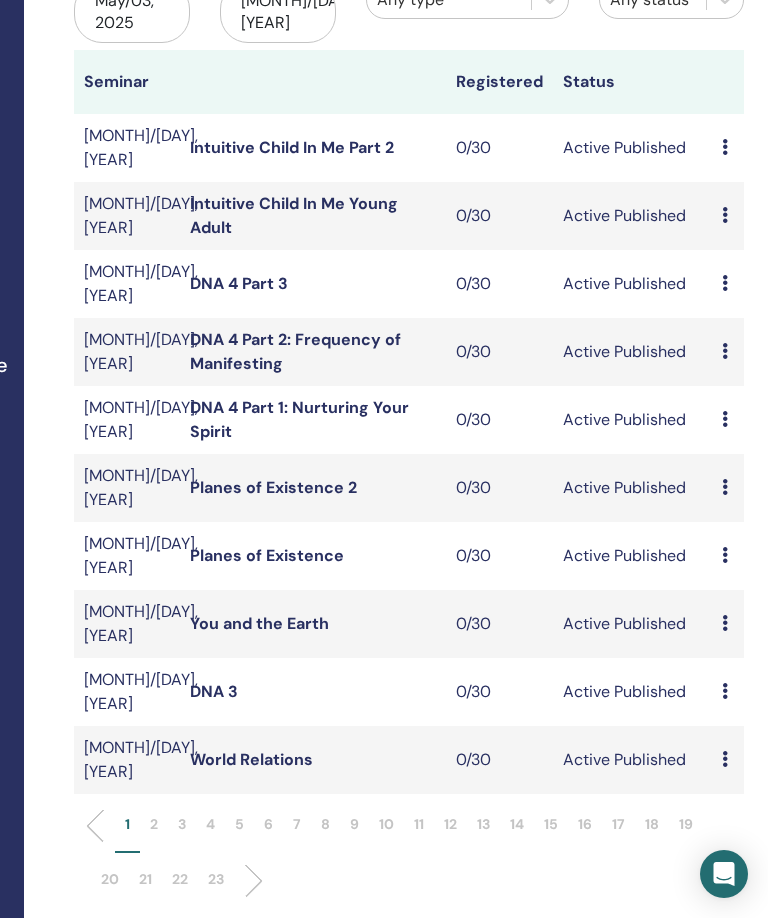 click at bounding box center [725, 759] 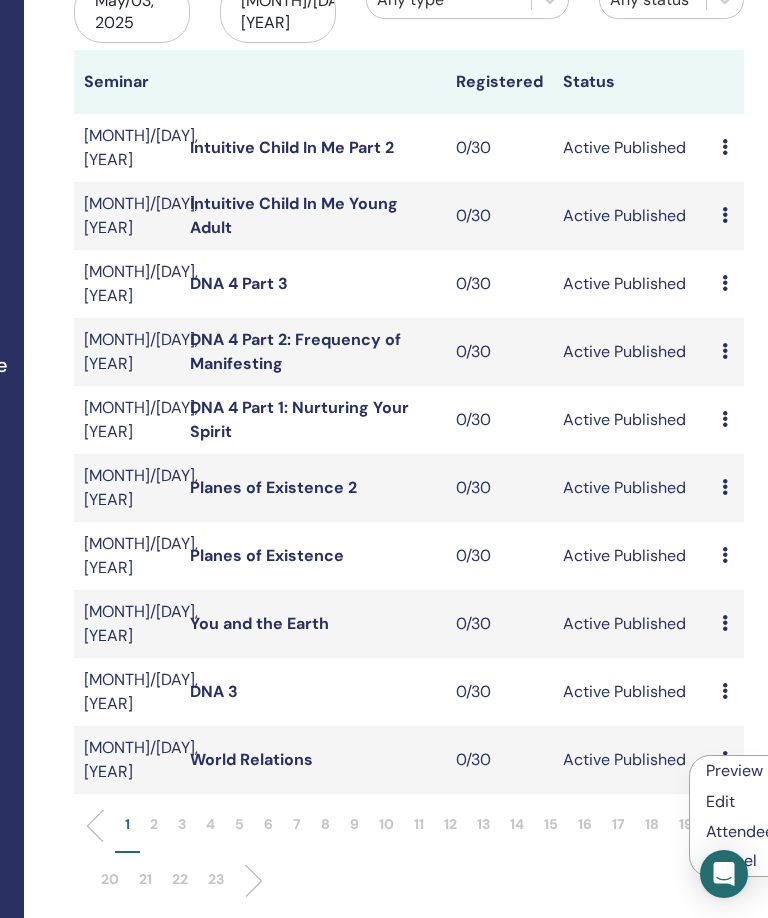 click on "Edit" at bounding box center (744, 801) 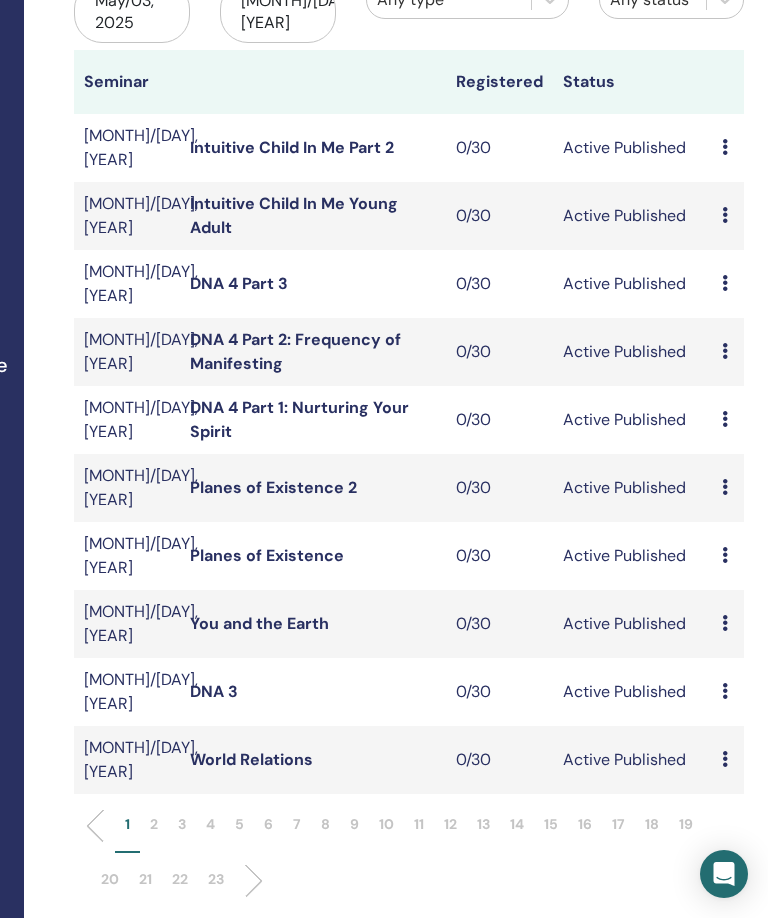 click on "Preview Edit Attendees Cancel" at bounding box center (728, 760) 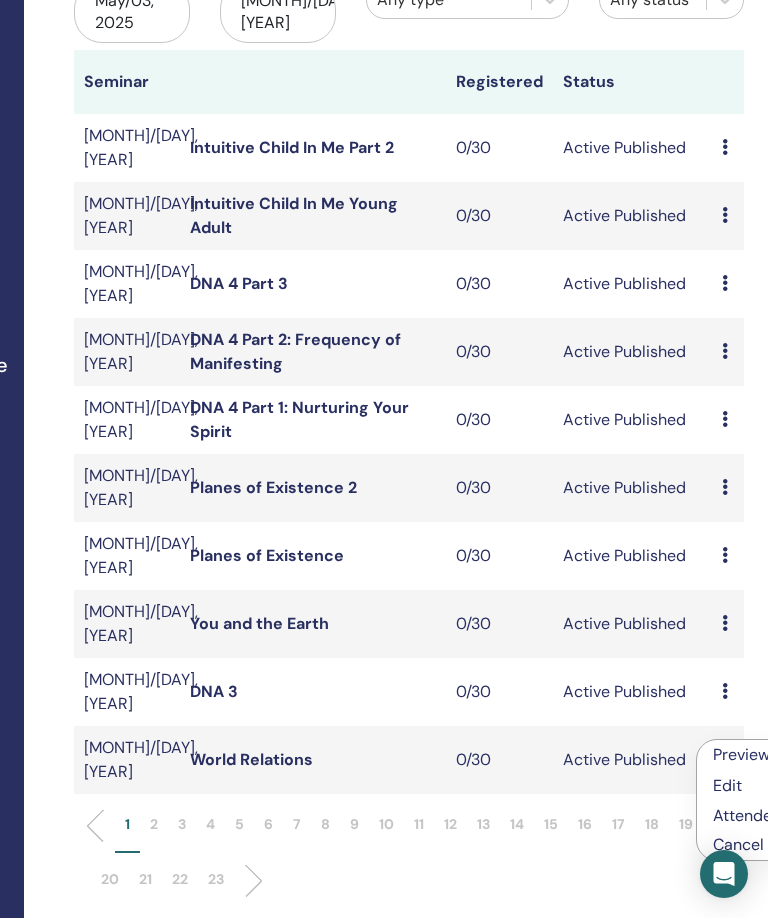 click on "Edit" at bounding box center (727, 785) 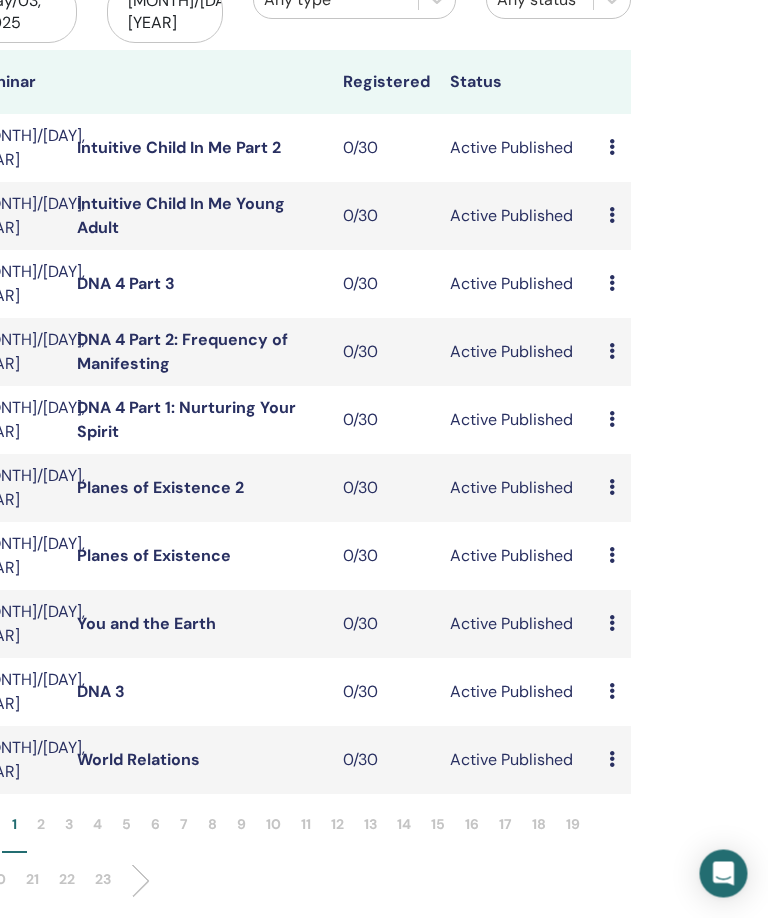 click on "Preview Edit Attendees Cancel" at bounding box center [616, 693] 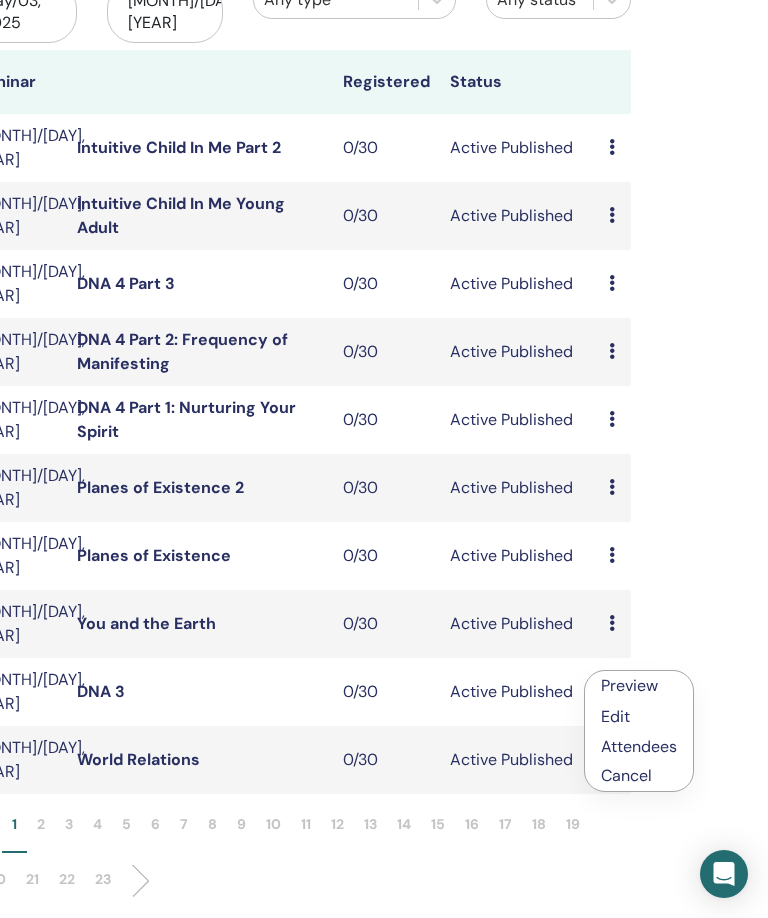 click on "Edit" at bounding box center (639, 716) 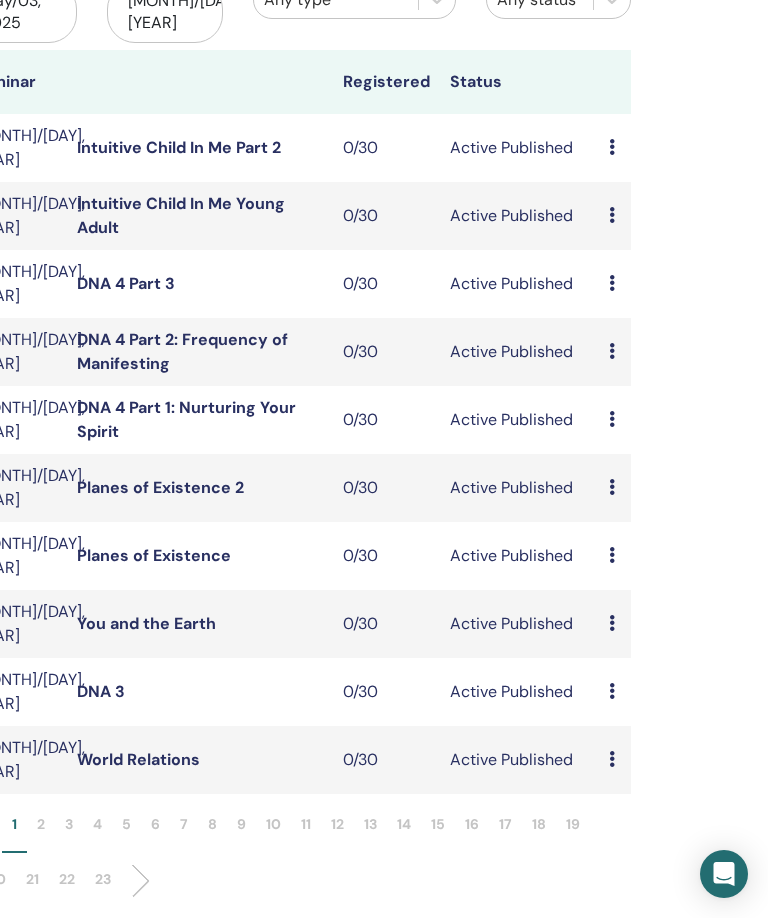 click on "Preview Edit Attendees Cancel" at bounding box center (615, 692) 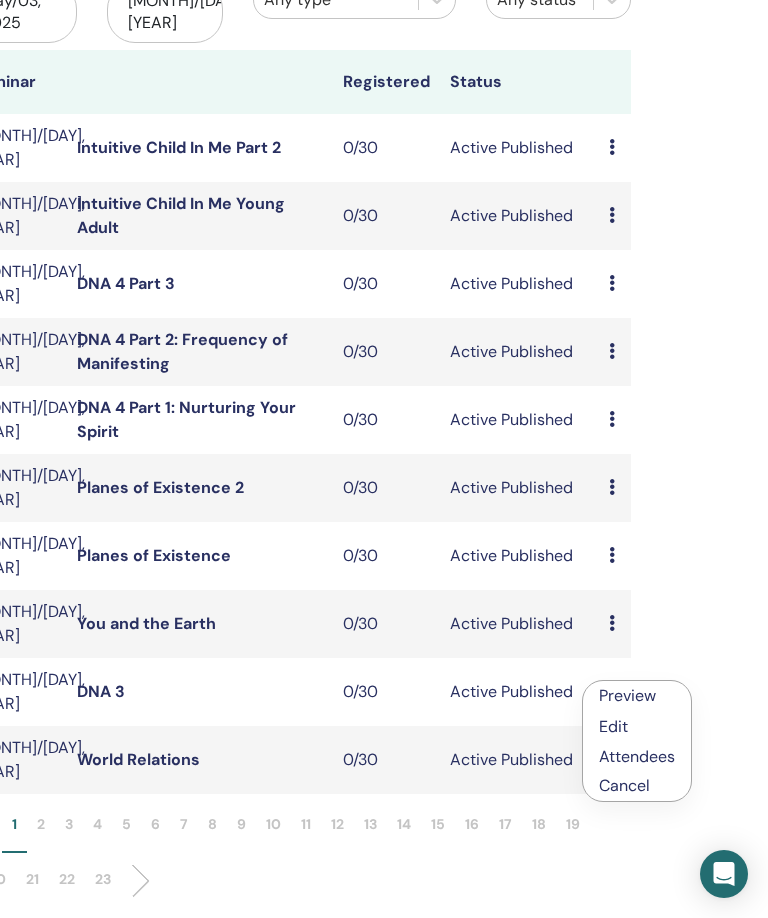click on "Edit" at bounding box center (637, 726) 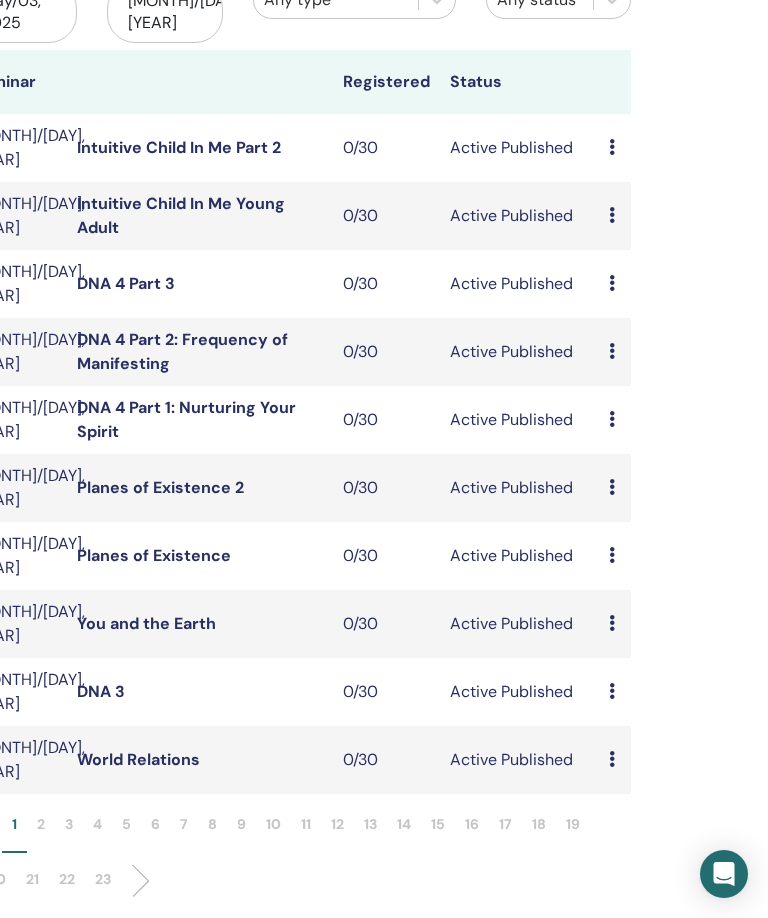 click on "Preview Edit Attendees Cancel" at bounding box center [615, 692] 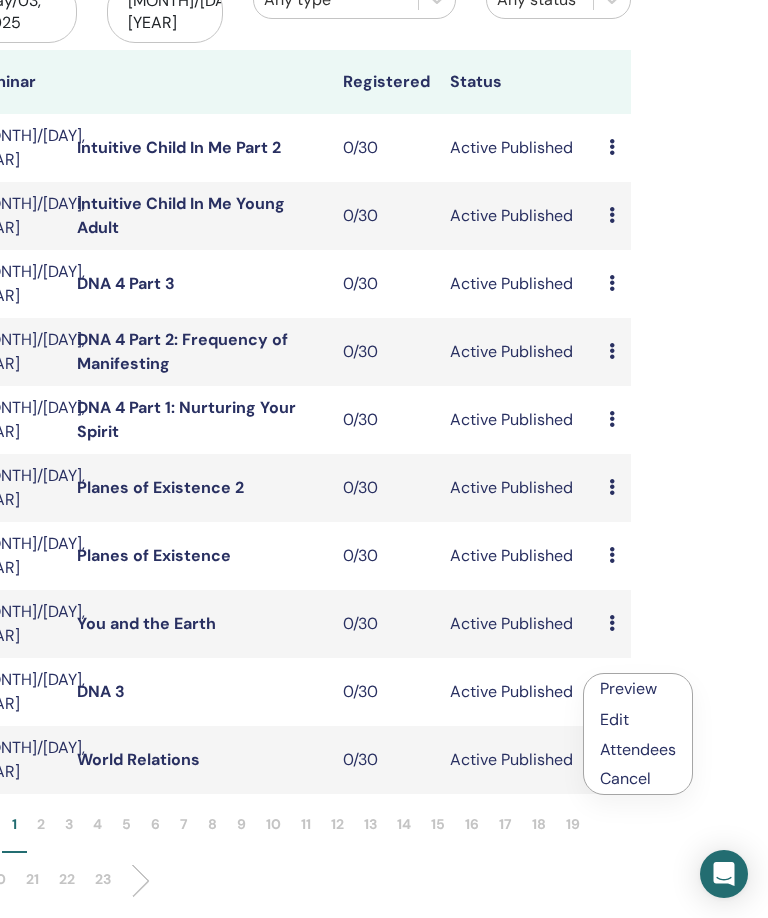 click on "Edit" at bounding box center [614, 719] 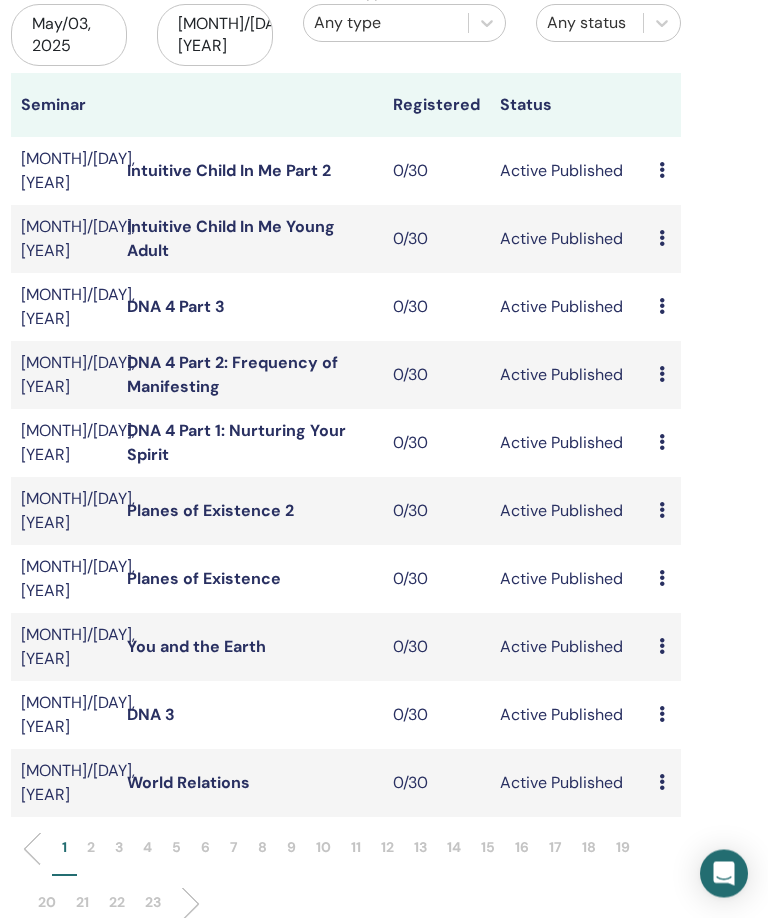 scroll, scrollTop: 232, scrollLeft: 358, axis: both 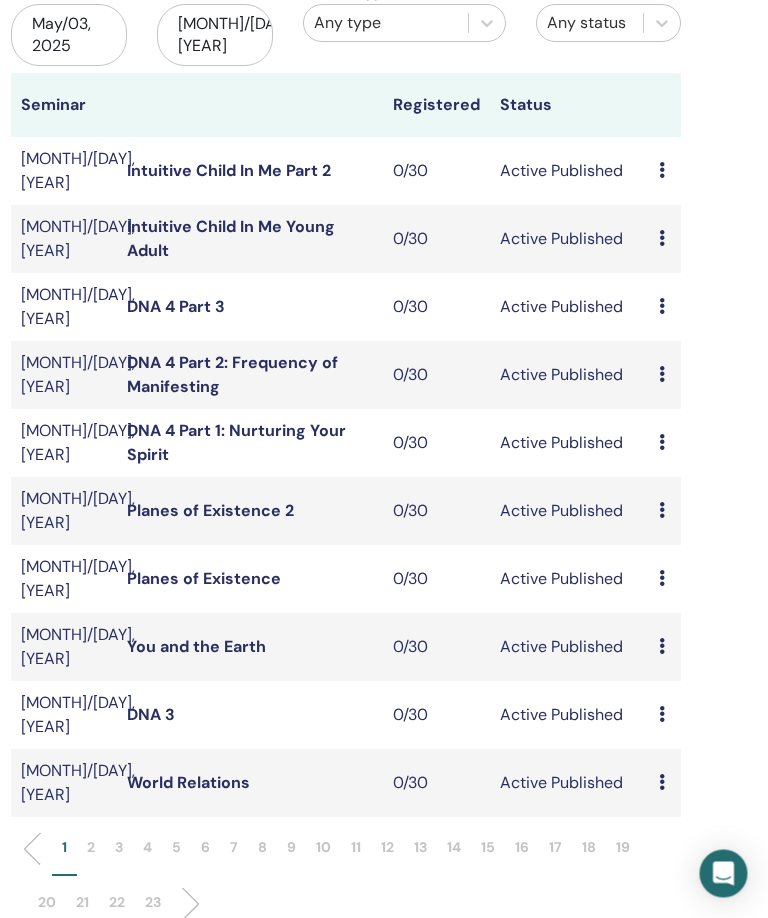 click on "Preview Edit Attendees Cancel" at bounding box center [666, 648] 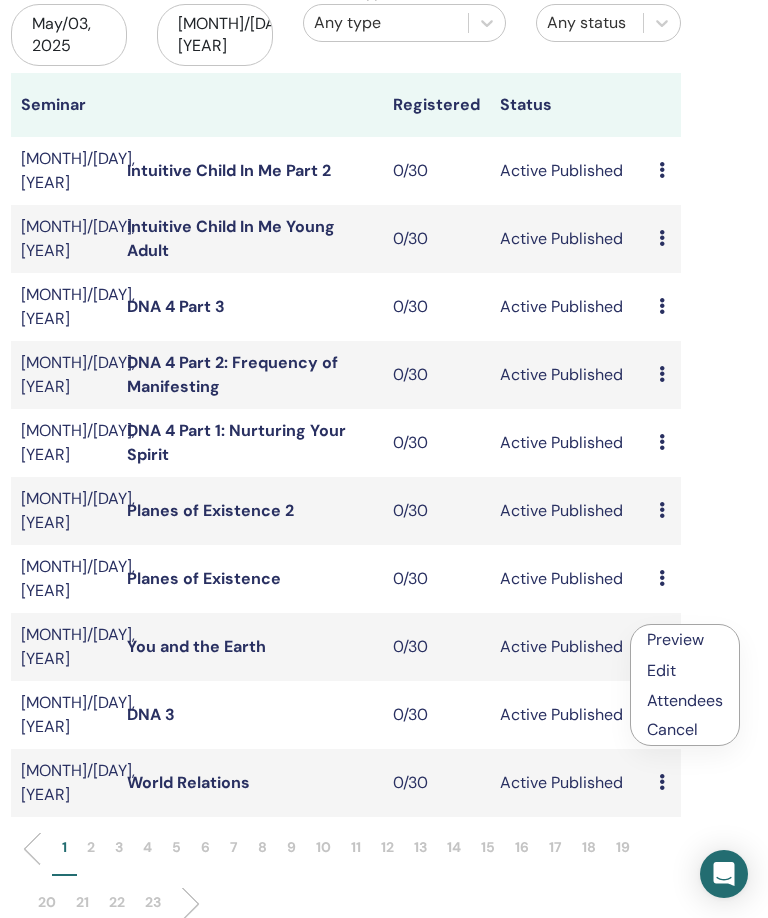 click on "Edit" at bounding box center [661, 670] 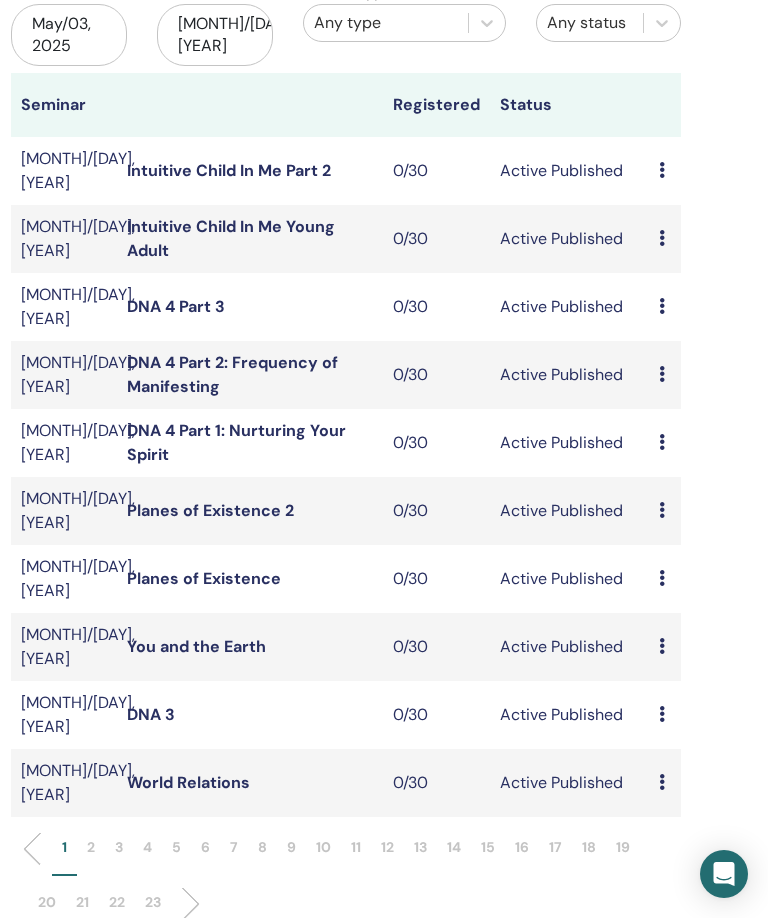 scroll, scrollTop: 299, scrollLeft: 359, axis: both 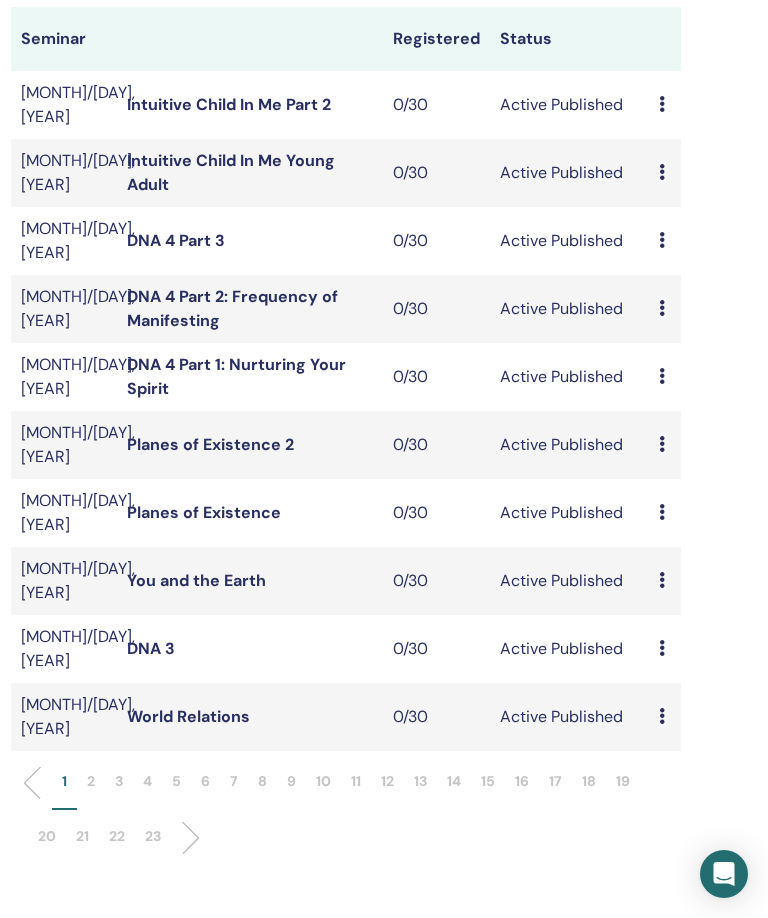 click at bounding box center (662, 512) 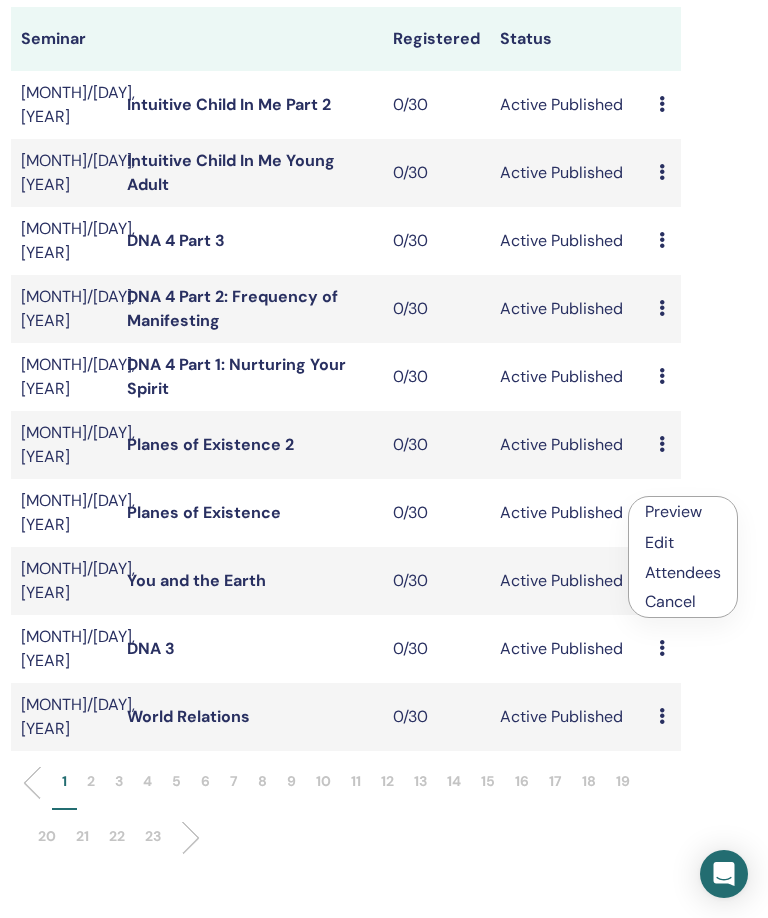 click on "Edit" at bounding box center [659, 542] 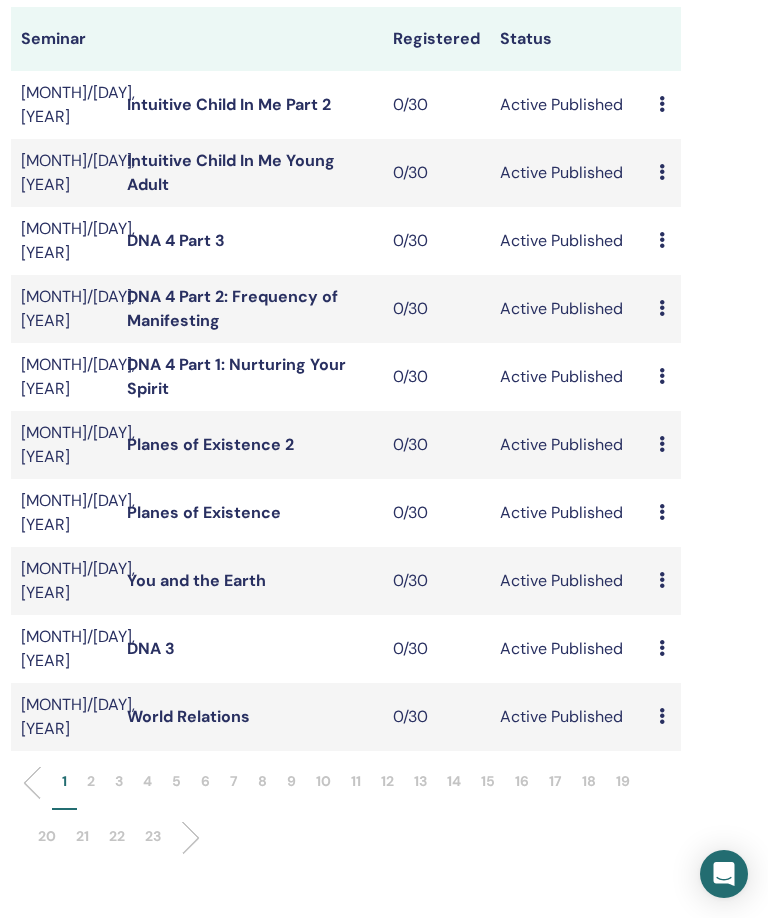 click on "Preview Edit Attendees Cancel" at bounding box center [665, 445] 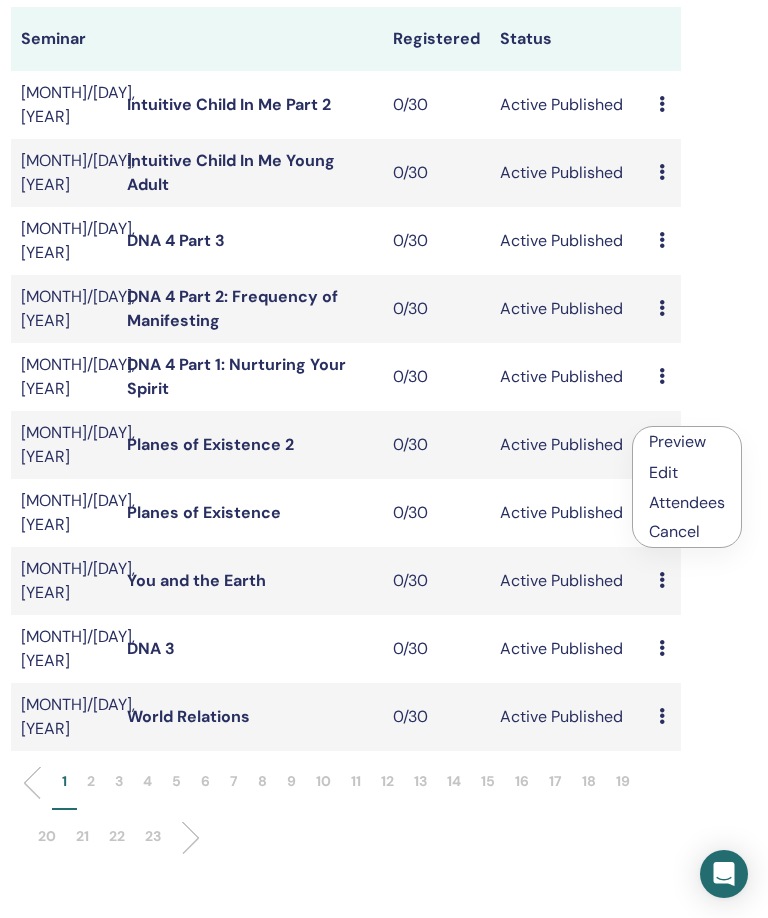 click on "Edit" at bounding box center (663, 472) 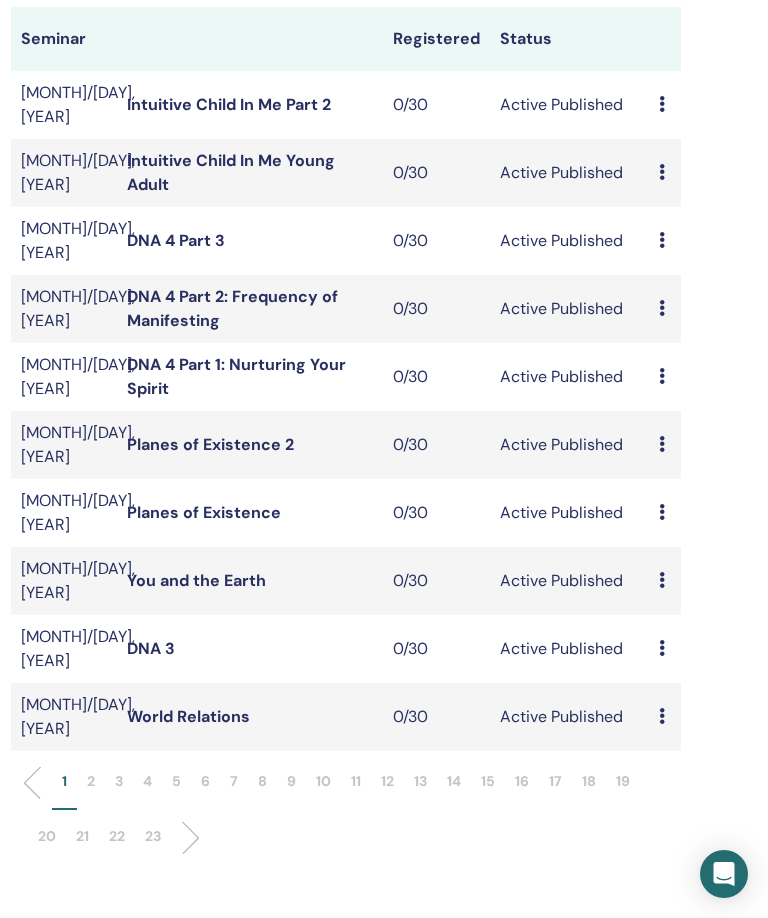 click at bounding box center [662, 376] 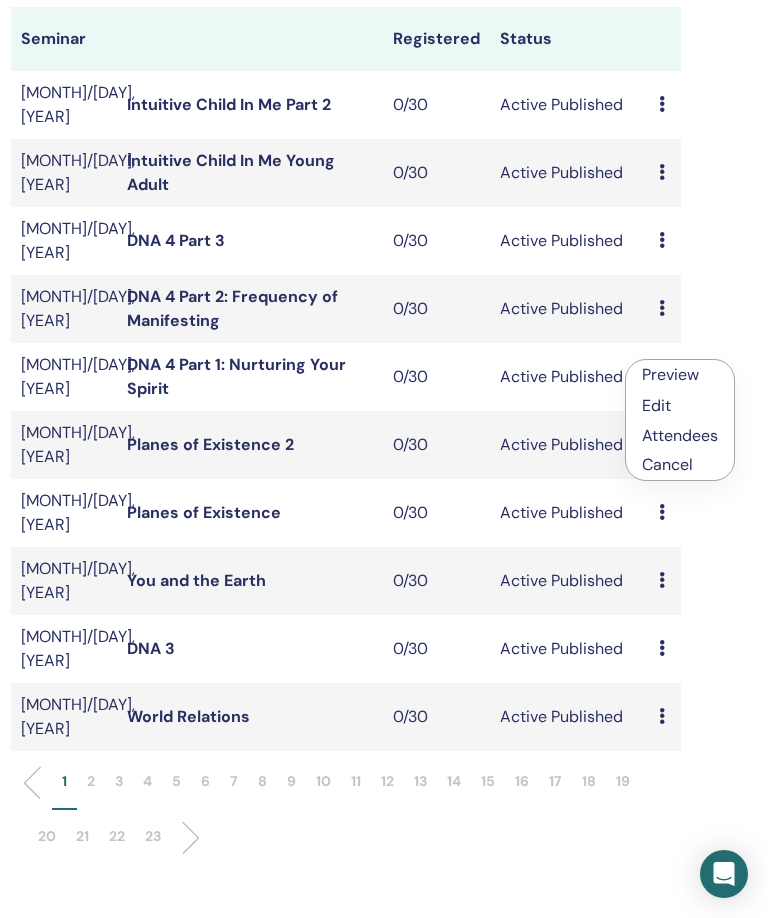 click on "Edit" at bounding box center [680, 405] 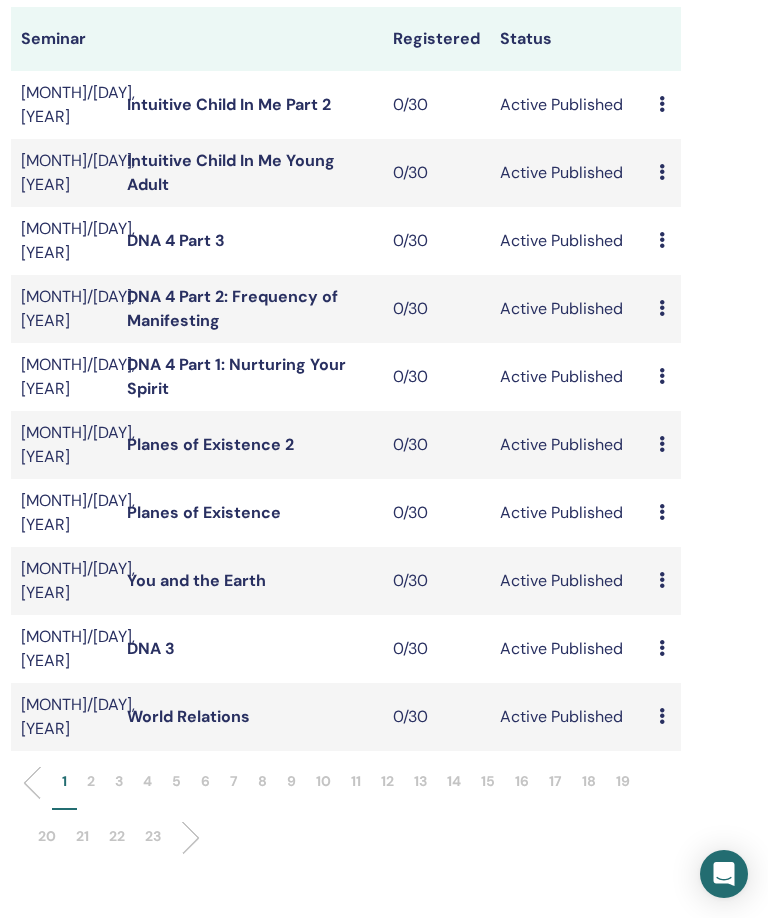 click on "Preview Edit Attendees Cancel" at bounding box center (665, 377) 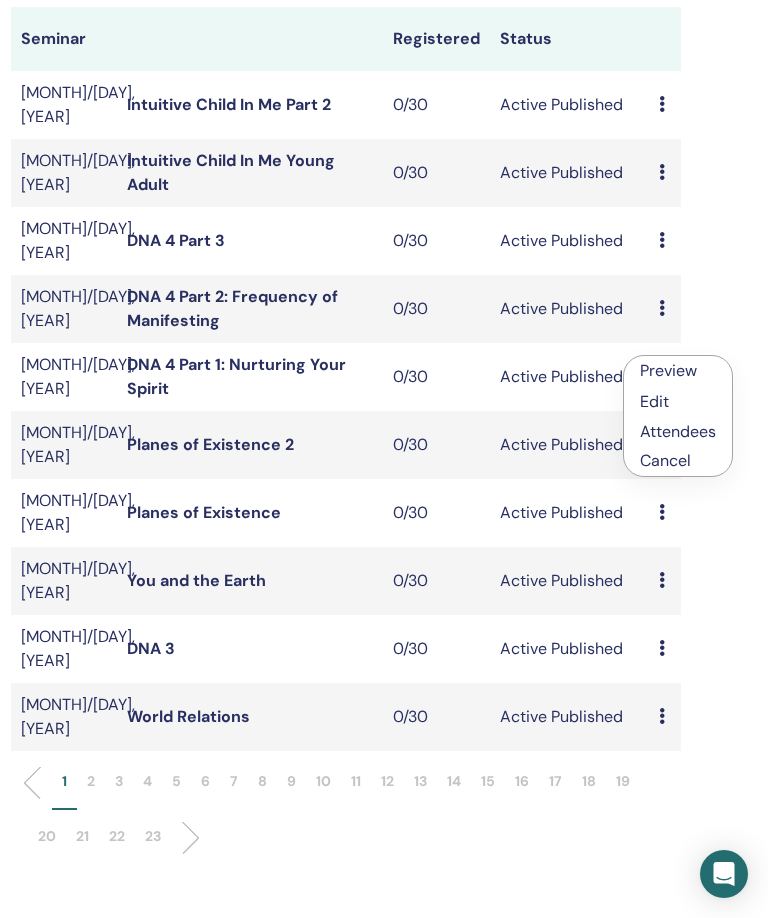 click on "Edit" at bounding box center (654, 401) 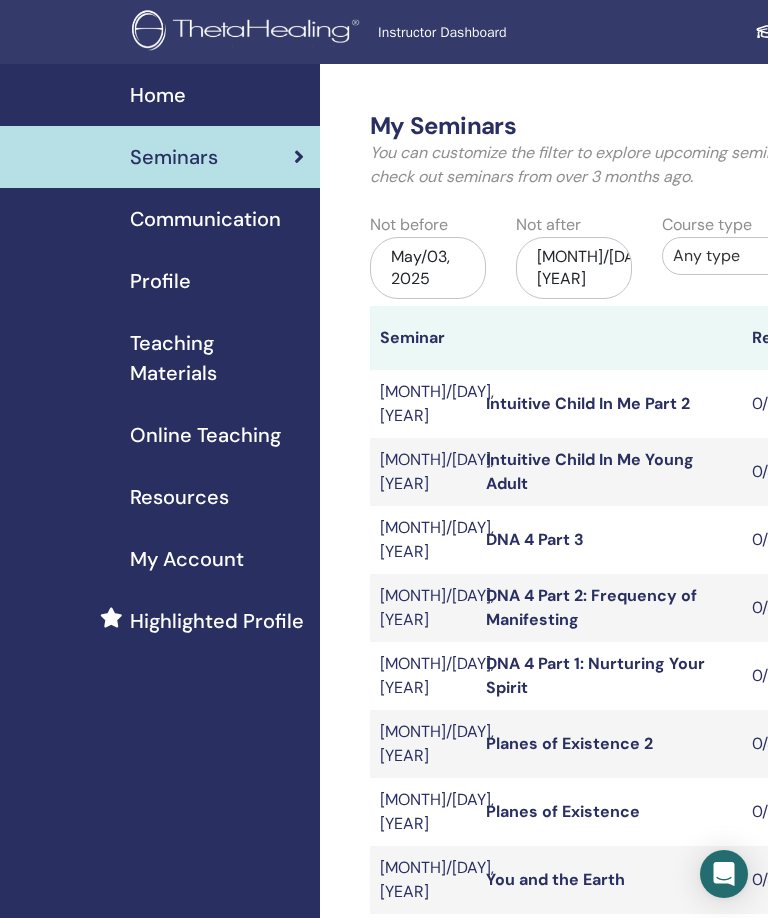 scroll, scrollTop: 299, scrollLeft: 359, axis: both 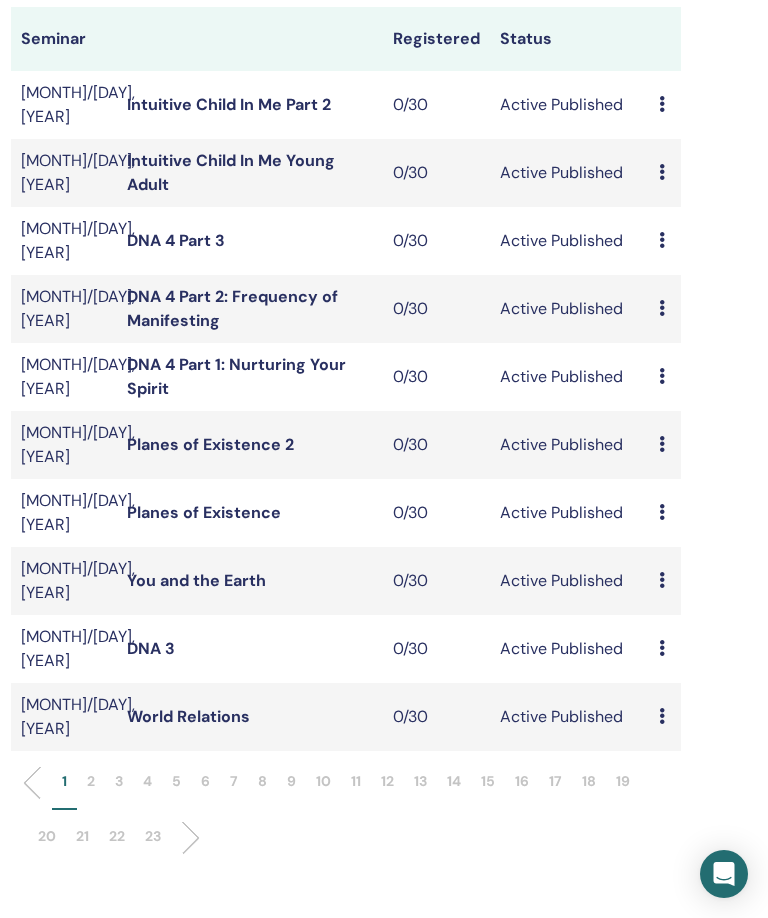 click on "Preview Edit Attendees Cancel" at bounding box center (665, 309) 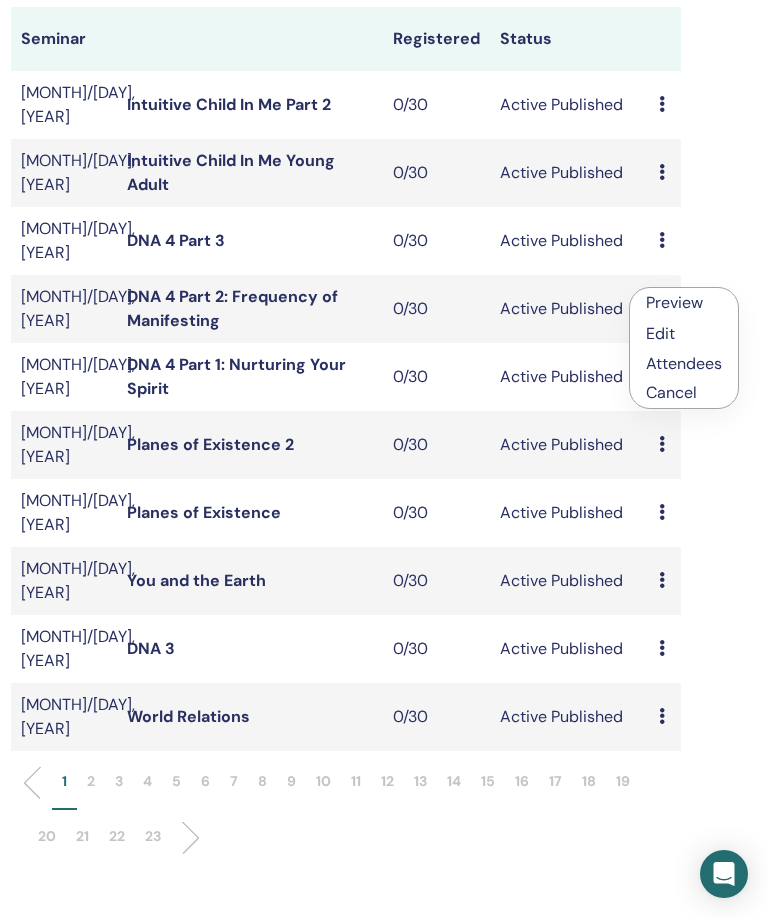 click on "Edit" at bounding box center (660, 333) 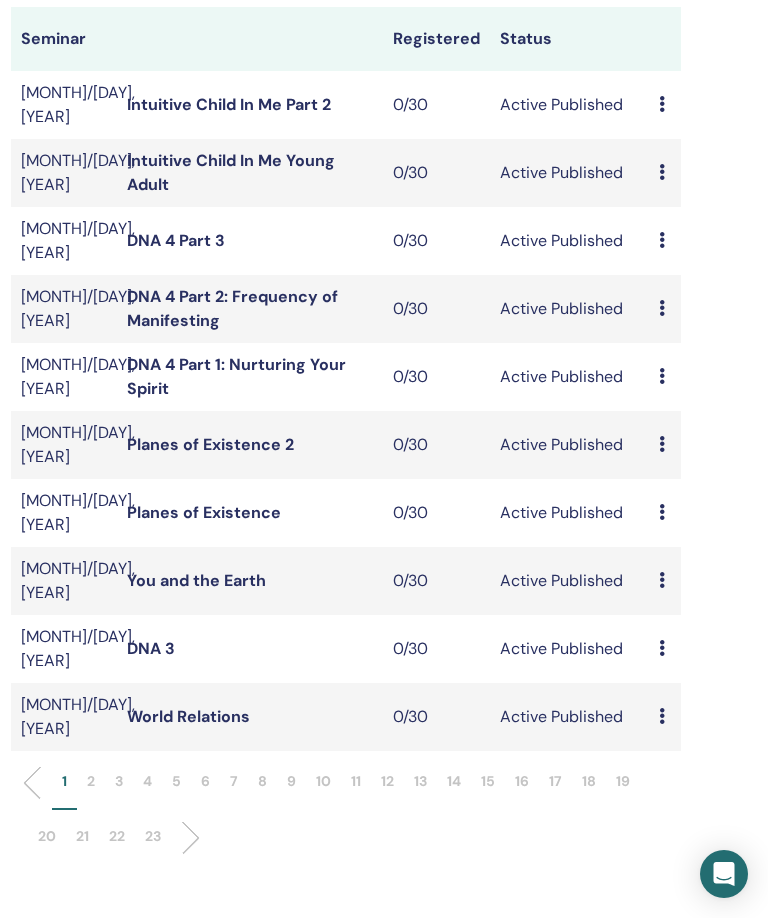 click on "Preview Edit Attendees Cancel" at bounding box center [665, 241] 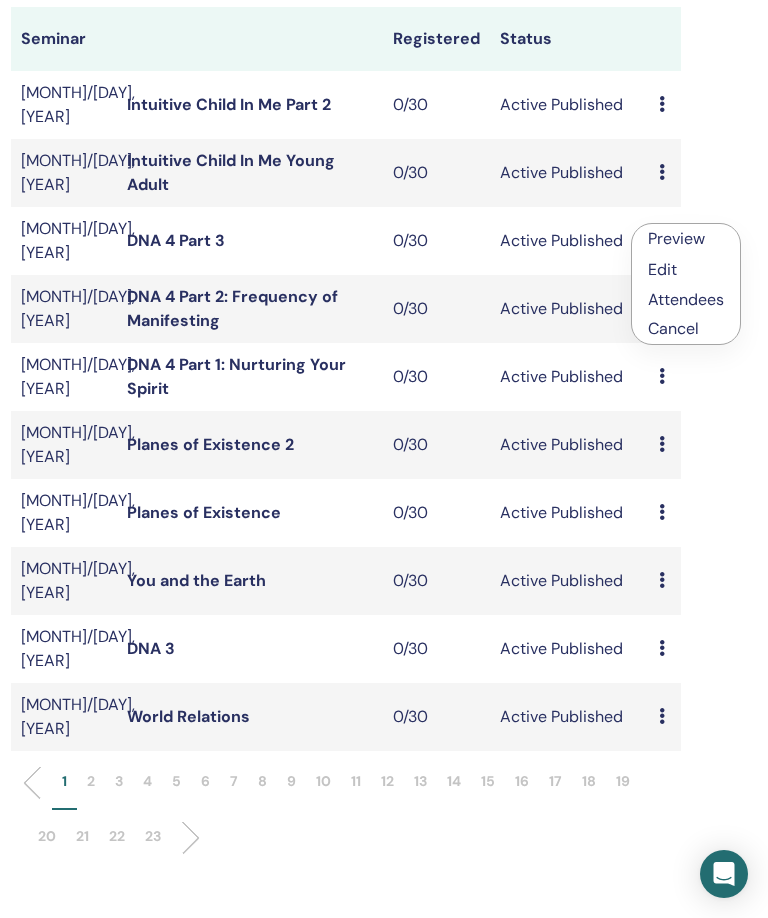click on "Edit" at bounding box center (662, 269) 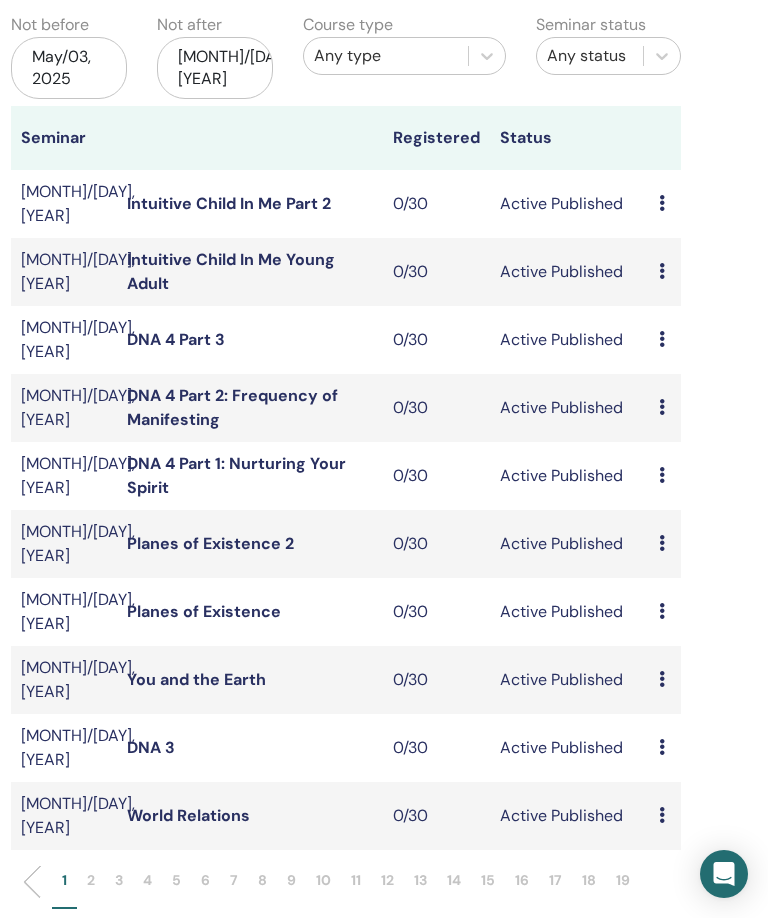 scroll, scrollTop: 196, scrollLeft: 359, axis: both 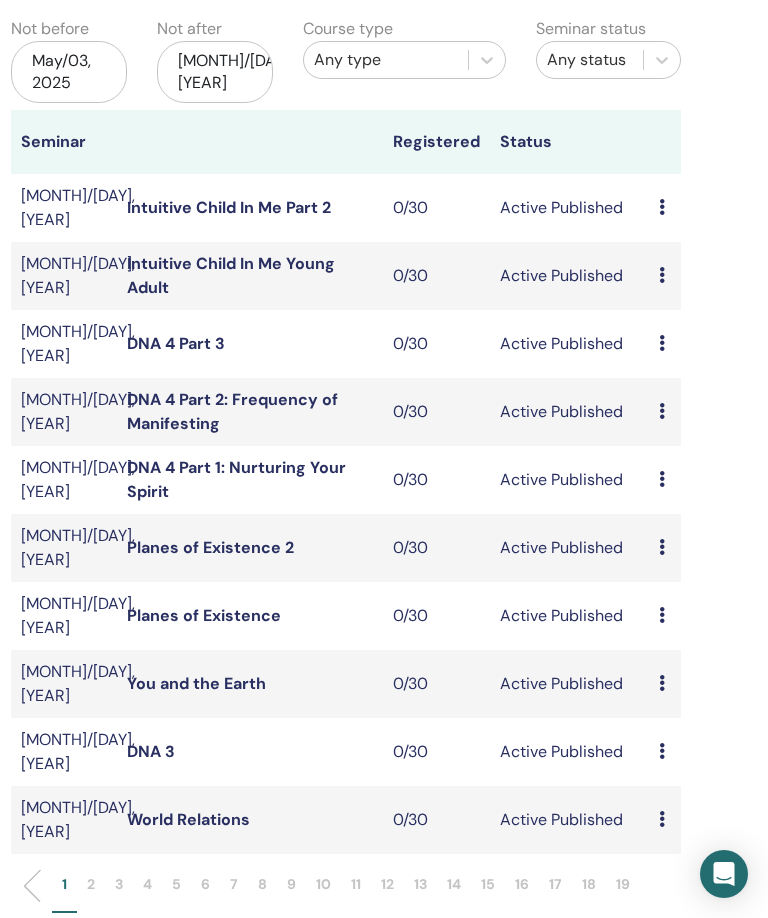 click on "Preview Edit Attendees Cancel" at bounding box center [665, 276] 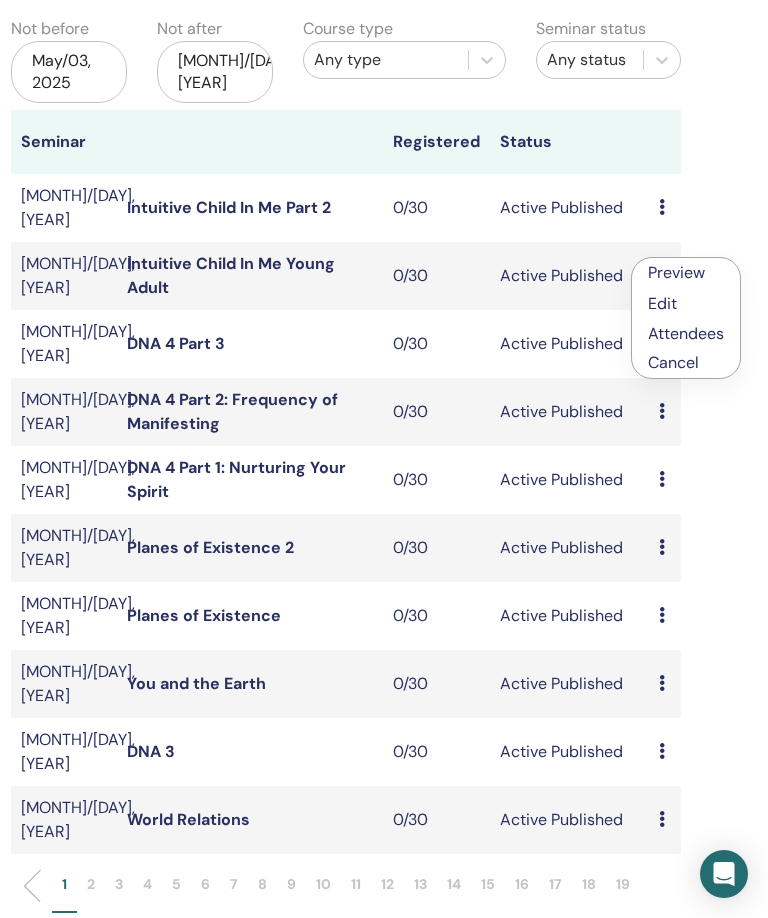 click on "Edit" at bounding box center [686, 303] 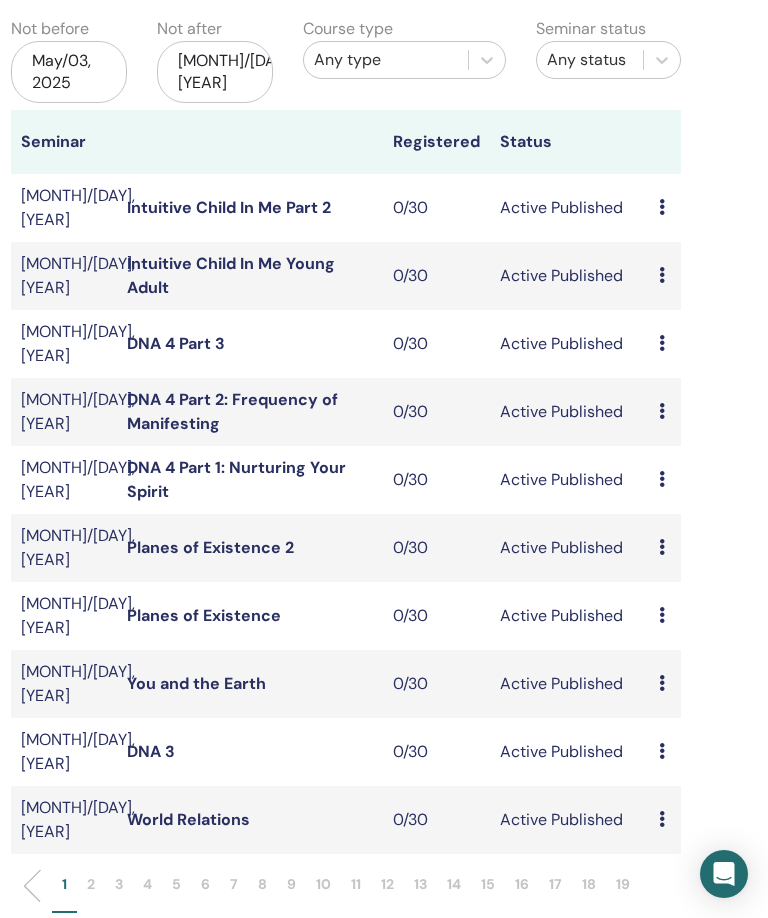 click on "Preview Edit Attendees Cancel" at bounding box center [665, 276] 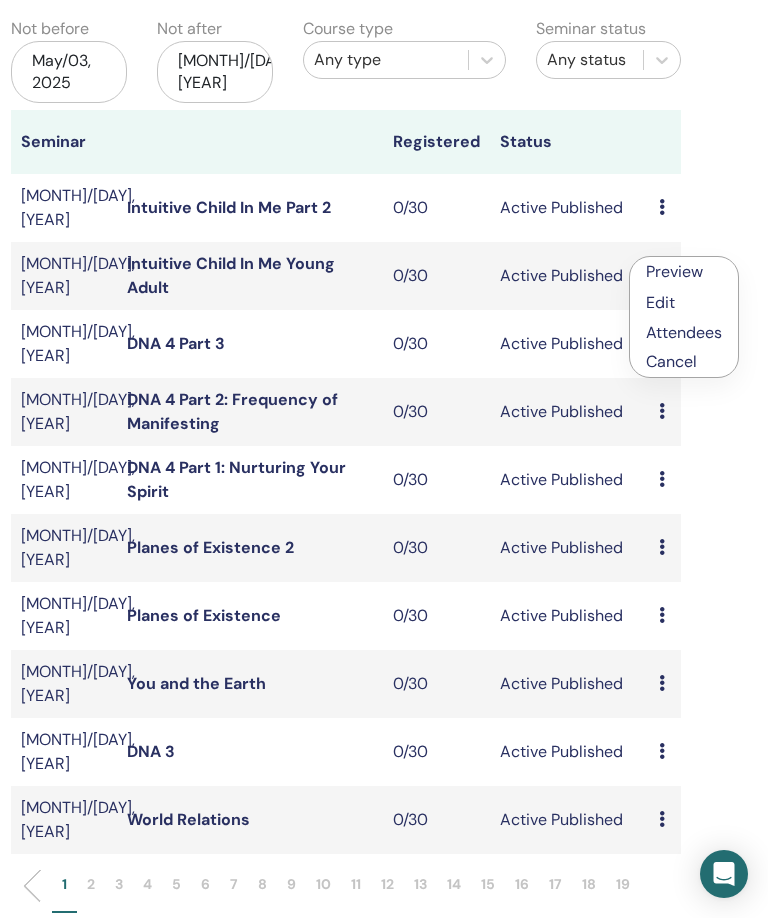 click on "Edit" at bounding box center (660, 302) 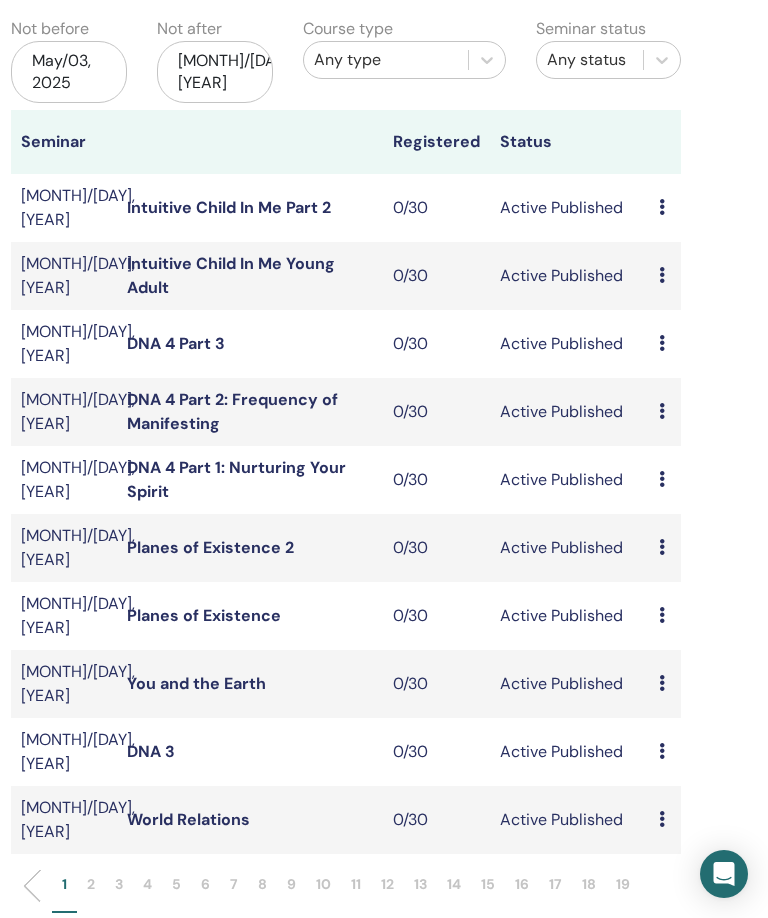 click on "Preview Edit Attendees Cancel" at bounding box center [665, 208] 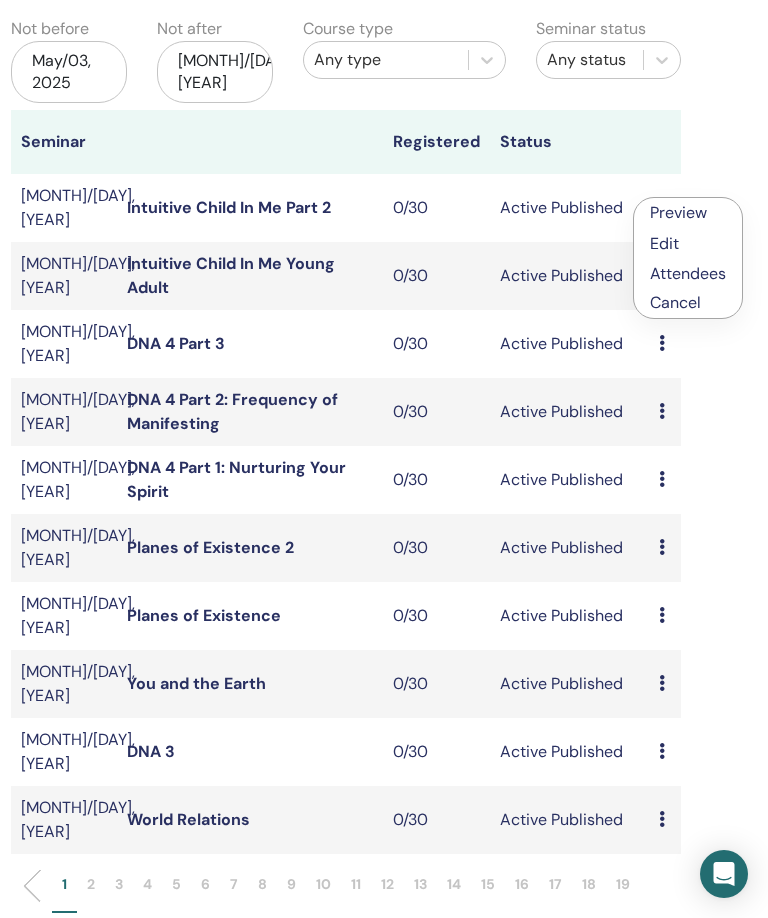 click on "Edit" at bounding box center (688, 243) 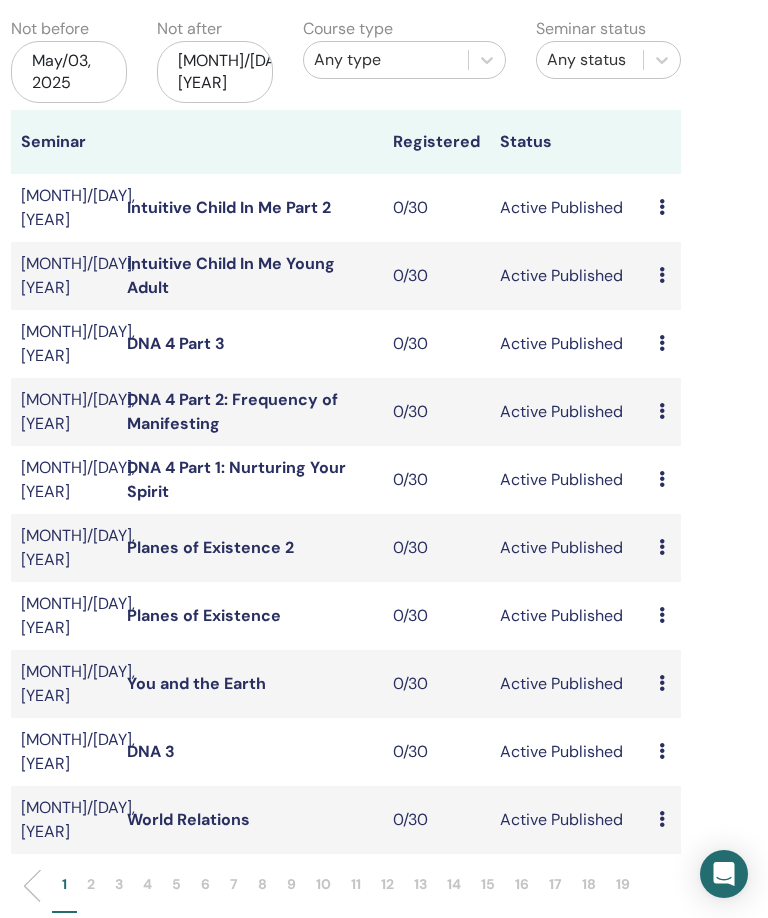 click on "Preview Edit Attendees Cancel" at bounding box center [665, 208] 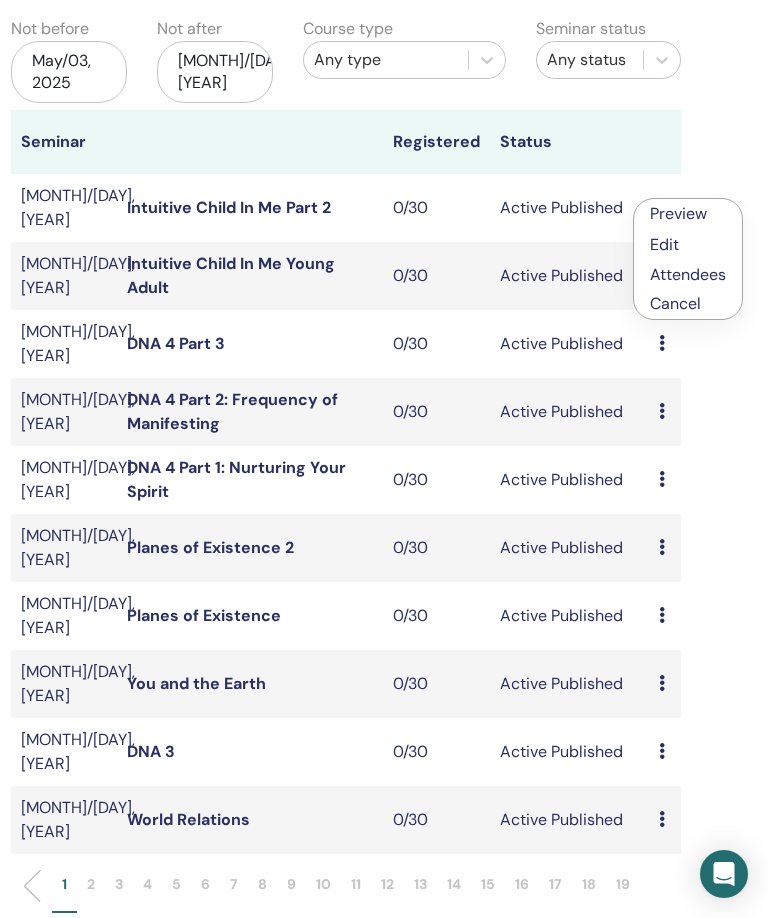 click on "Edit" at bounding box center (664, 244) 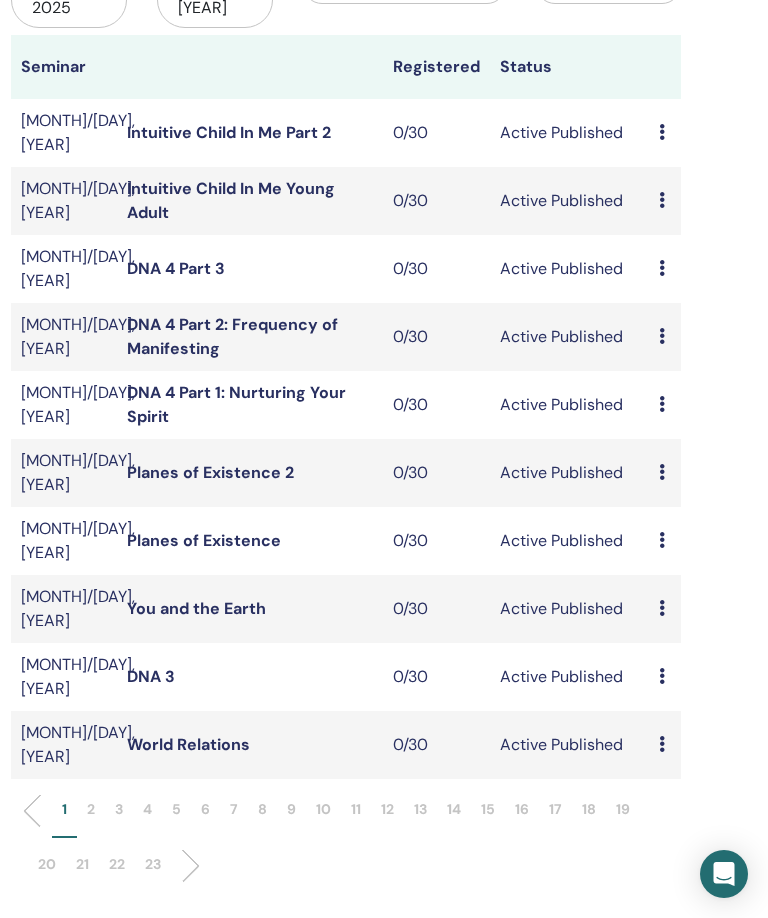 scroll, scrollTop: 270, scrollLeft: 359, axis: both 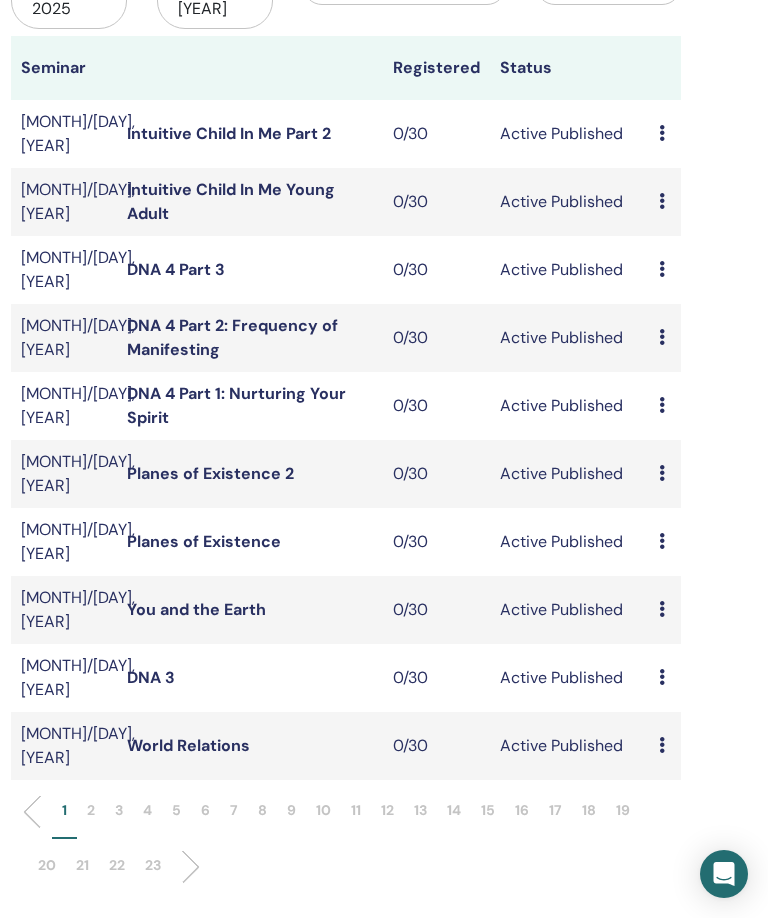 click on "2" at bounding box center (91, 810) 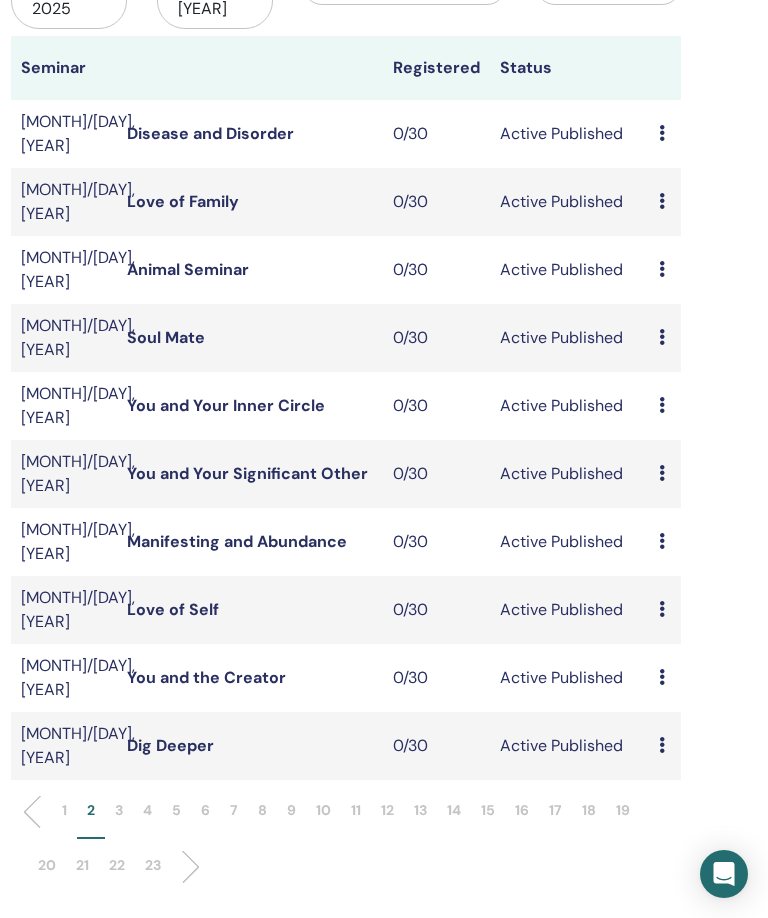 click on "3" at bounding box center [119, 810] 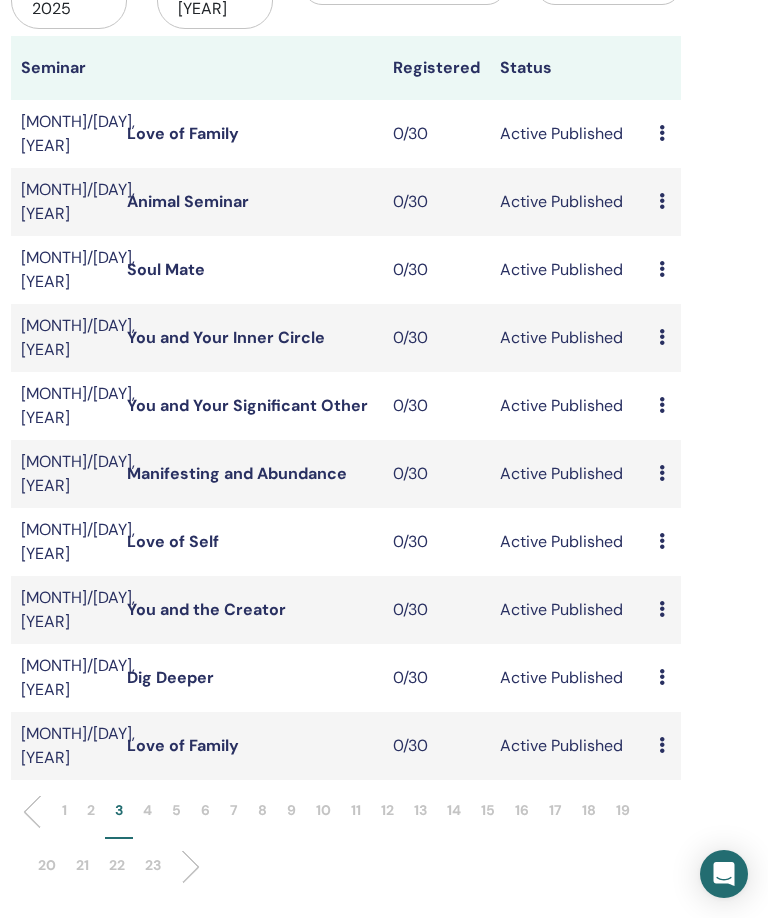 click on "4" at bounding box center (147, 819) 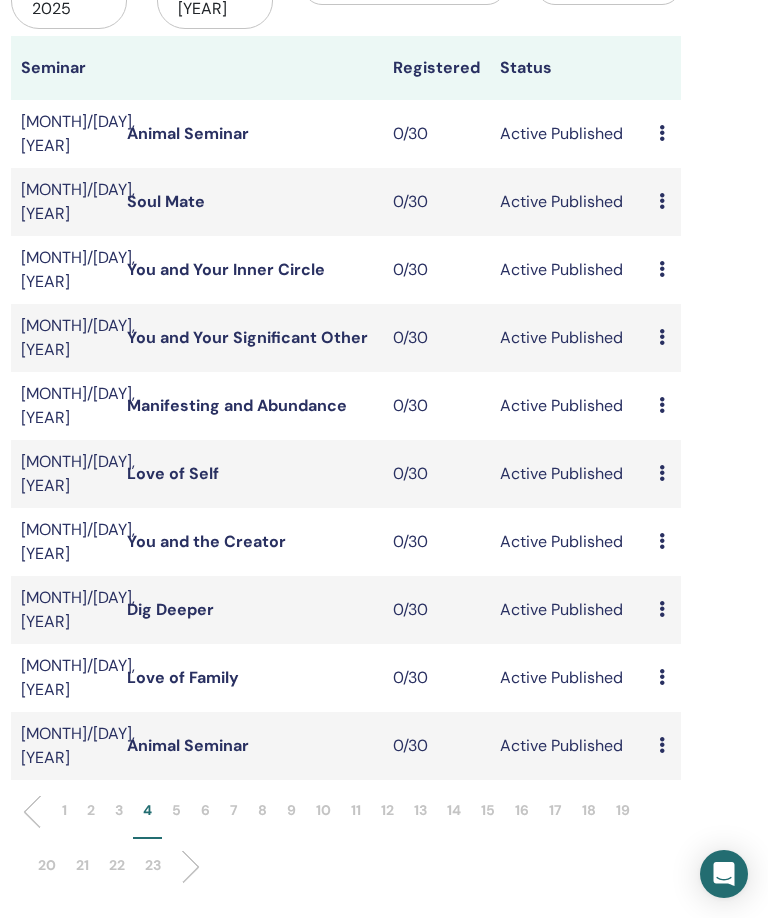 click on "5" at bounding box center [176, 819] 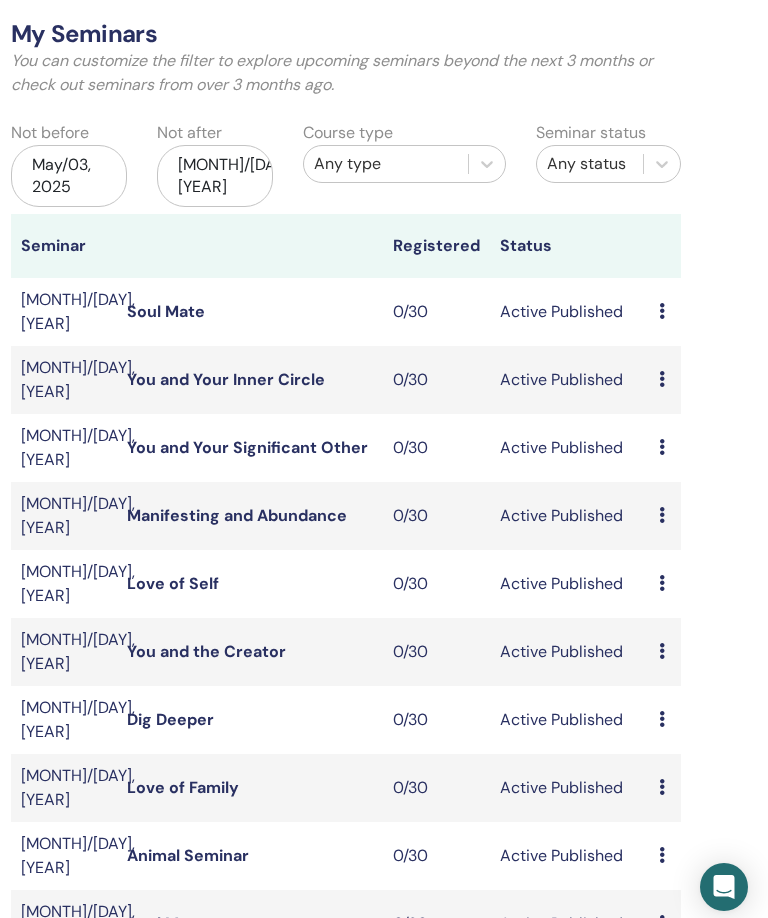 scroll, scrollTop: 0, scrollLeft: 359, axis: horizontal 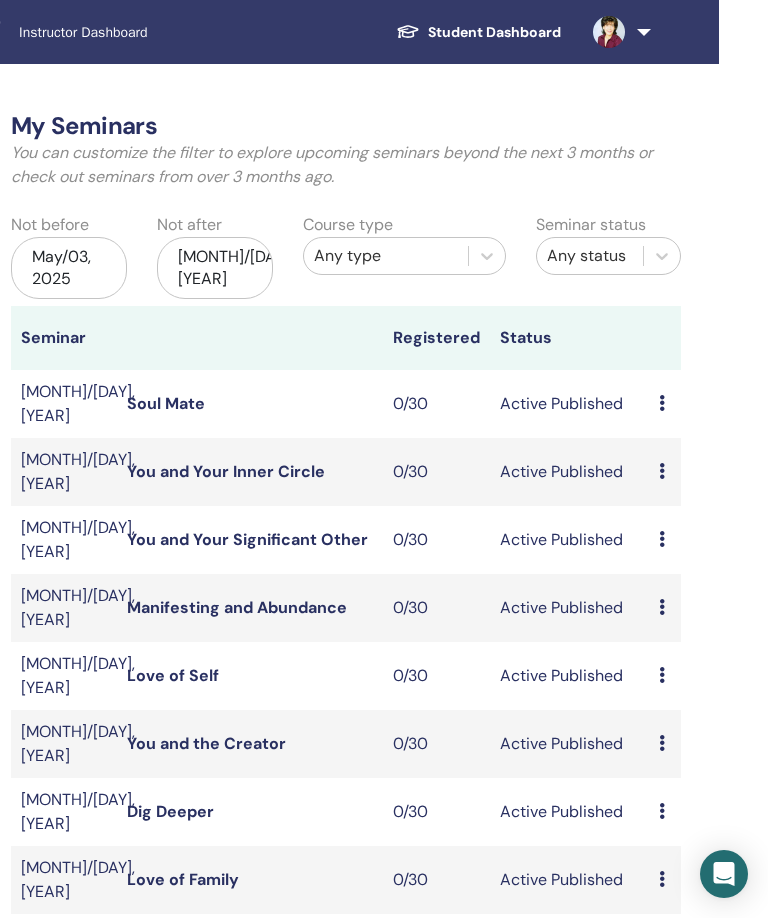 click at bounding box center (618, 32) 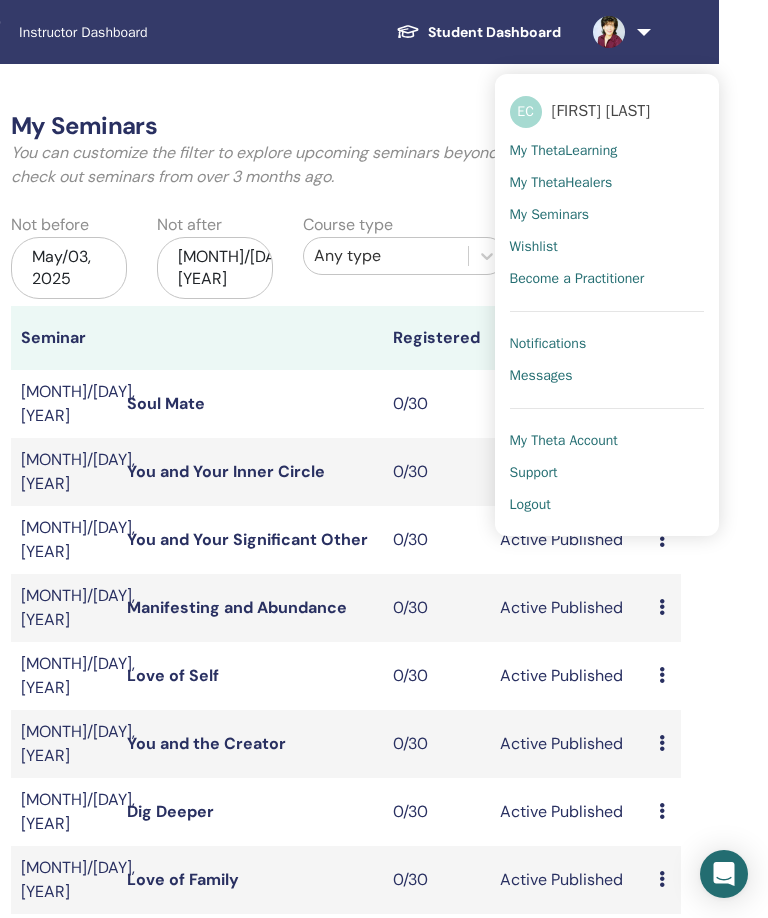 click on "Logout" at bounding box center [607, 505] 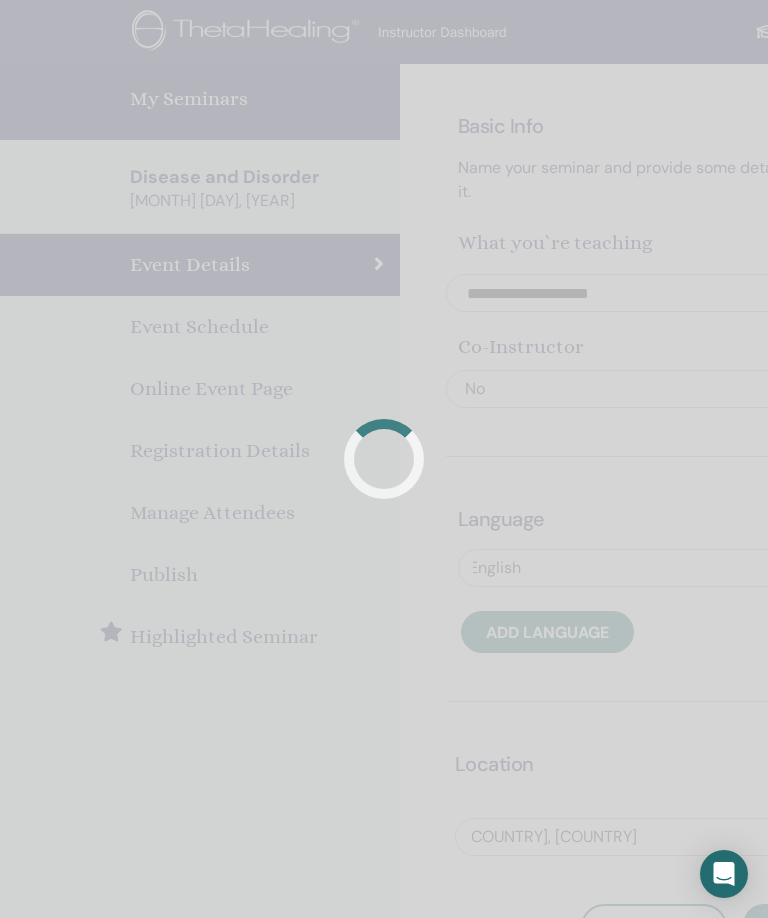 scroll, scrollTop: 0, scrollLeft: 0, axis: both 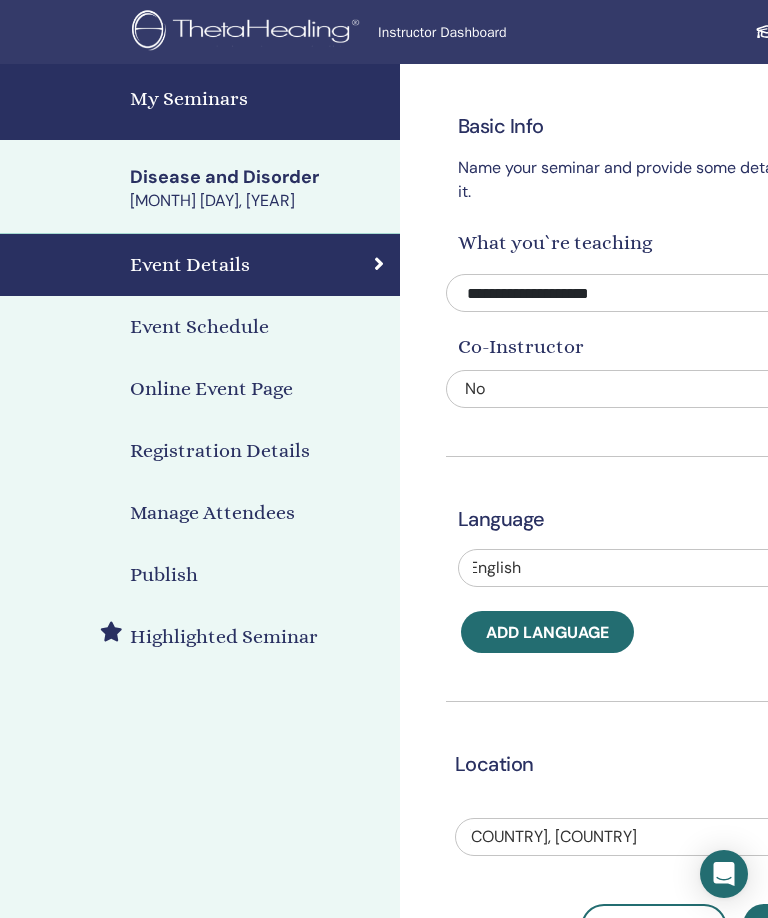 click on "Registration Details" at bounding box center [220, 451] 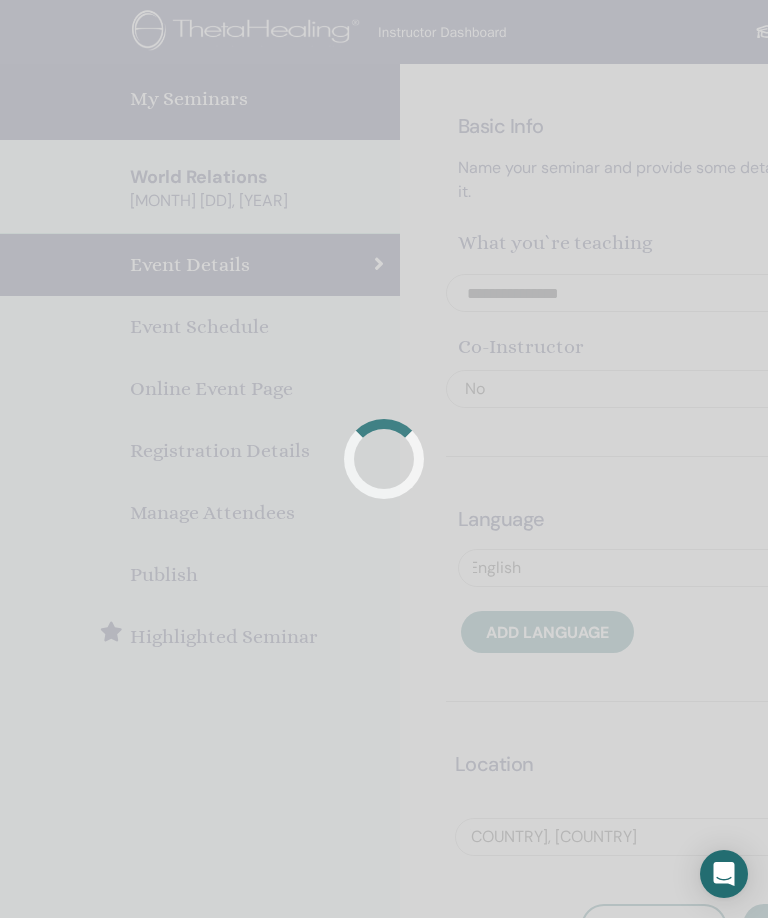 scroll, scrollTop: 0, scrollLeft: 0, axis: both 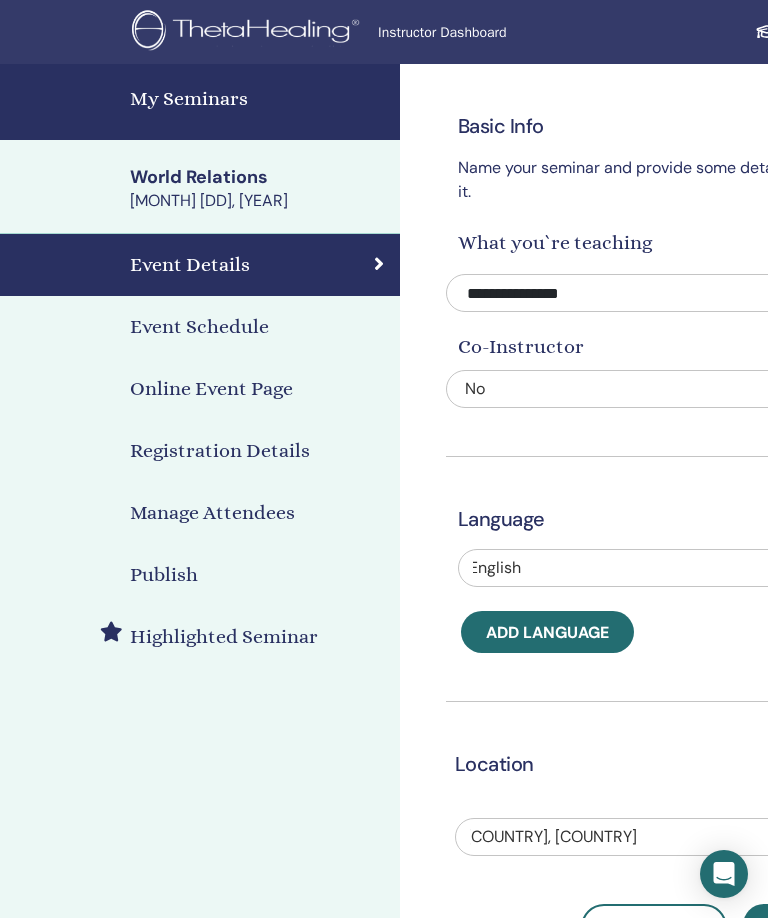 click on "Registration Details" at bounding box center [220, 451] 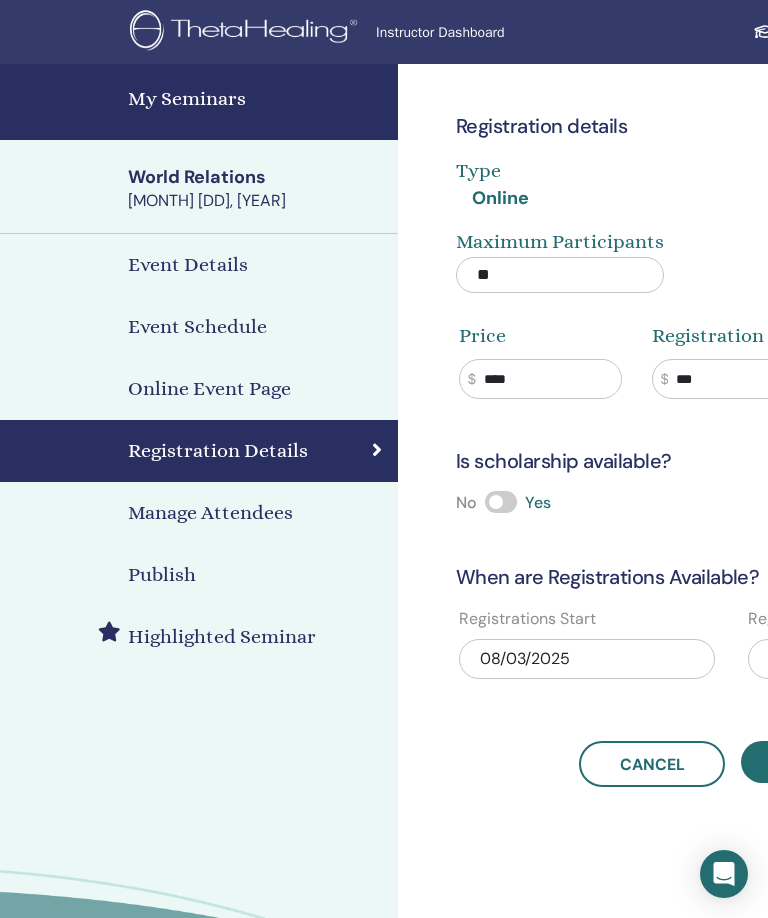 scroll, scrollTop: 0, scrollLeft: 0, axis: both 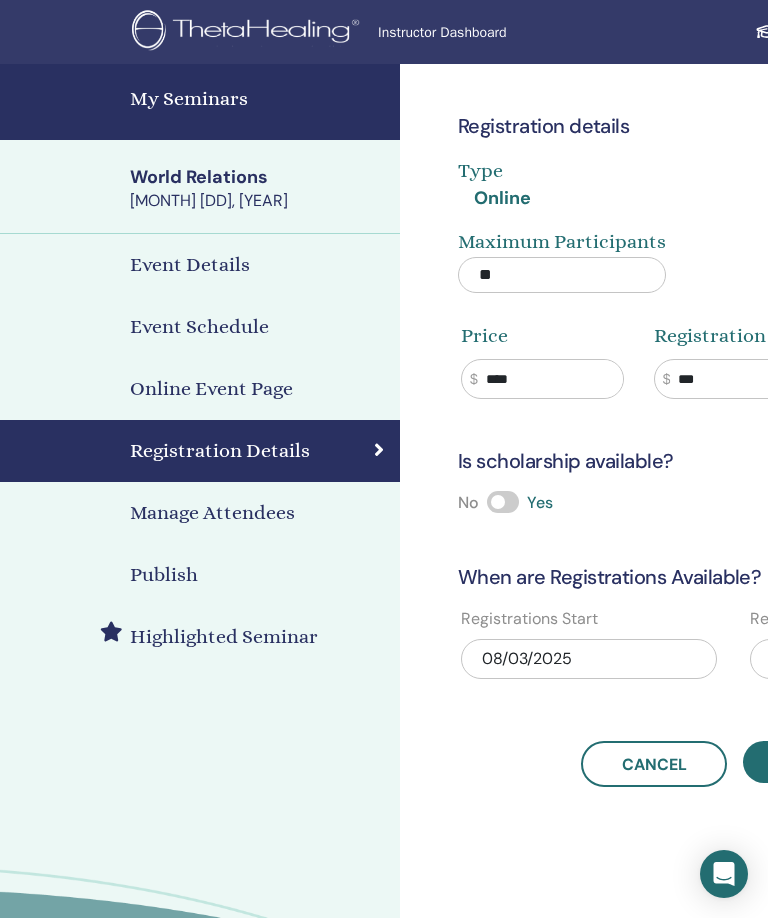 click on "08/03/2025" at bounding box center [589, 659] 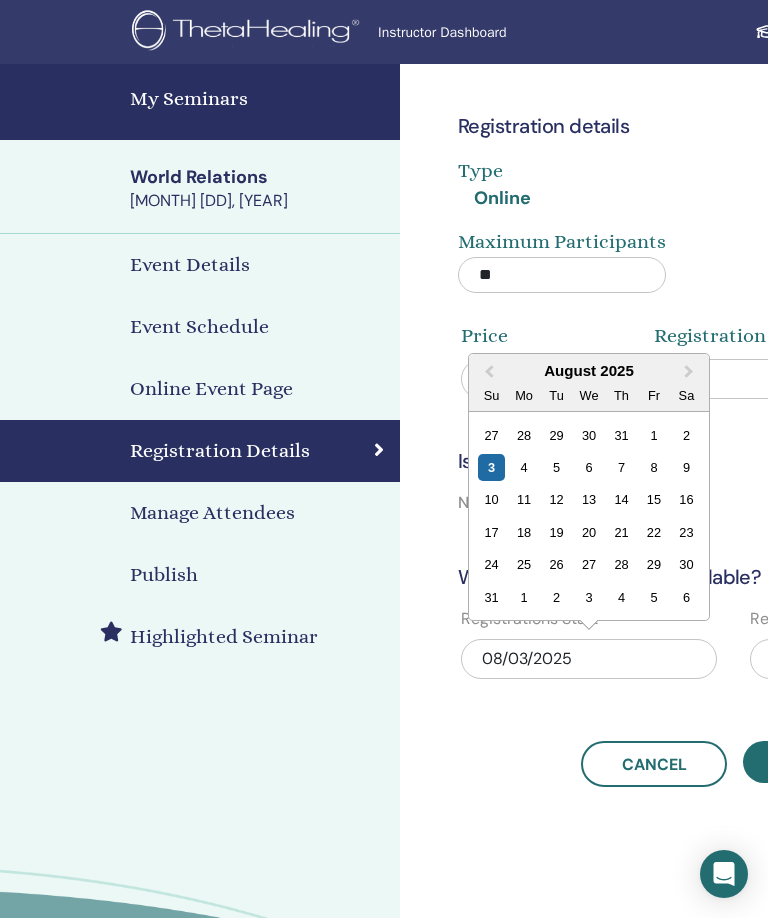 click on "Next Month" at bounding box center (691, 372) 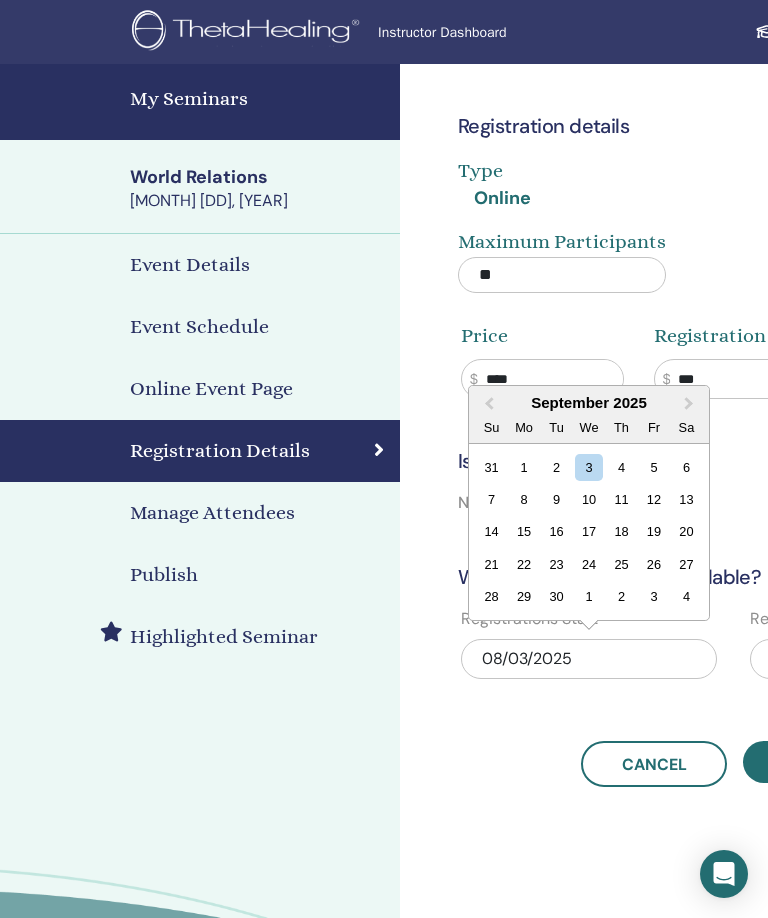 click on "Next Month" at bounding box center [691, 404] 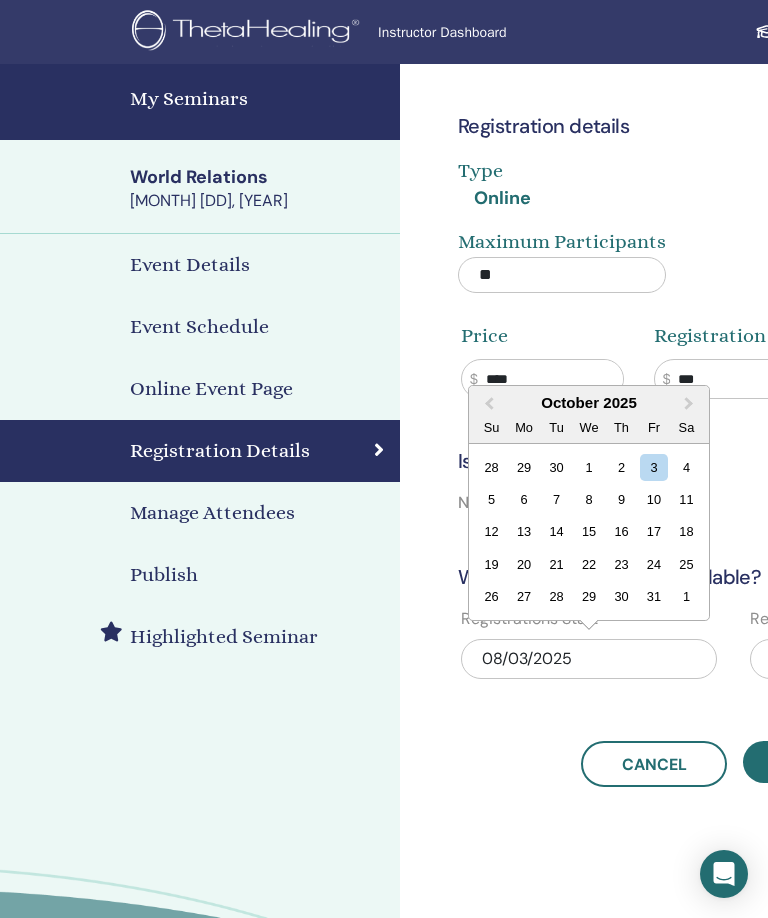 click on "Next Month" at bounding box center [691, 404] 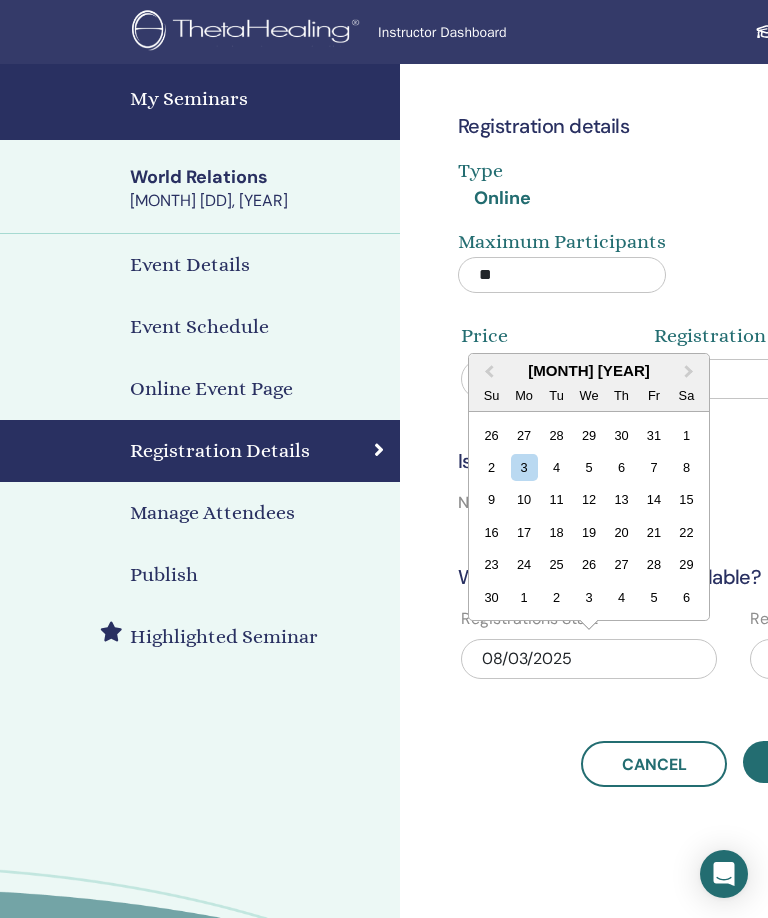 click on "Next Month" at bounding box center [691, 372] 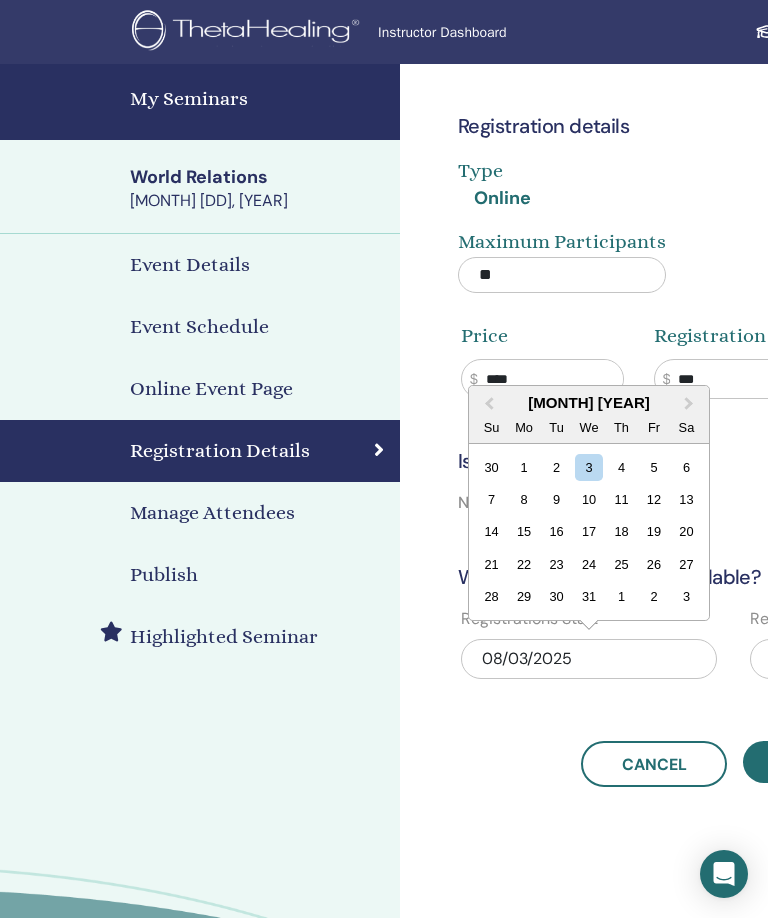 click on "Next Month" at bounding box center [691, 404] 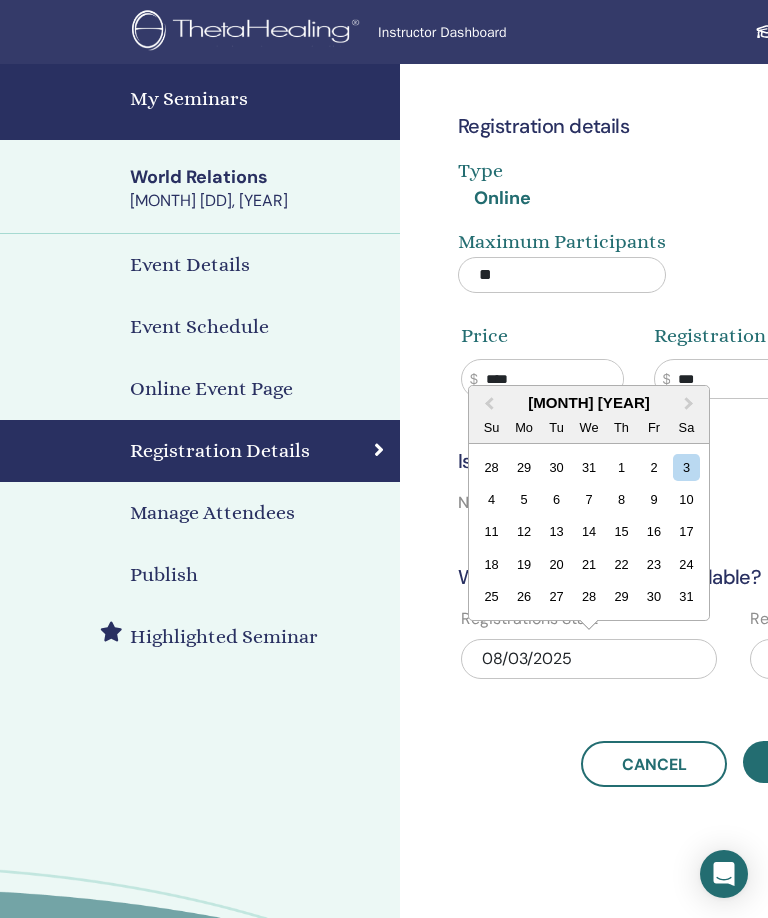 click on "Next Month" at bounding box center (691, 404) 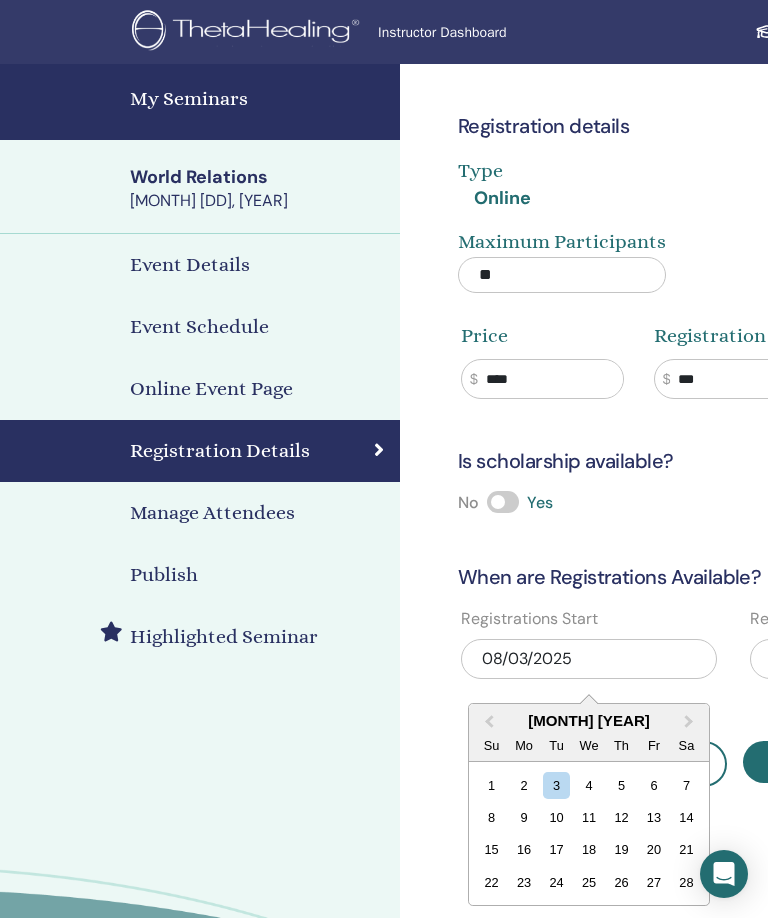 click on "Next Month" at bounding box center [691, 722] 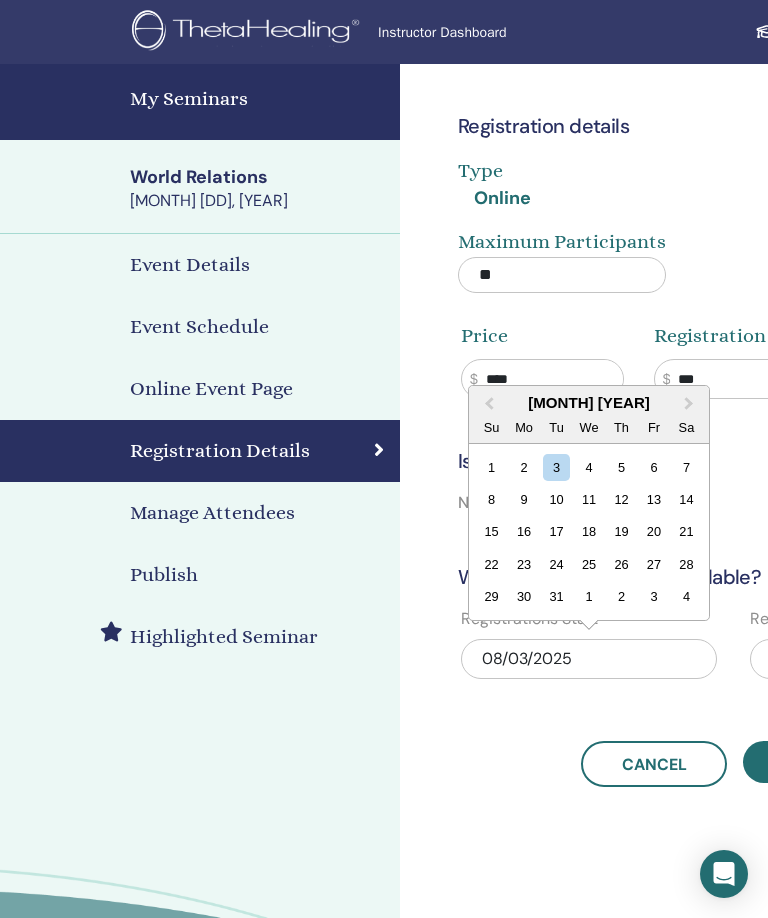 click on "Next Month" at bounding box center (689, 403) 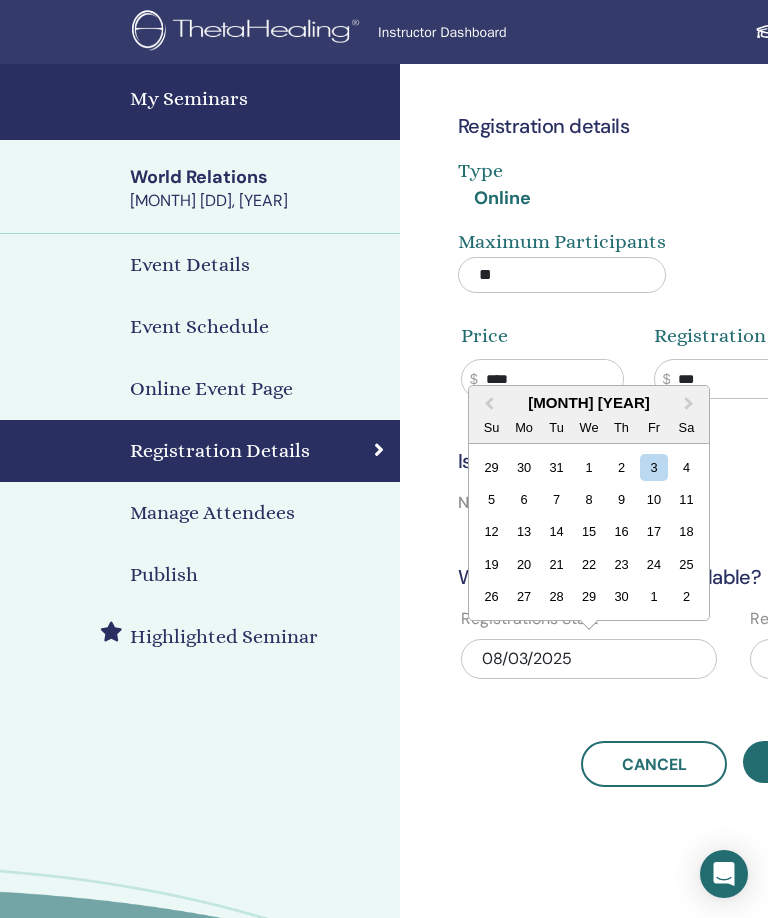 click on "Next Month" at bounding box center [691, 404] 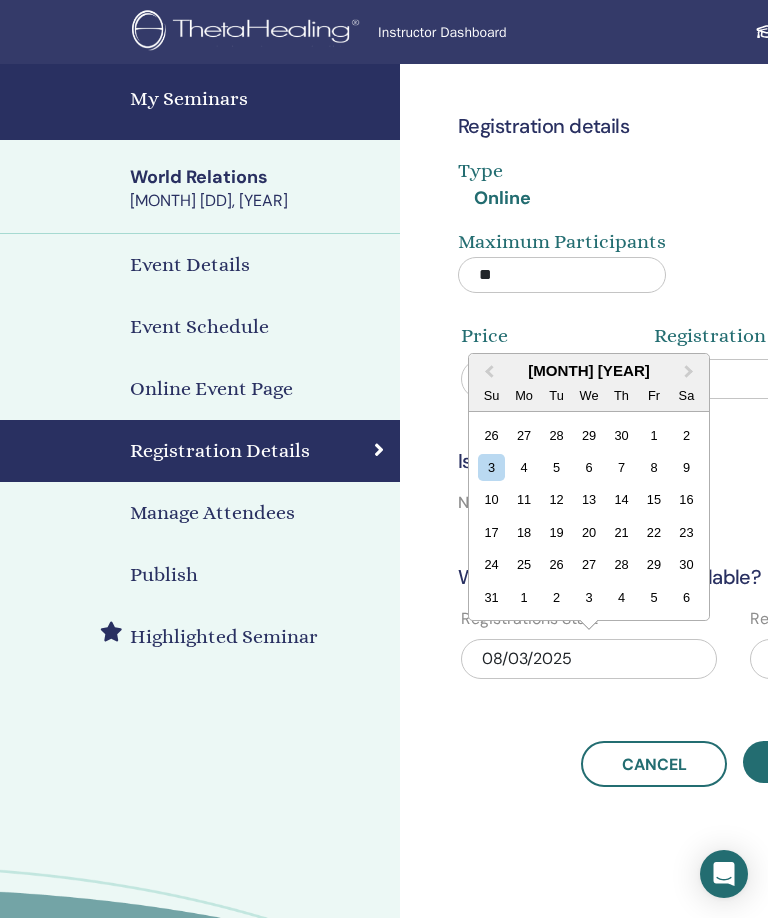 click on "Next Month" at bounding box center (691, 372) 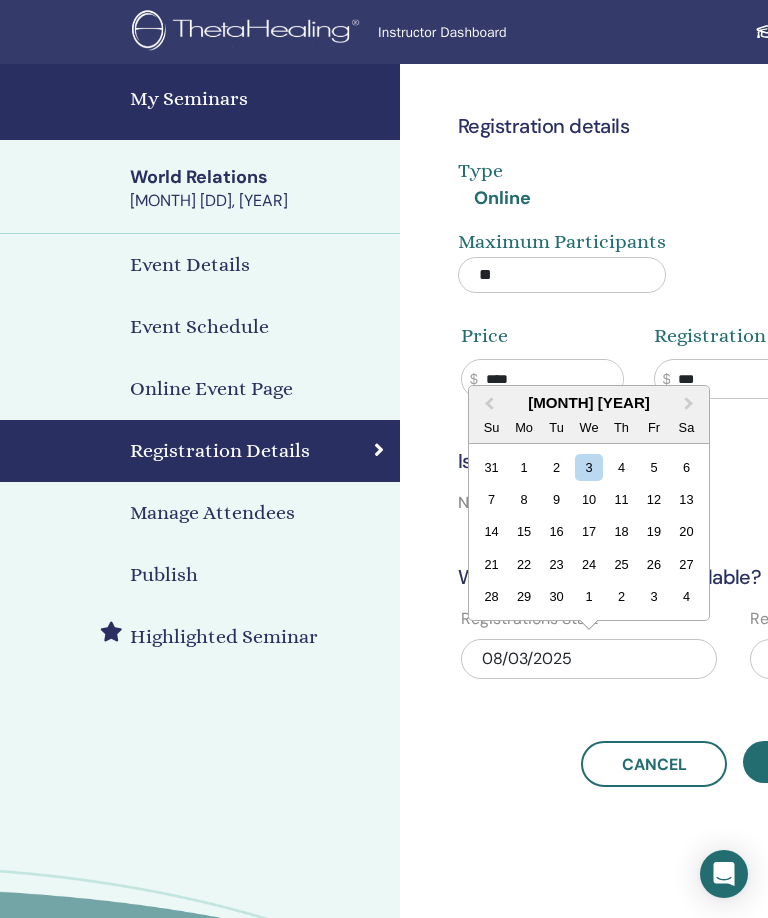 click on "Next Month" at bounding box center (691, 404) 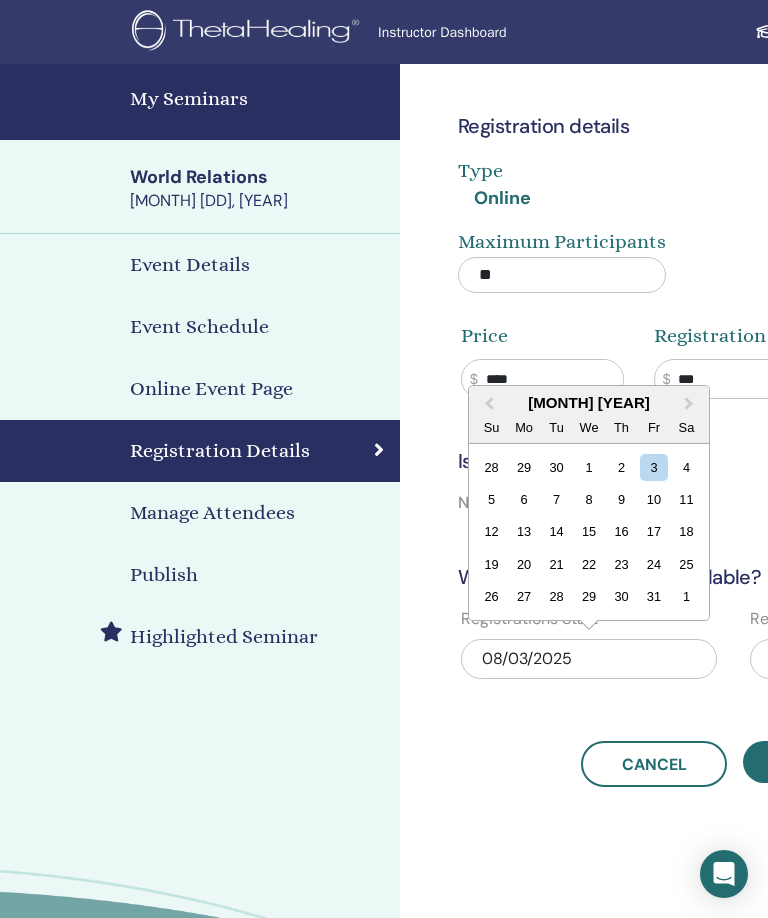 click on "Next Month" at bounding box center (691, 404) 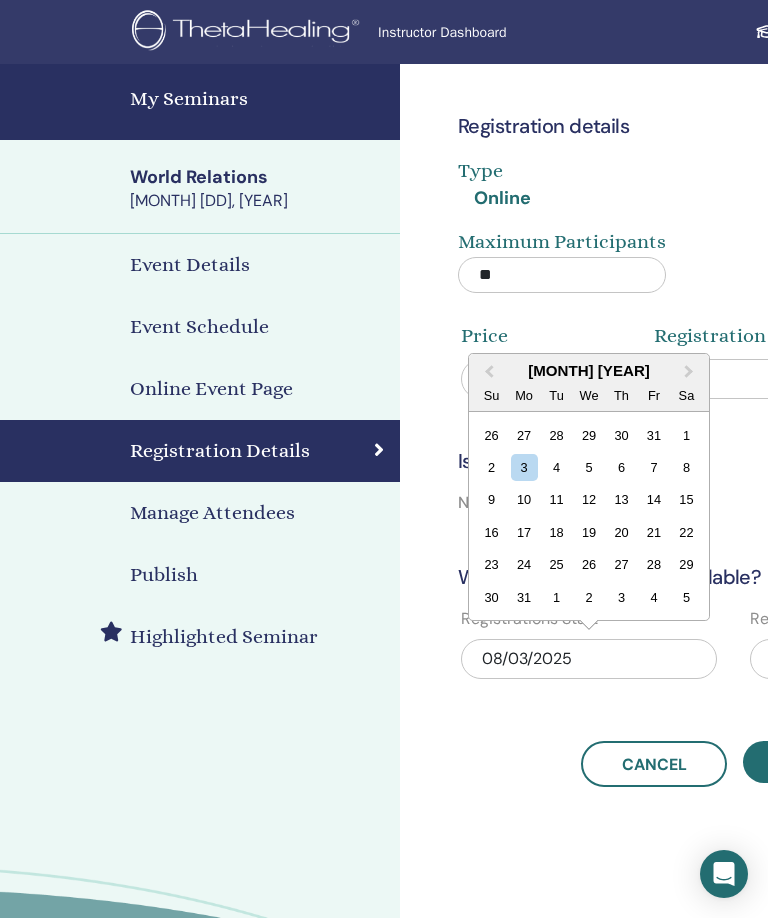 click on "Next Month" at bounding box center [691, 372] 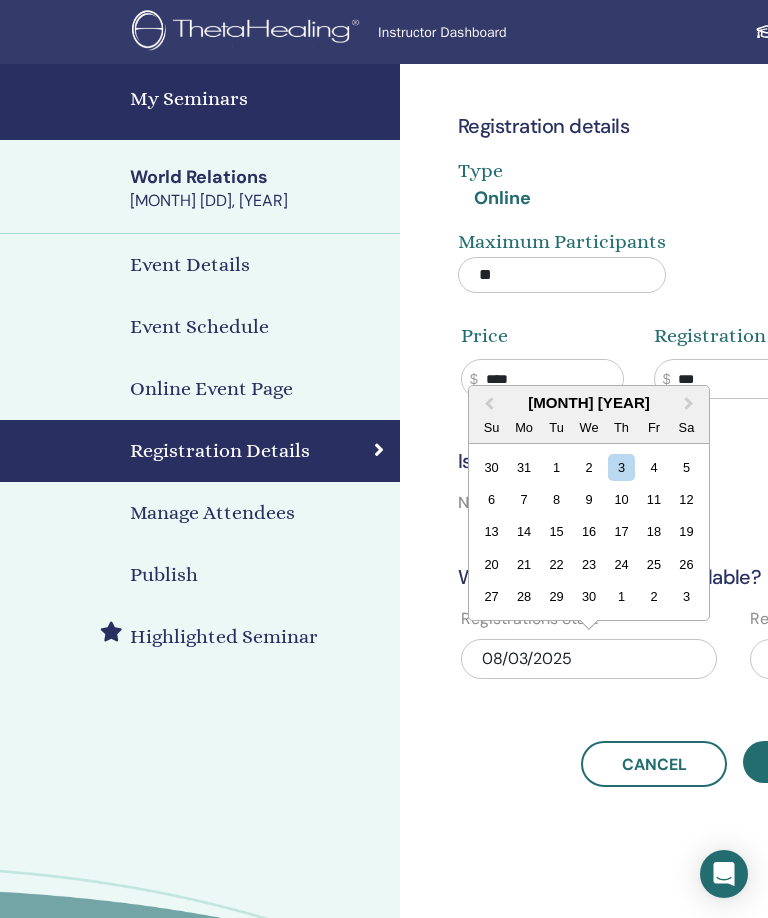 click on "Next Month" at bounding box center [691, 404] 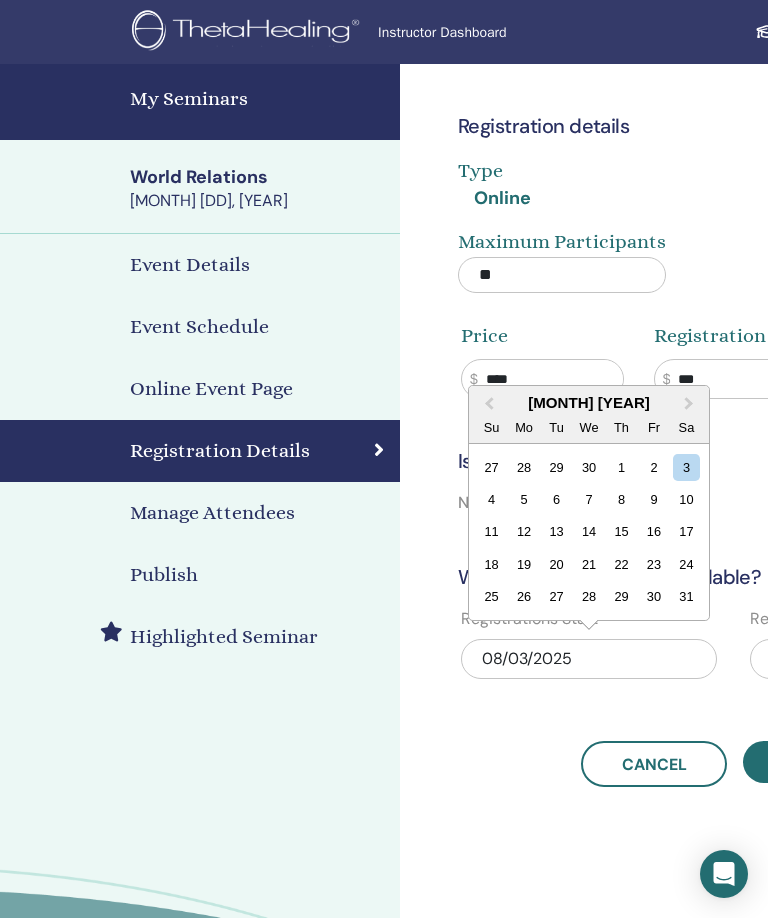 click on "Next Month" at bounding box center [691, 404] 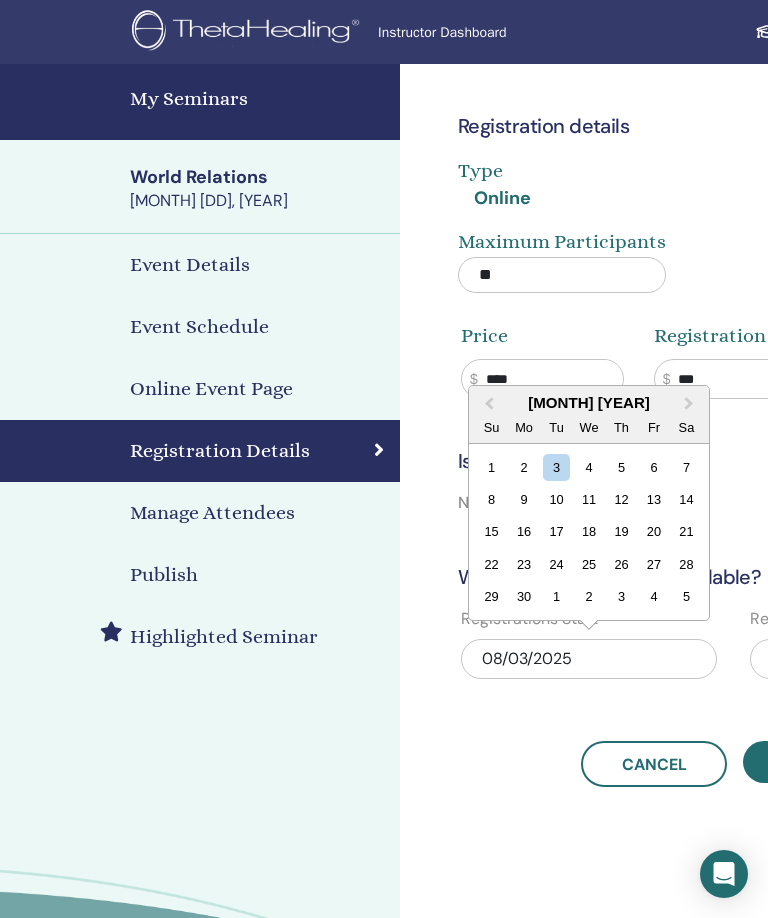 click on "Next Month" at bounding box center (691, 404) 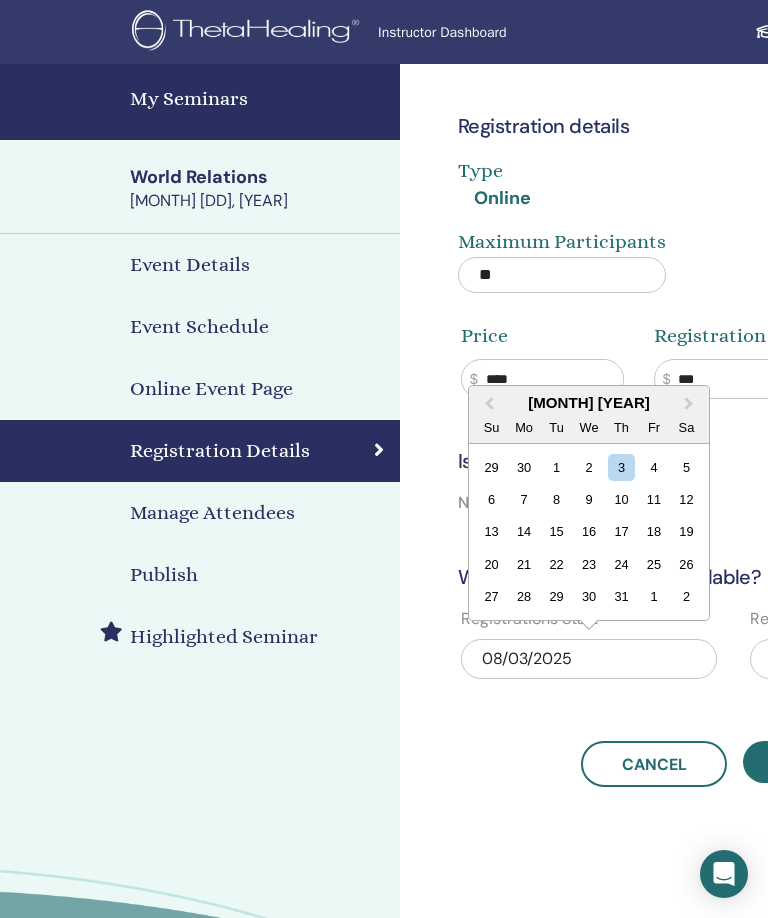 click on "Next Month" at bounding box center (689, 403) 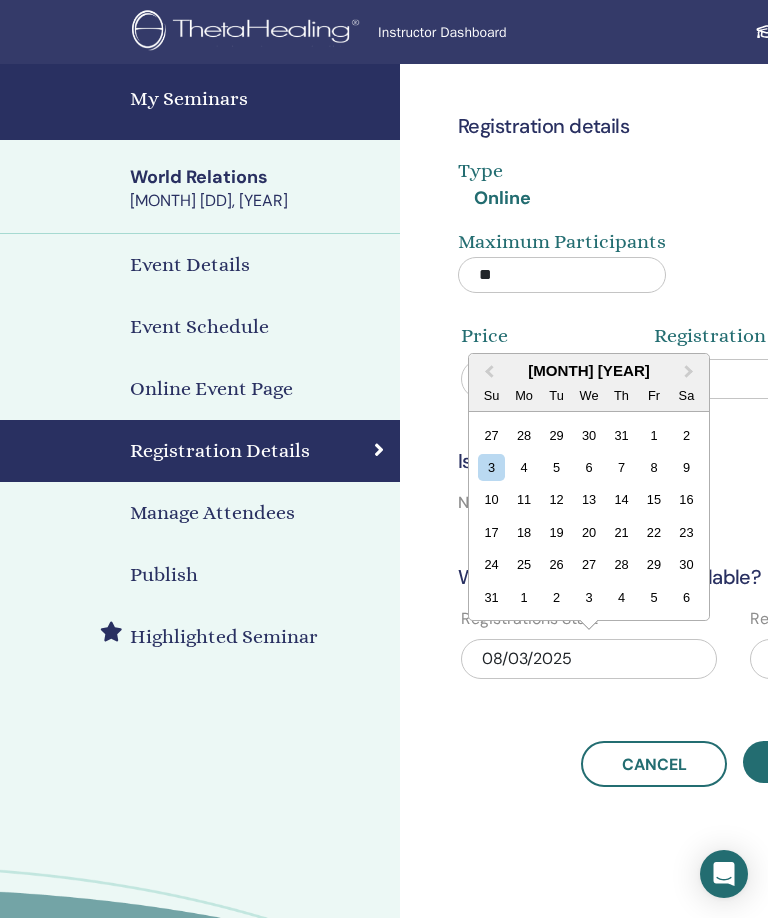 click on "Next Month" at bounding box center [691, 372] 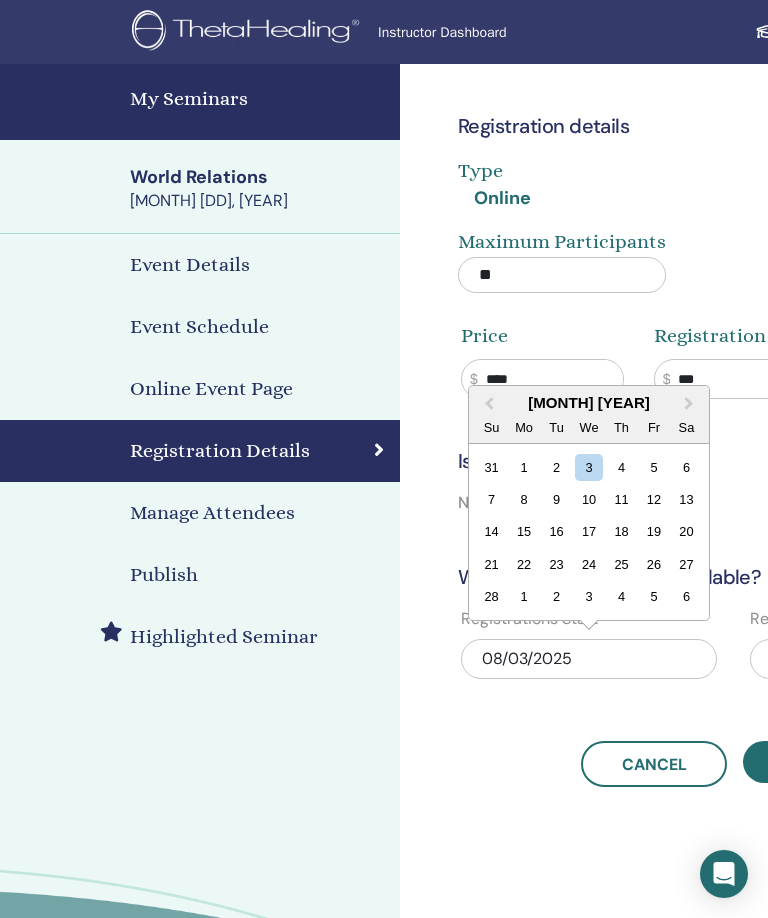 click on "Next Month" at bounding box center [691, 404] 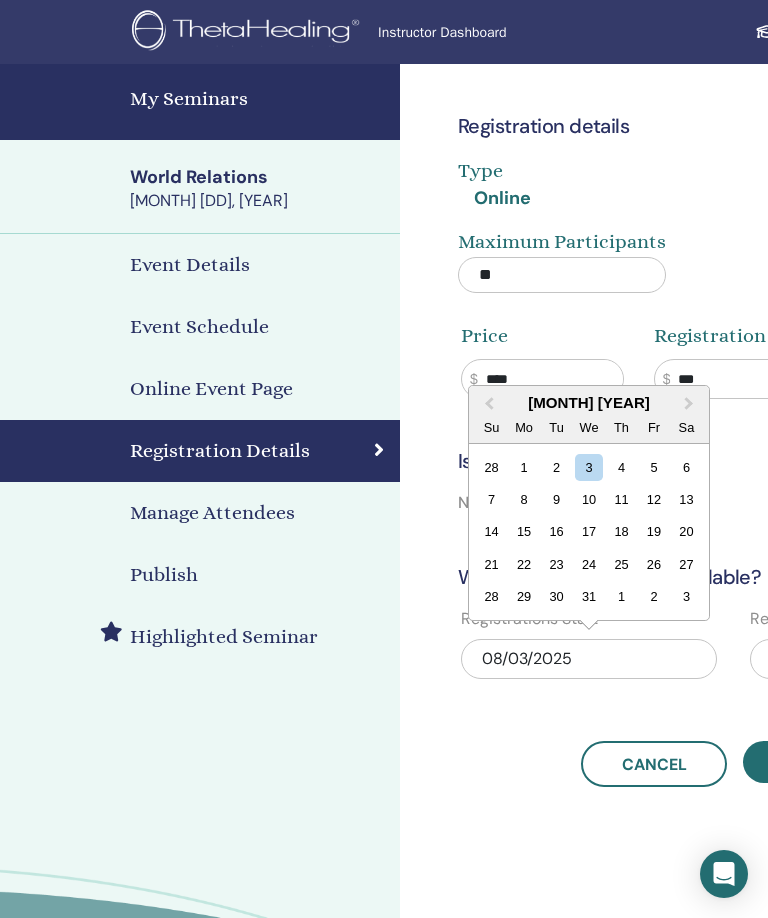 click on "March 2027" at bounding box center (589, 402) 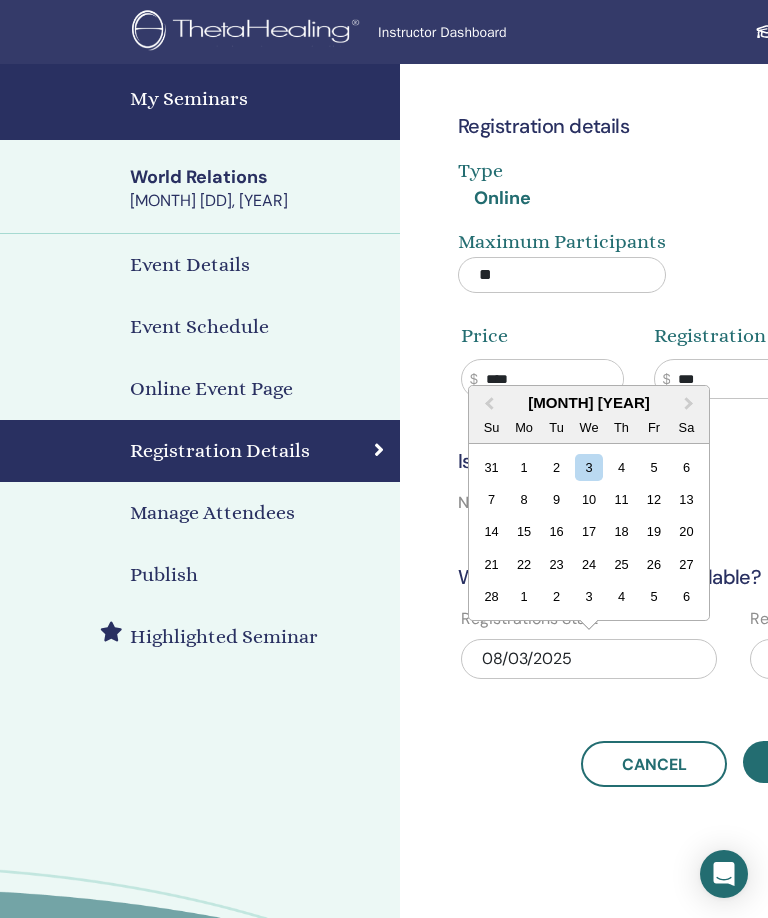 click on "10" at bounding box center [588, 499] 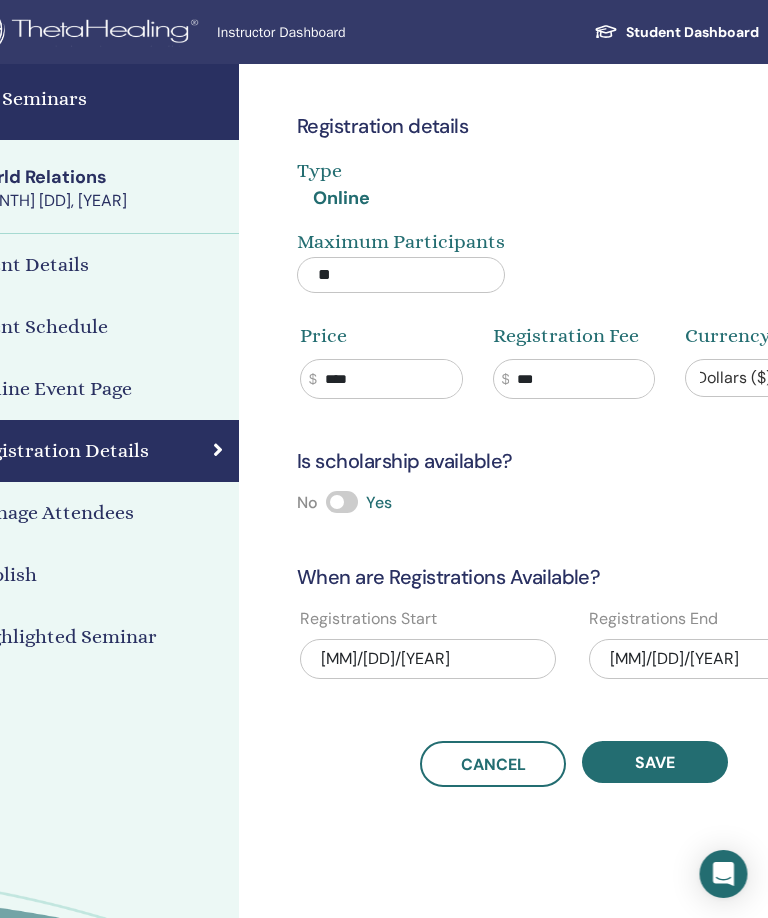 scroll, scrollTop: 0, scrollLeft: 156, axis: horizontal 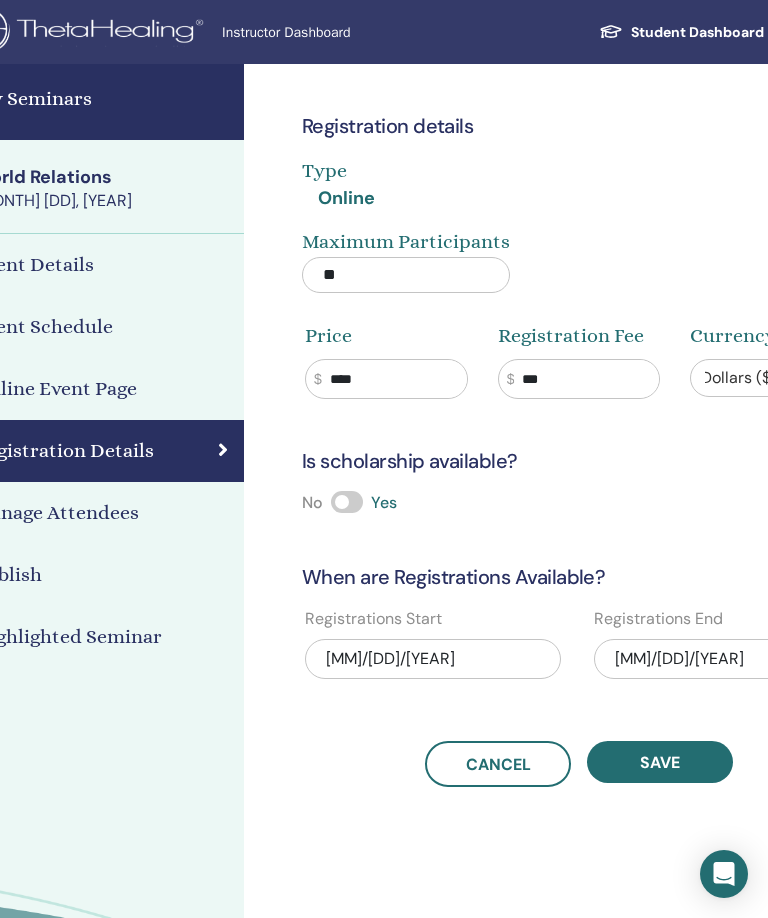 click on "Save" at bounding box center [660, 762] 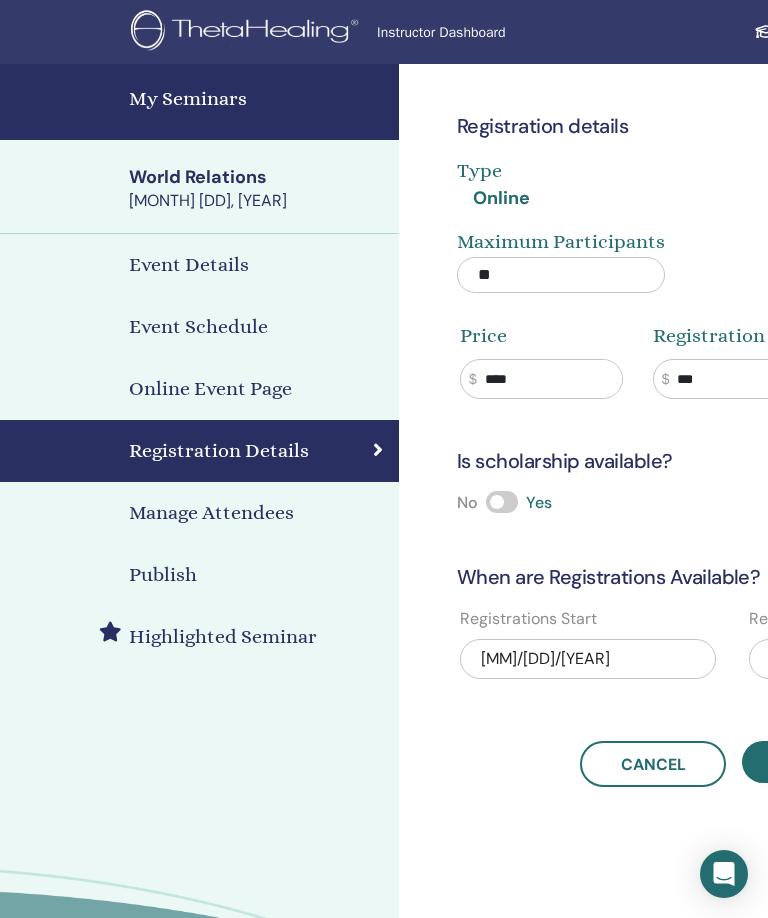 scroll, scrollTop: 0, scrollLeft: 0, axis: both 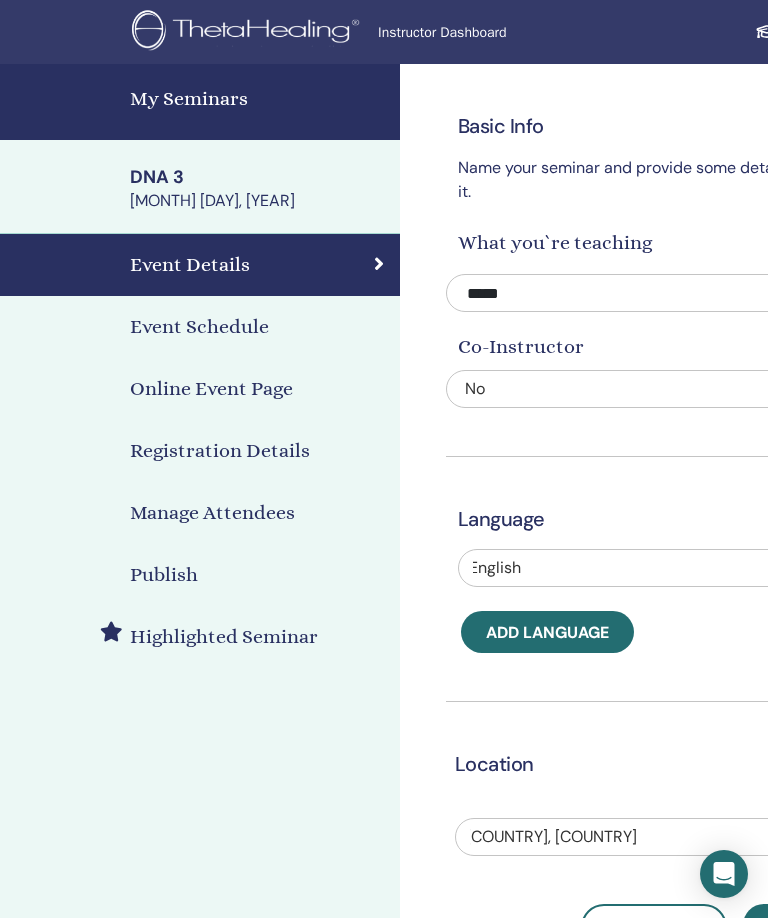 click on "Registration Details" at bounding box center [220, 451] 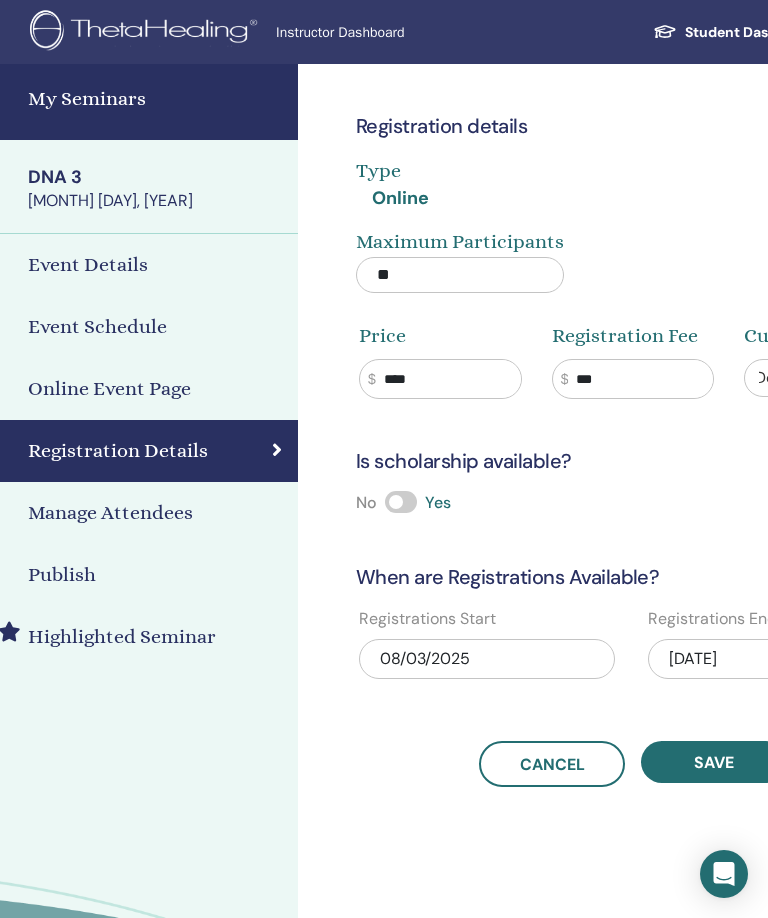 scroll, scrollTop: 0, scrollLeft: 147, axis: horizontal 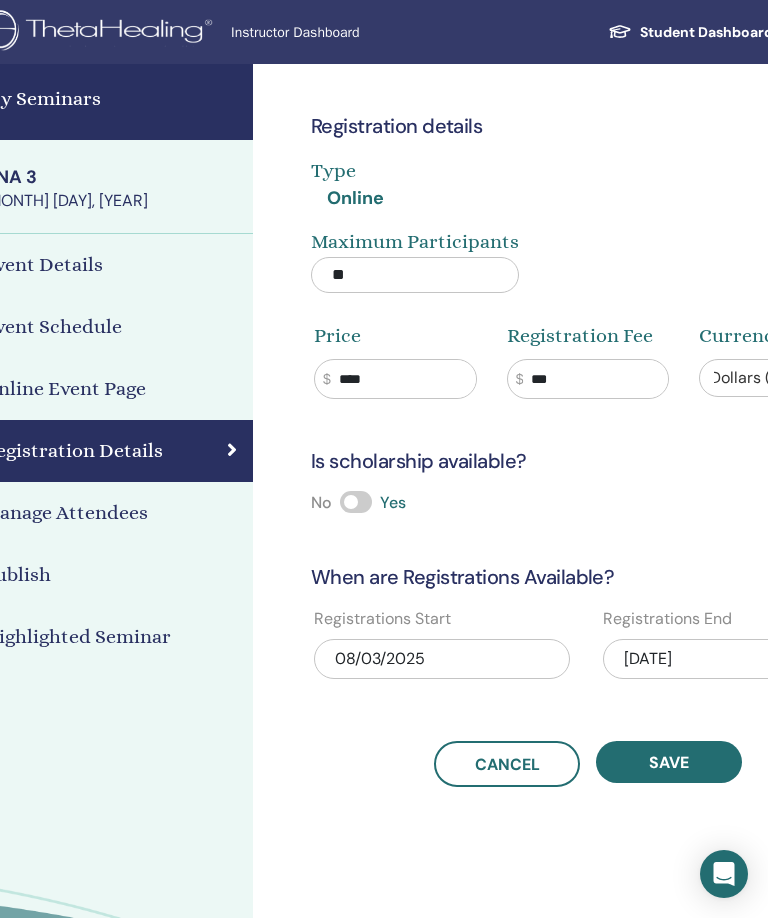 click on "08/03/2025" at bounding box center (442, 659) 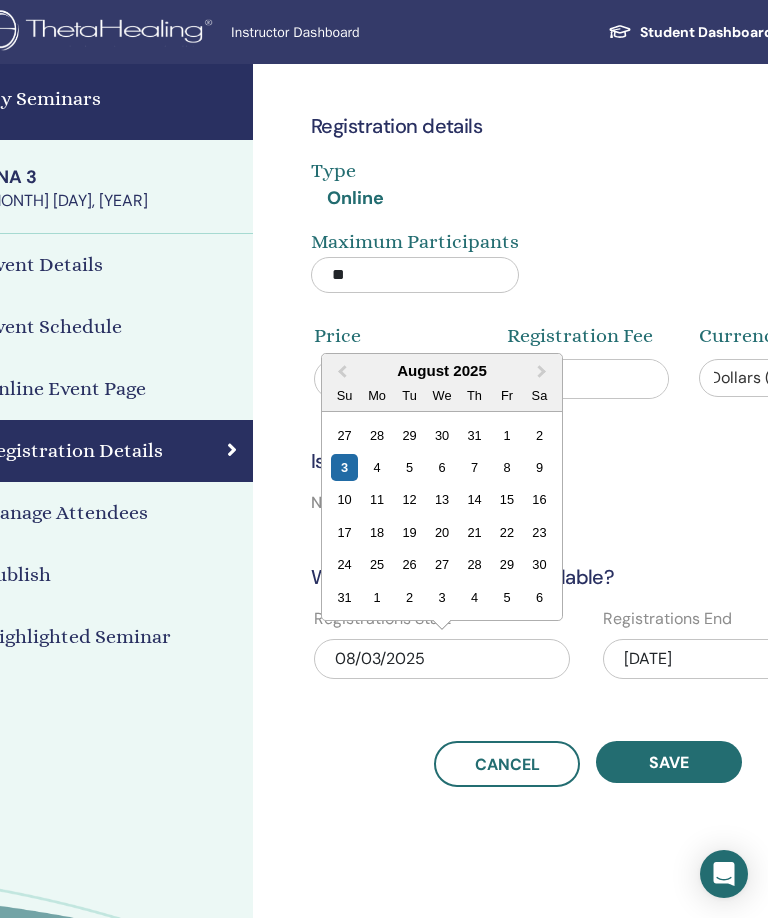 click on "Next Month" at bounding box center [544, 372] 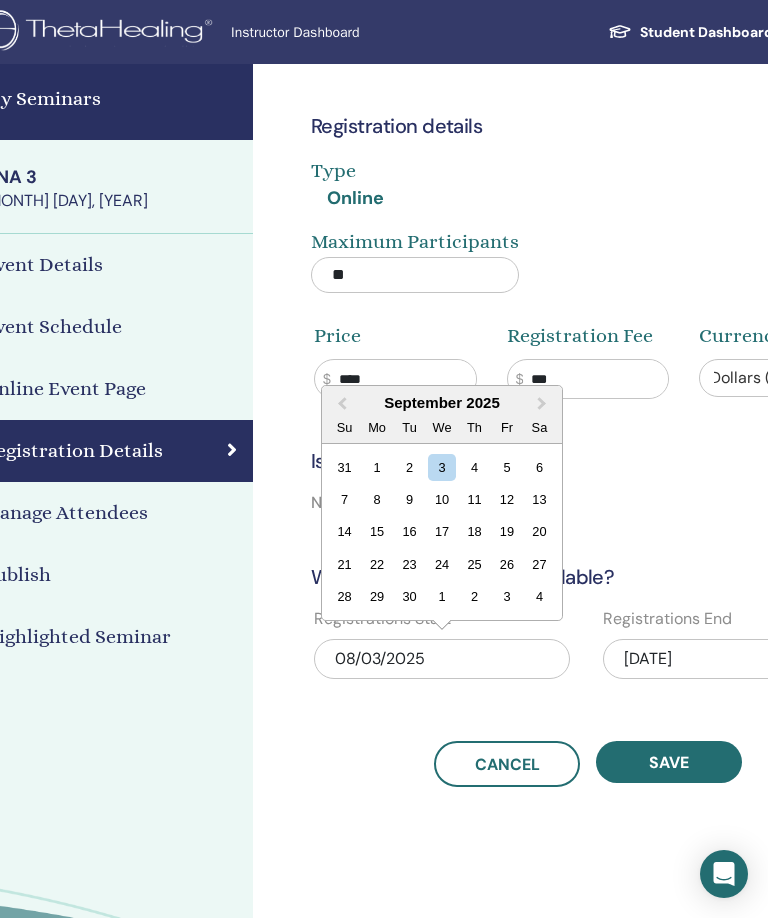 click on "Next Month" at bounding box center (544, 404) 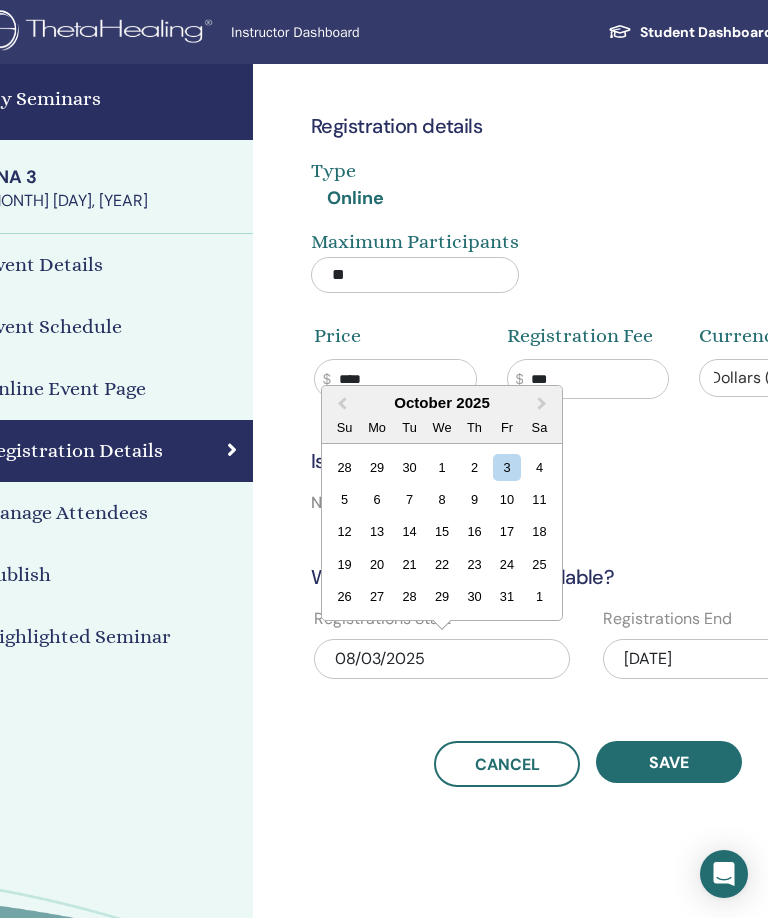 click on "Next Month" at bounding box center (544, 404) 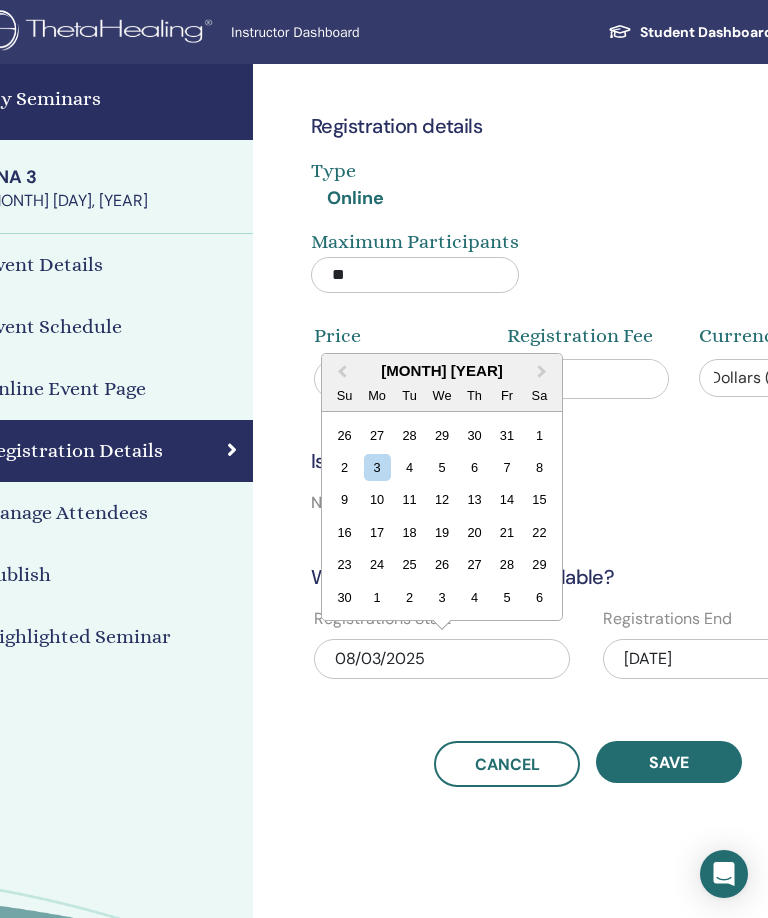 click on "Next Month" at bounding box center [544, 372] 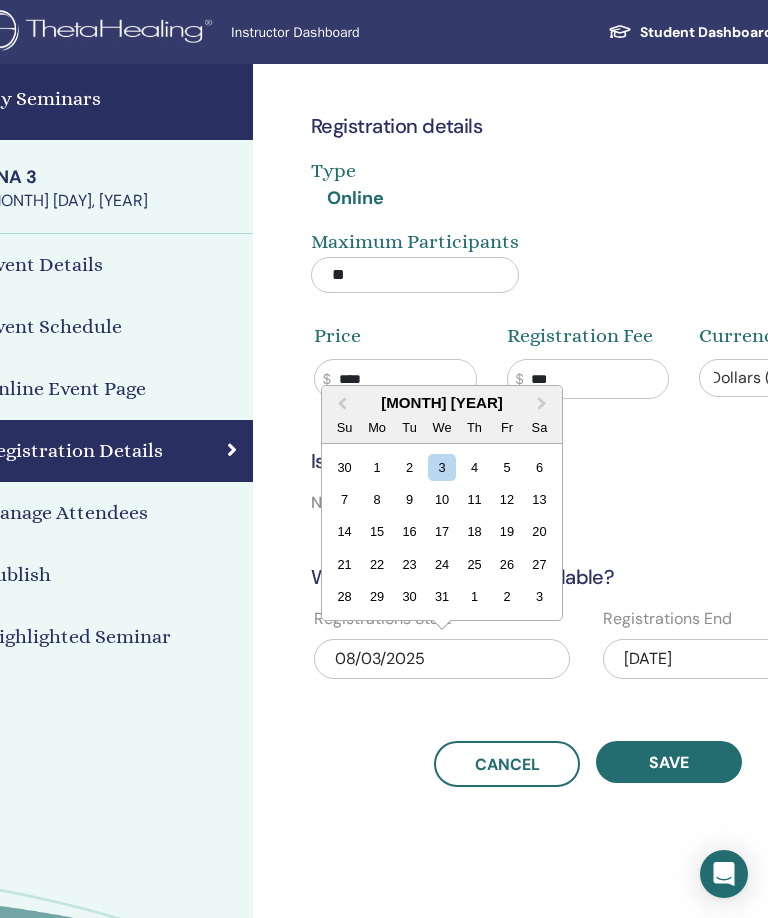 click on "Next Month" at bounding box center (544, 404) 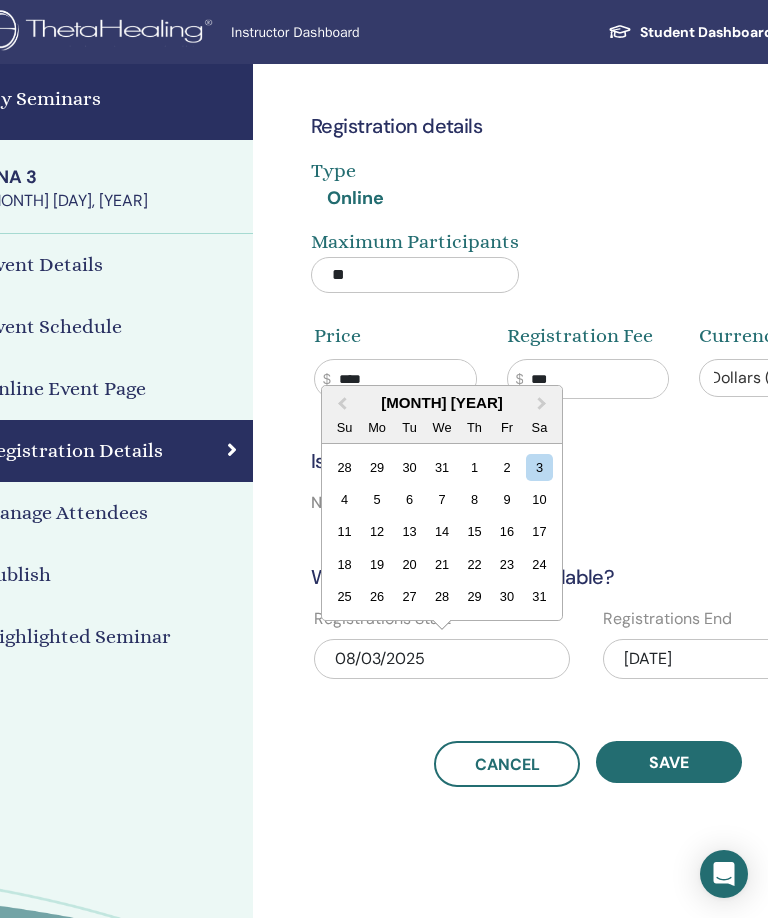 click on "Next Month" at bounding box center (544, 404) 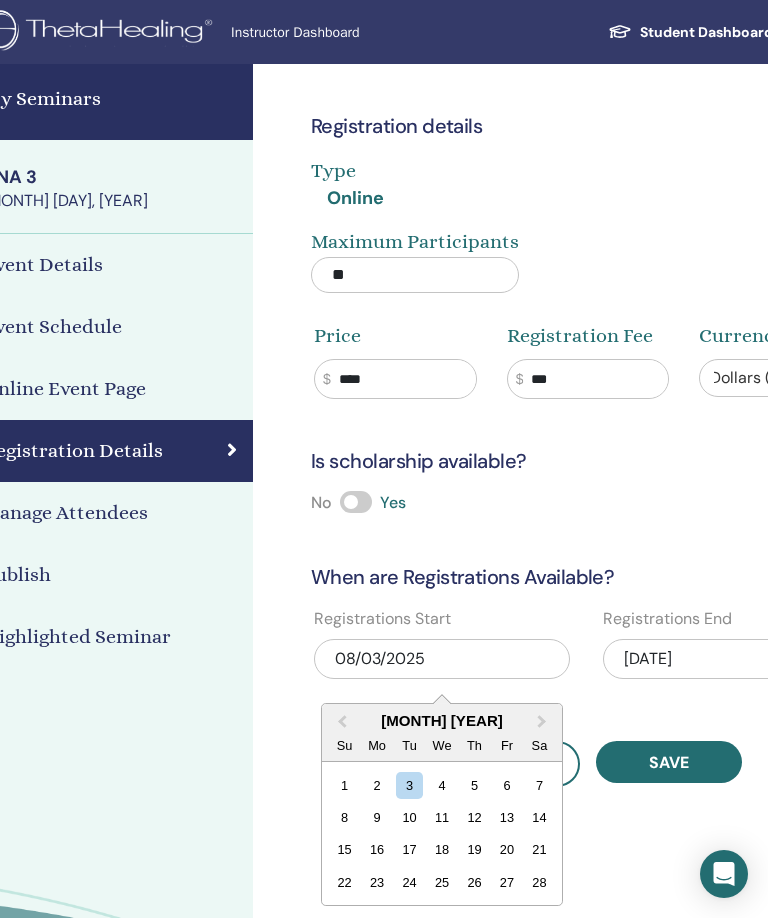 click on "Next Month" at bounding box center (544, 722) 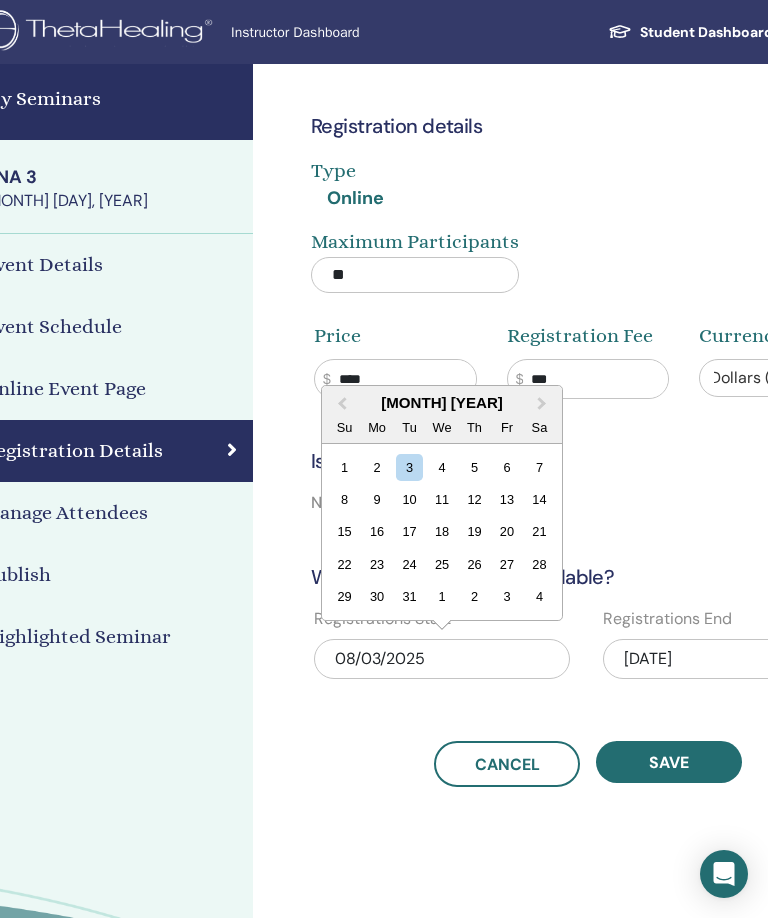 click on "Next Month" at bounding box center [544, 404] 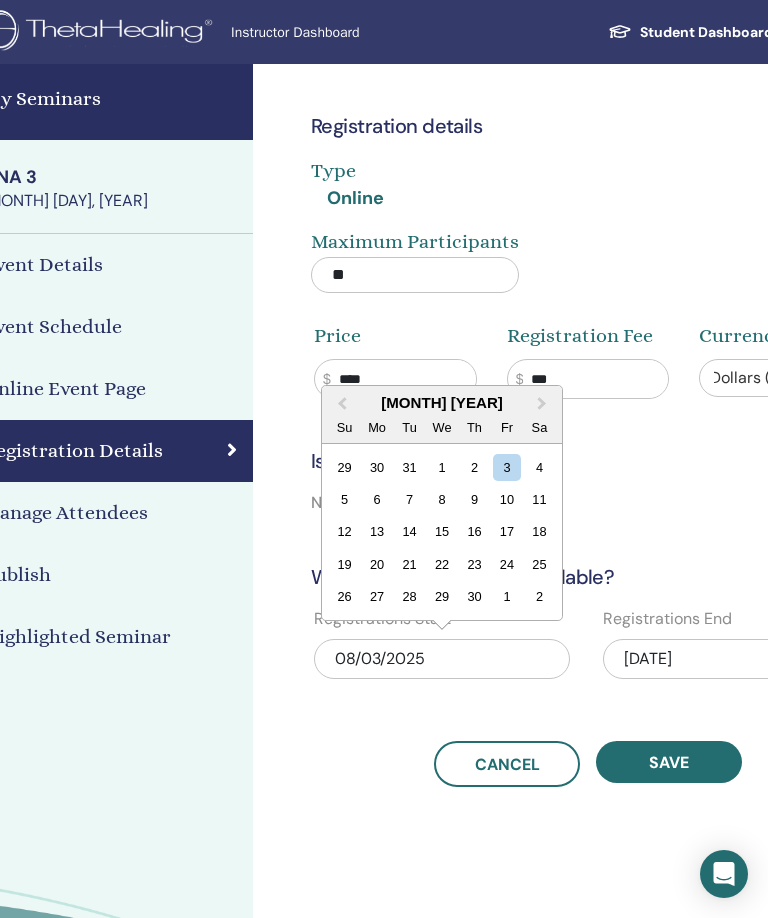 click on "Next Month" at bounding box center [544, 404] 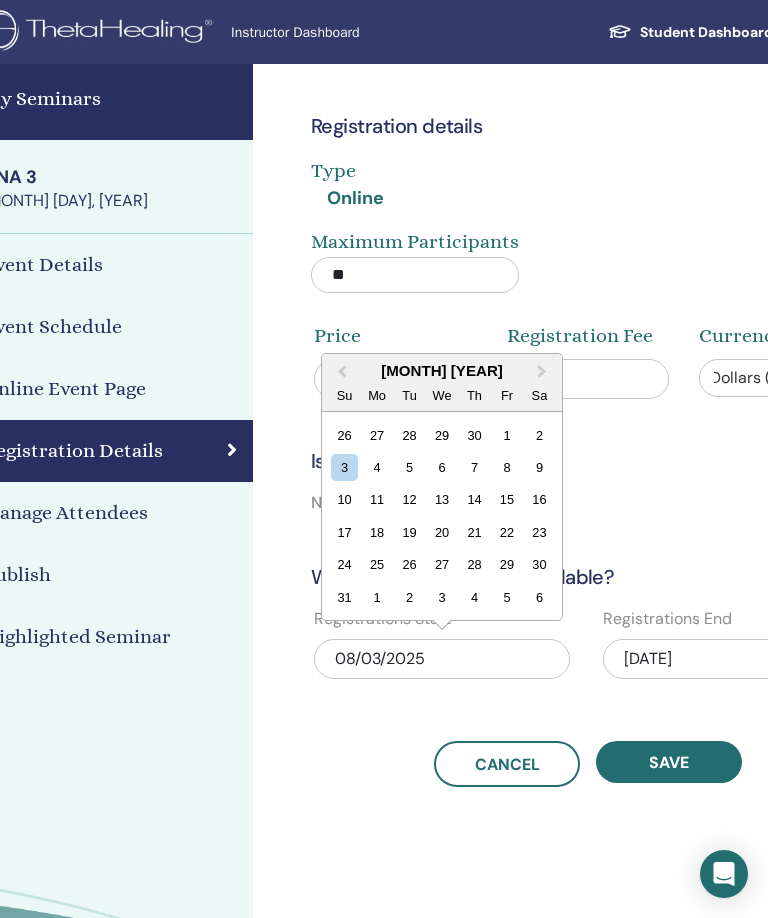click on "Next Month" at bounding box center (544, 372) 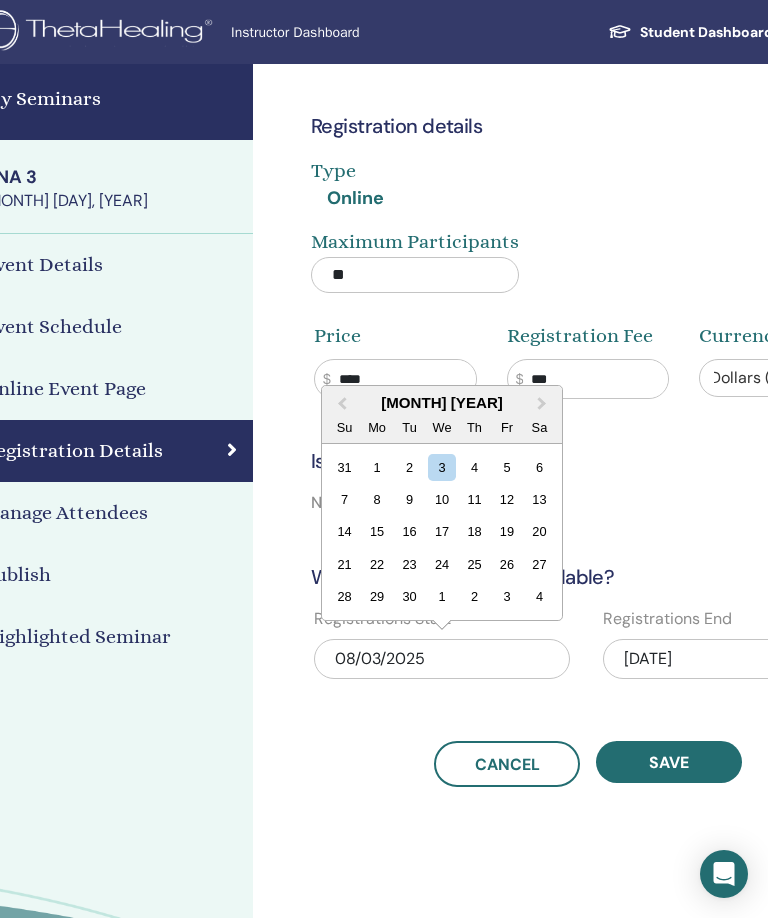 click on "Next Month" at bounding box center (544, 404) 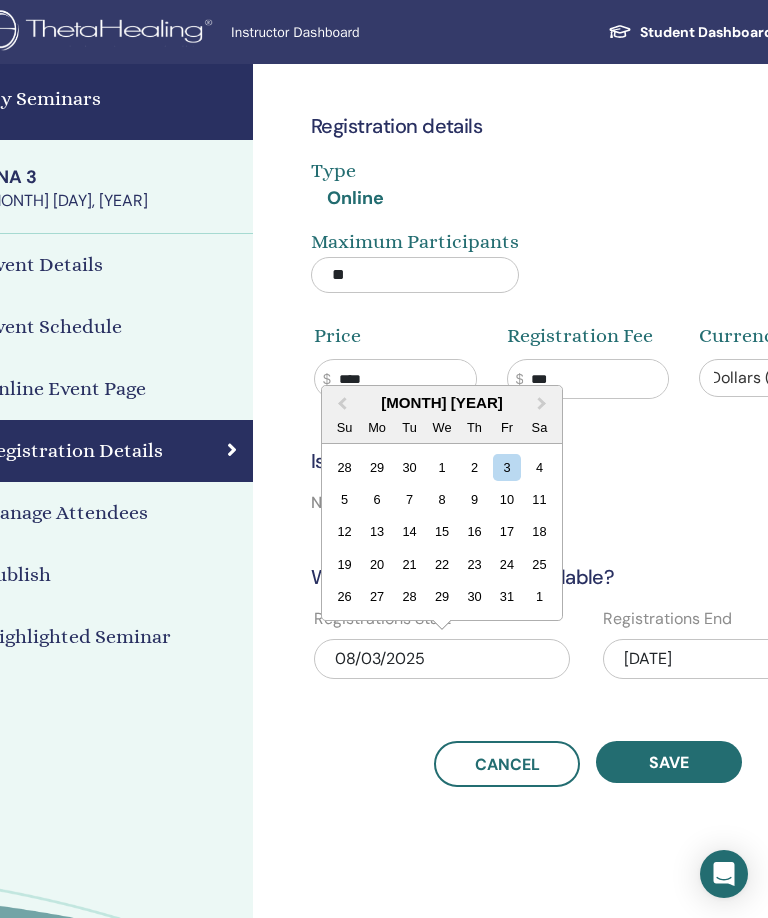 click on "Next Month" at bounding box center (544, 404) 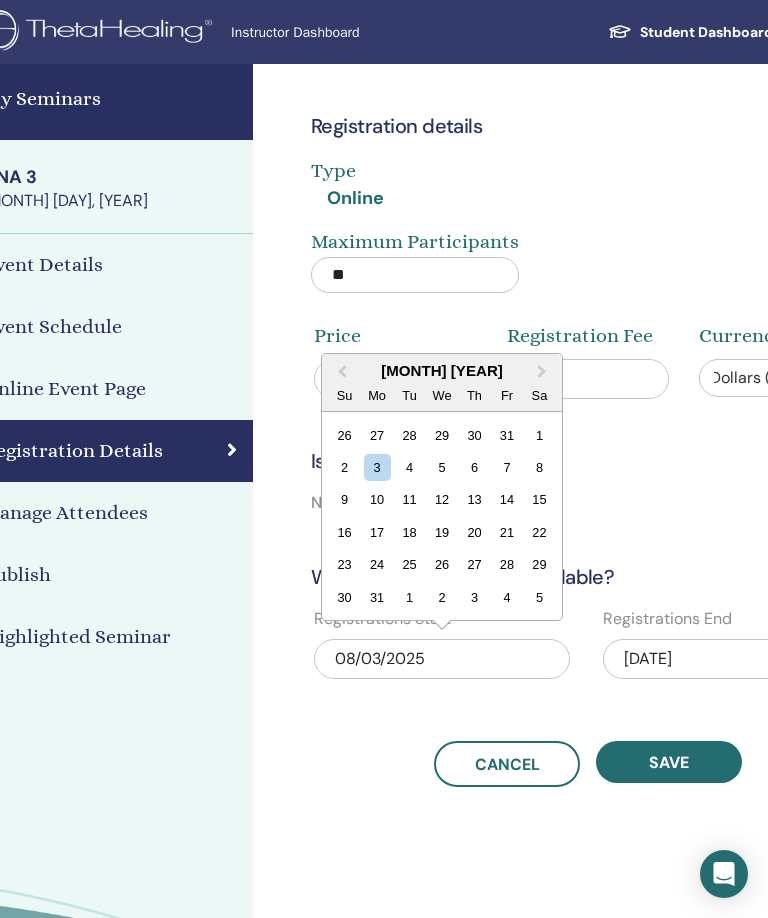 click on "Next Month" at bounding box center (542, 371) 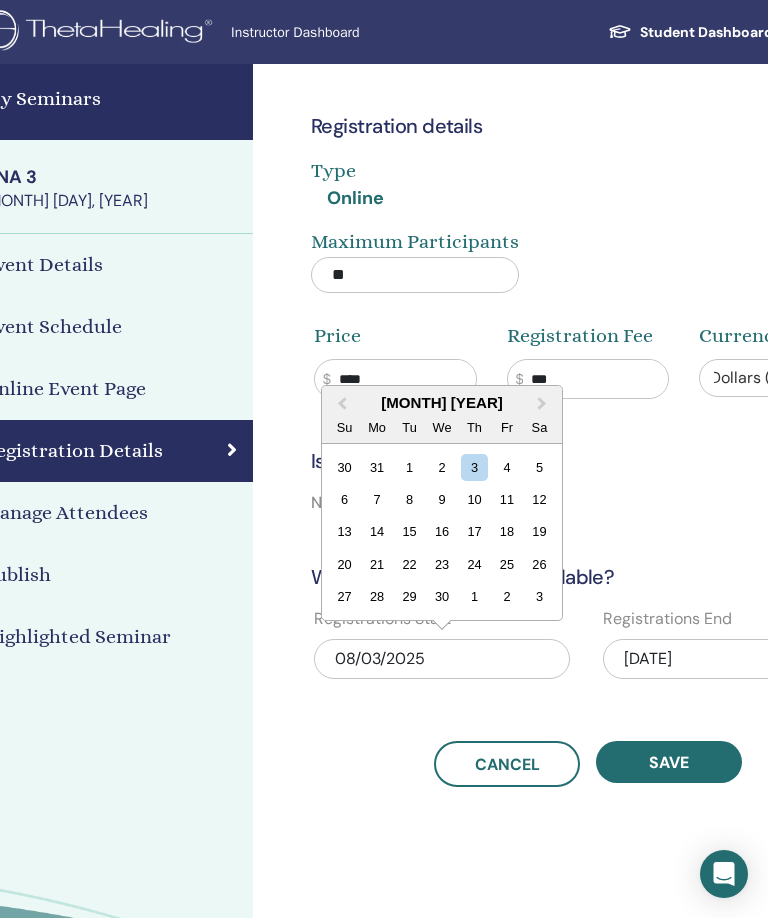 click on "Next Month" at bounding box center (544, 404) 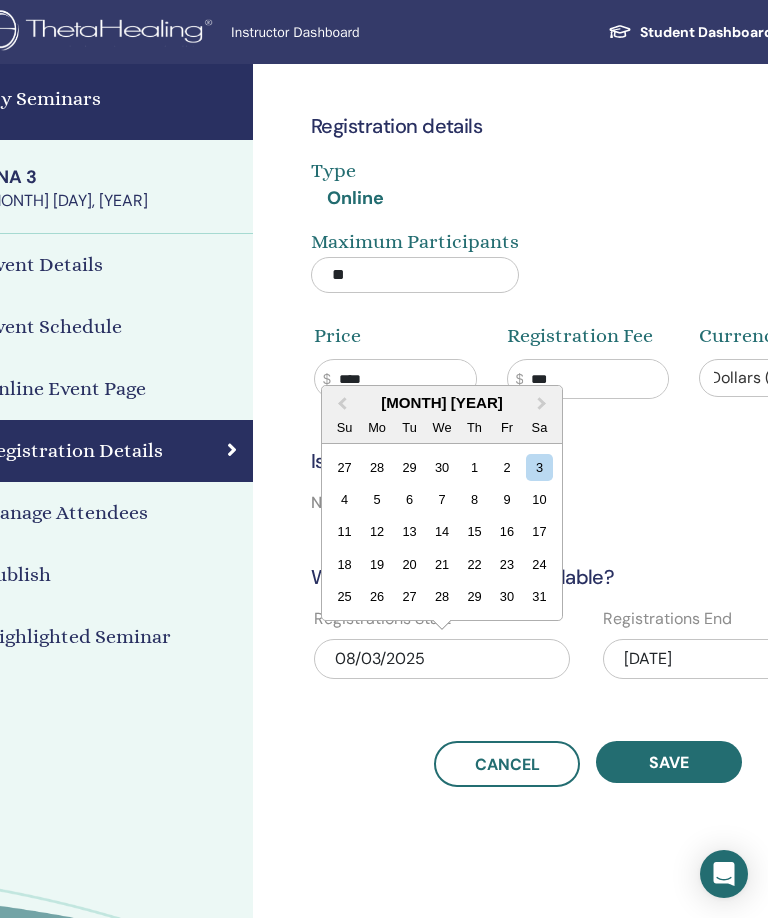click on "Next Month" at bounding box center [544, 404] 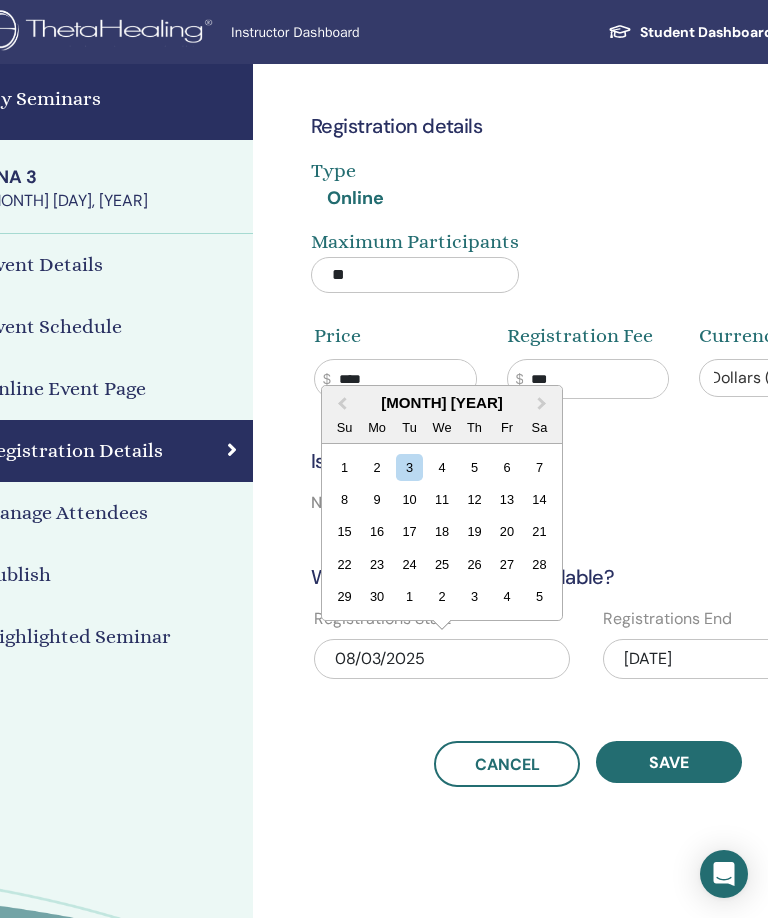 click on "Next Month" at bounding box center [544, 404] 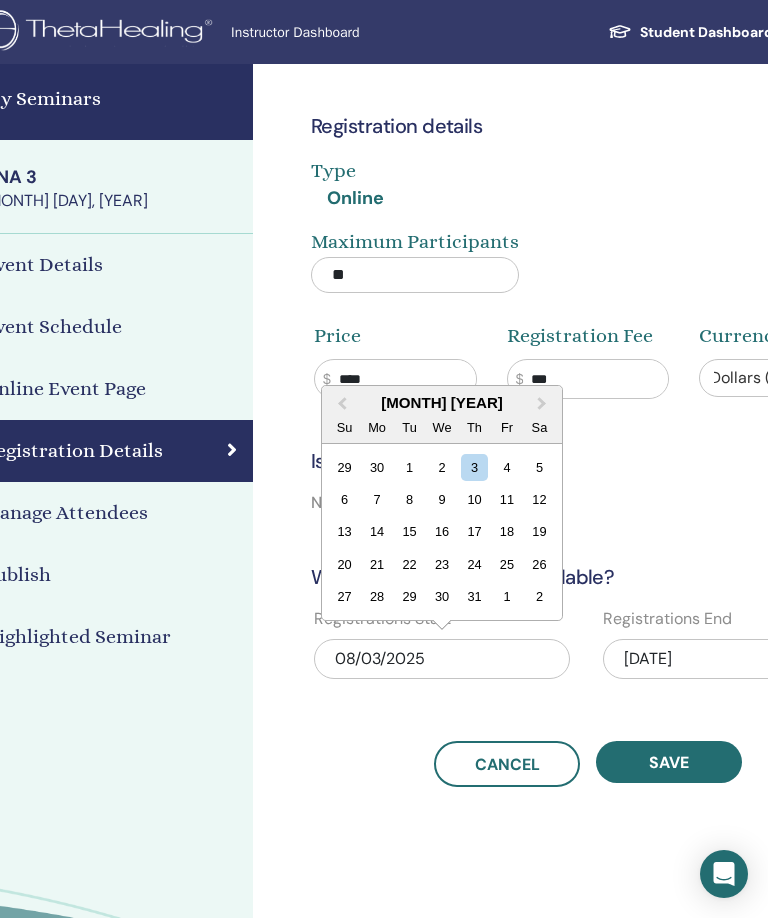 click on "***" at bounding box center [595, 379] 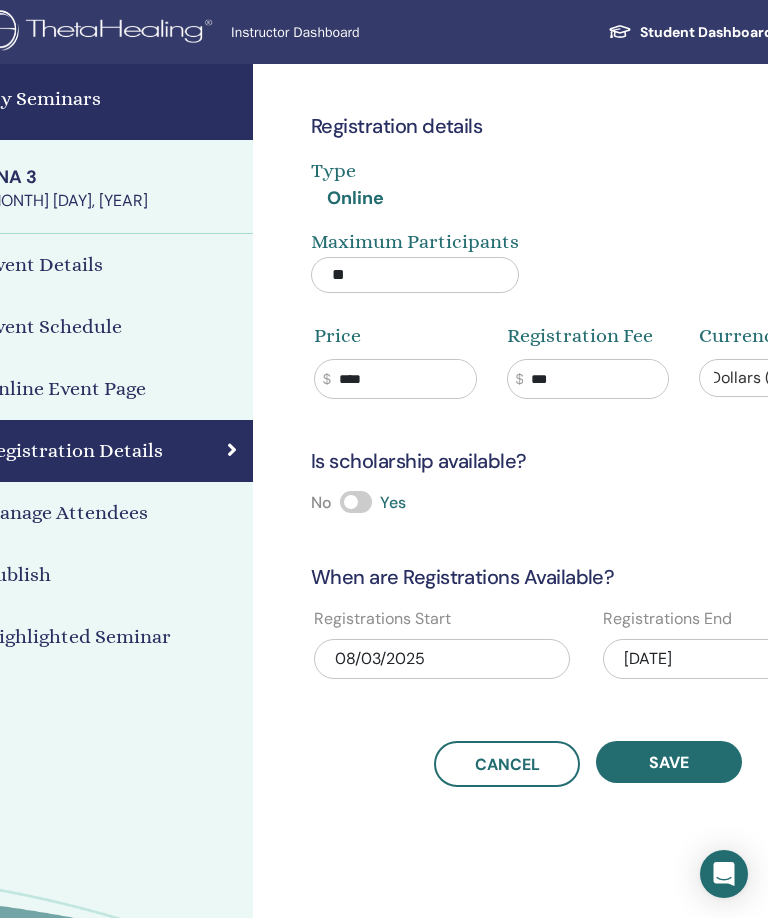 click on "Registration details Type Online Maximum Participants ** Price $ **** Registration Fee $ *** Currency Dollars ($) Is scholarship available? No Yes When are Registrations Available? Registrations Start 08/03/2025 Registrations End 05/19/2027 Cancel Save" at bounding box center [588, 425] 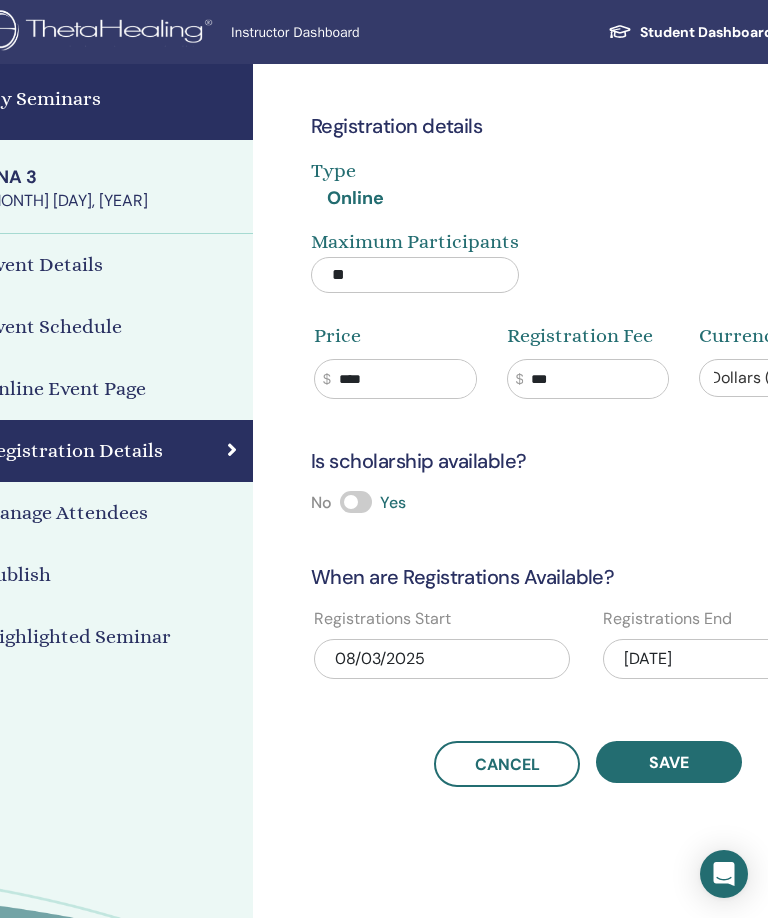 click on "08/03/2025" at bounding box center (442, 659) 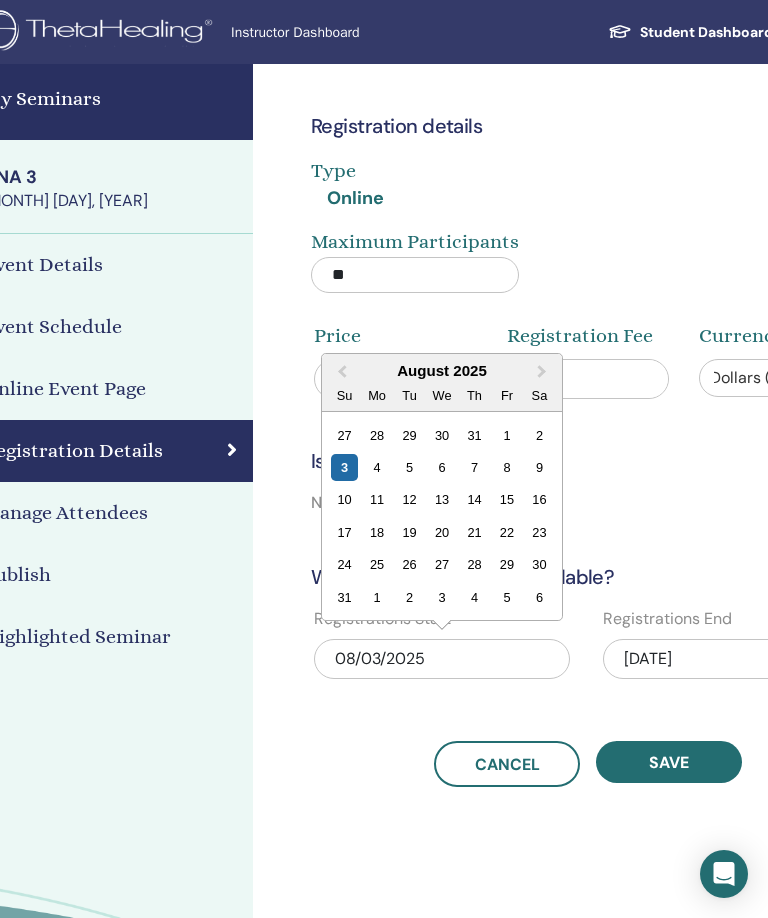 click on "Next Month" at bounding box center (544, 372) 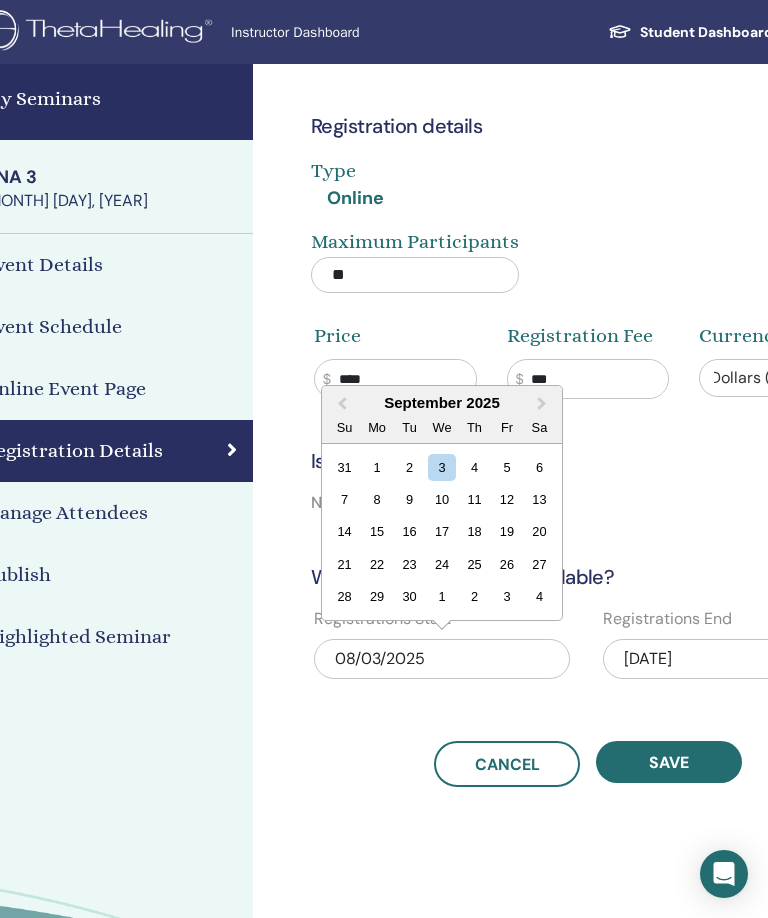 click on "Next Month" at bounding box center [544, 404] 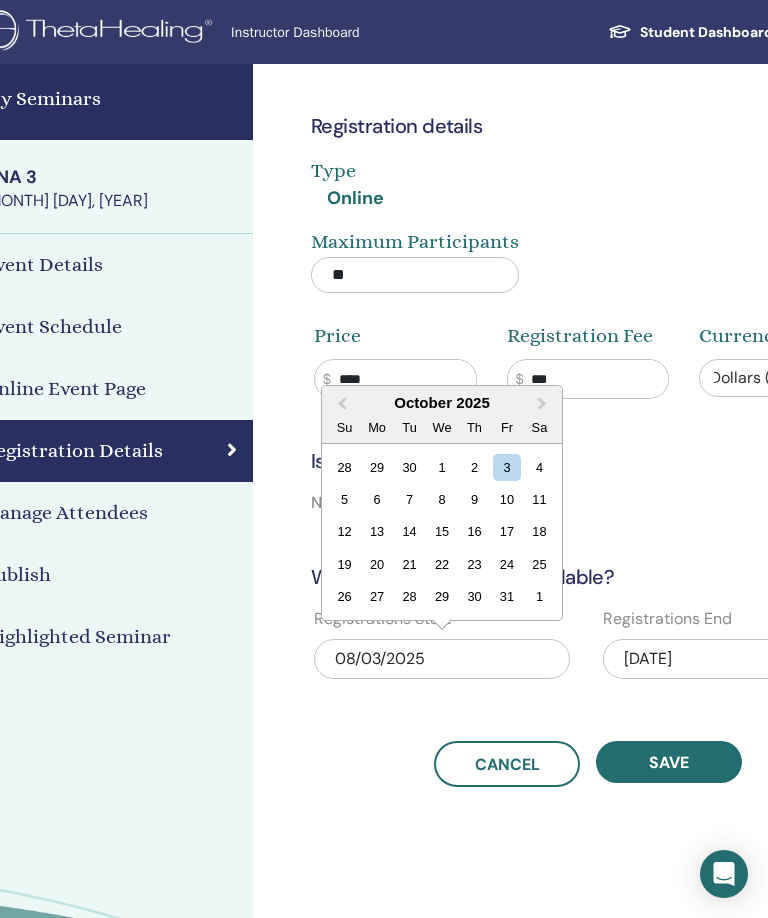 click on "Next Month" at bounding box center [544, 404] 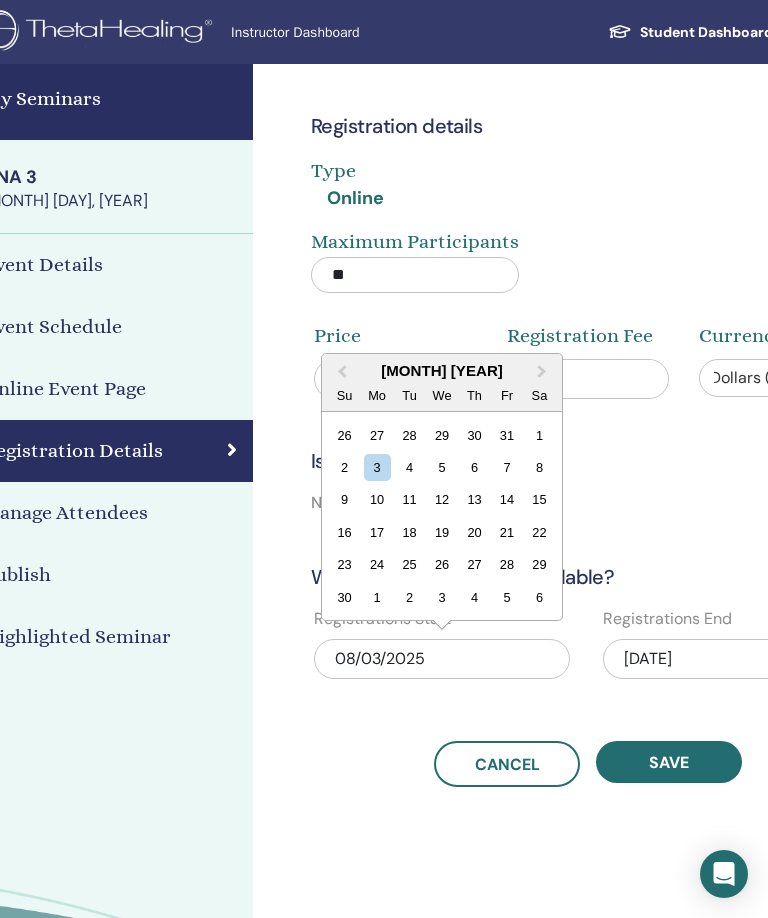 click on "Next Month" at bounding box center (544, 372) 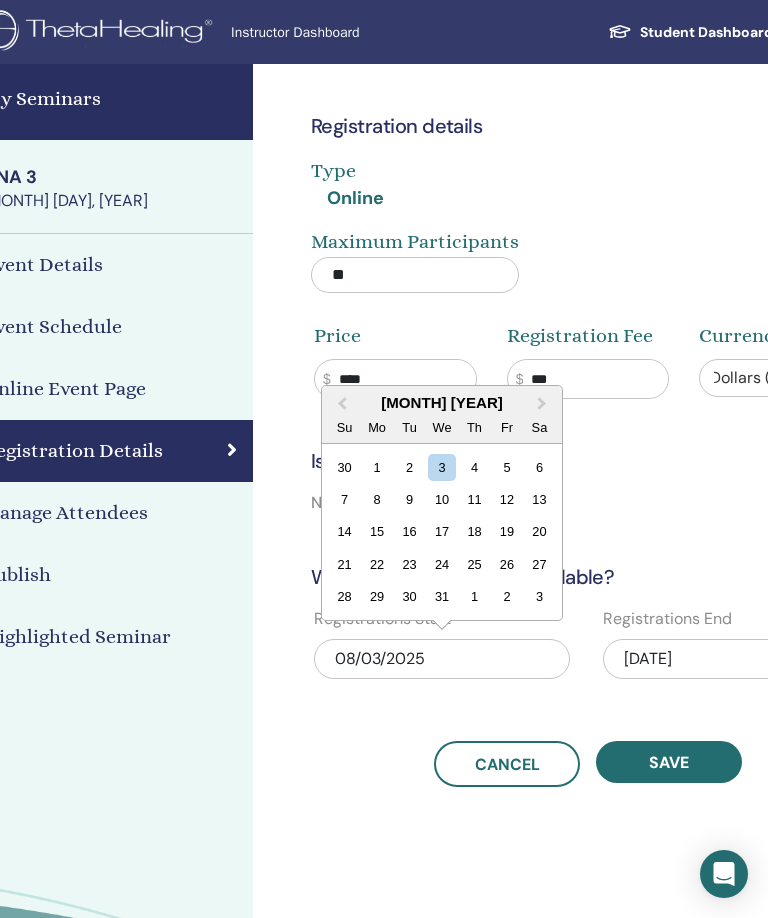 click on "Next Month" at bounding box center [544, 404] 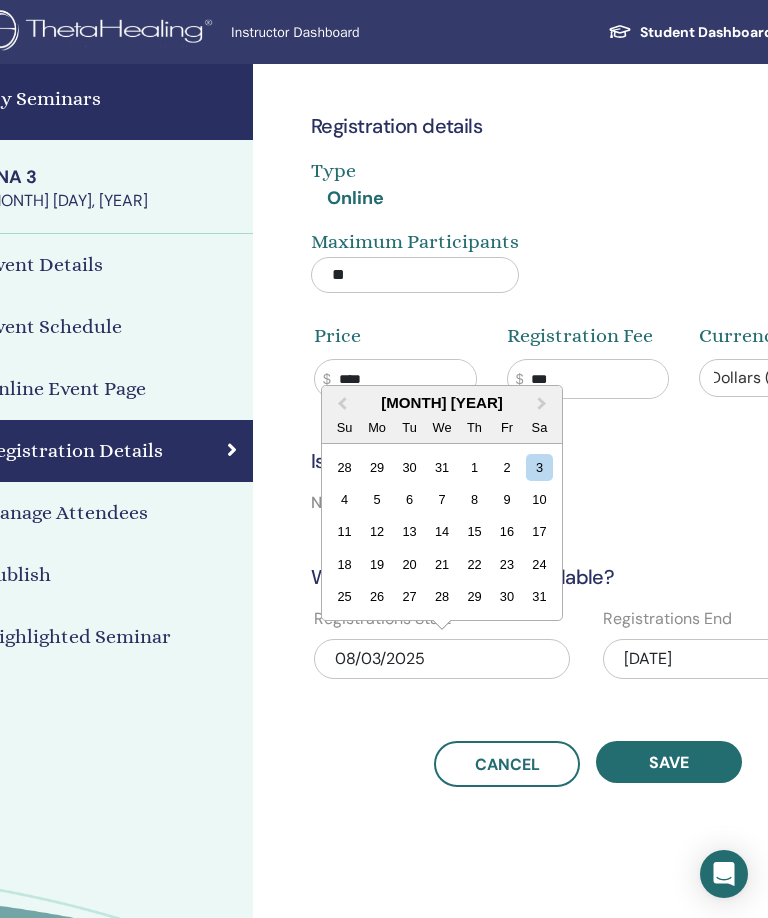 click on "Next Month" at bounding box center (544, 404) 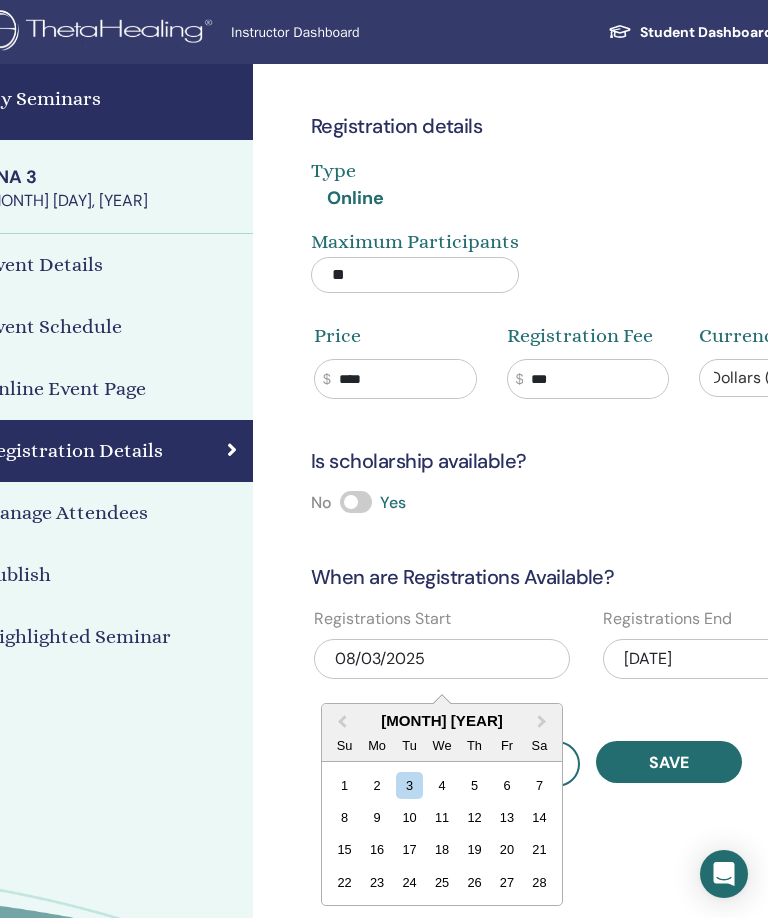 click on "Next Month" at bounding box center (544, 722) 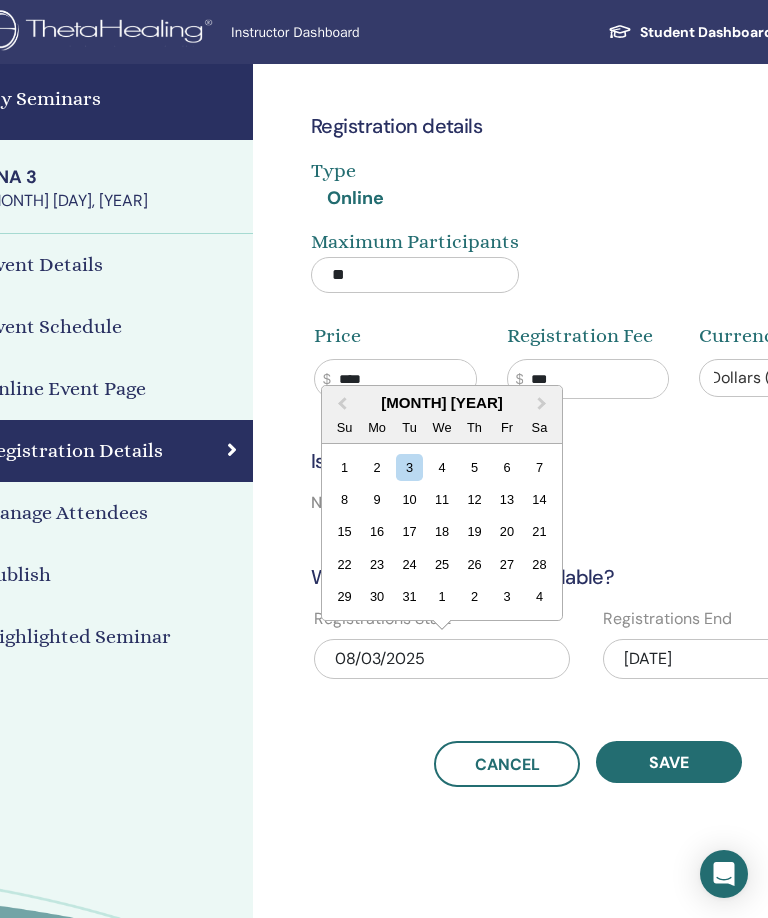 click on "Next Month" at bounding box center (544, 404) 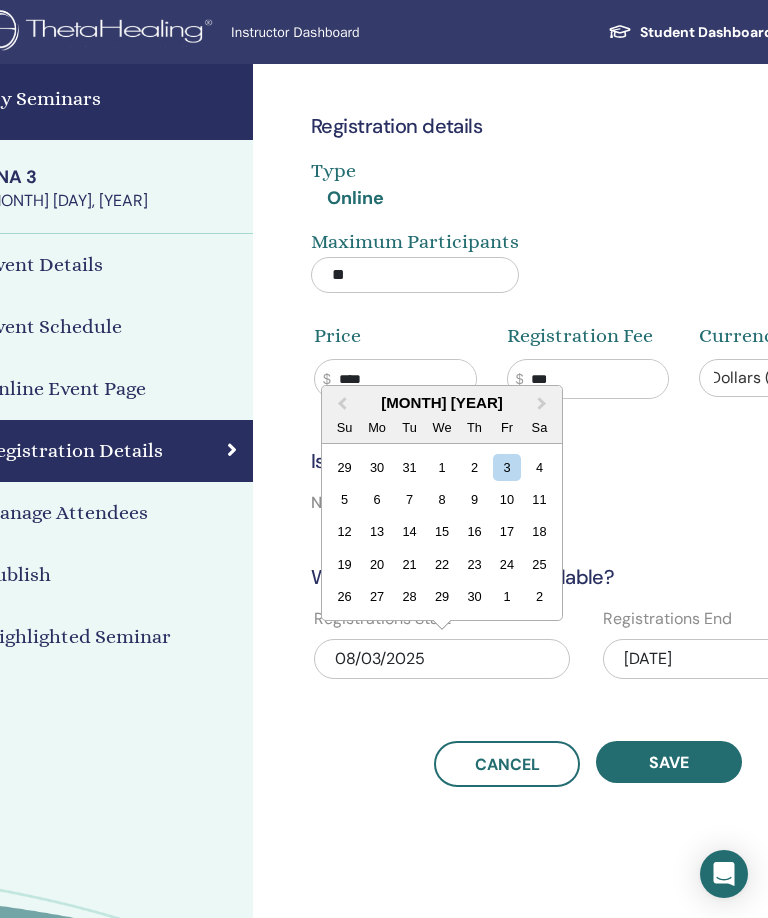 click on "Next Month" at bounding box center [544, 404] 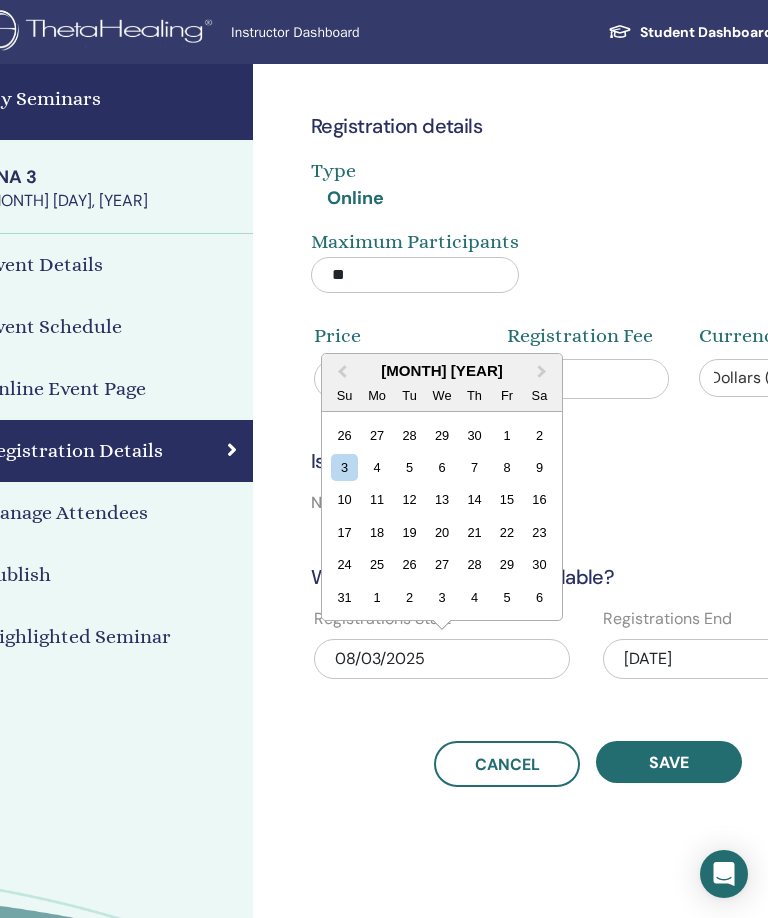 click on "Next Month" at bounding box center [544, 372] 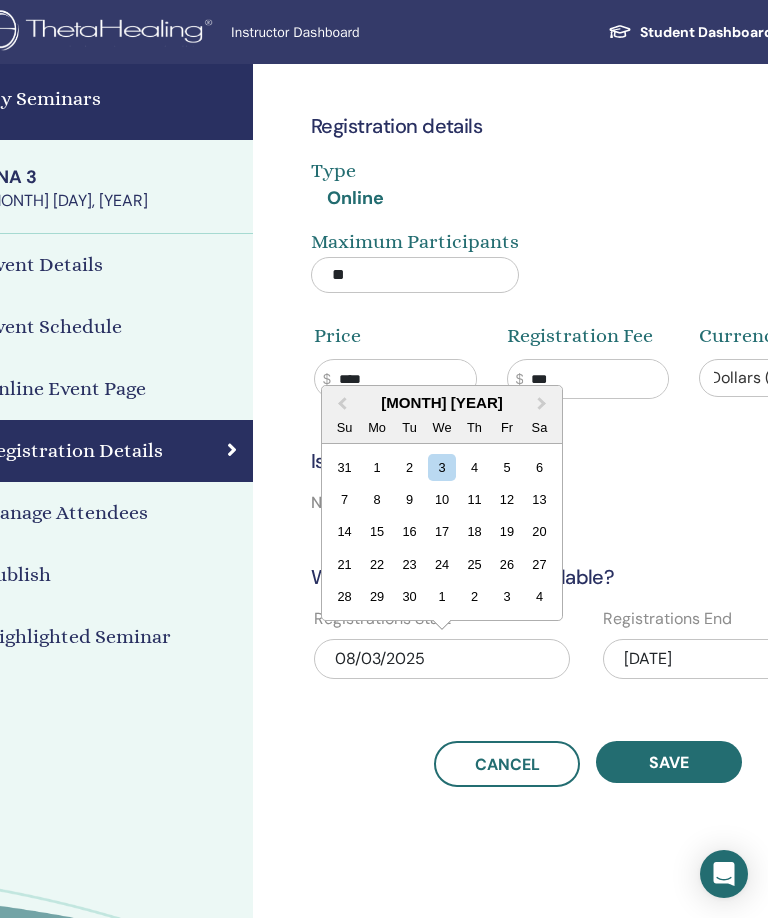 click on "Next Month" at bounding box center (544, 404) 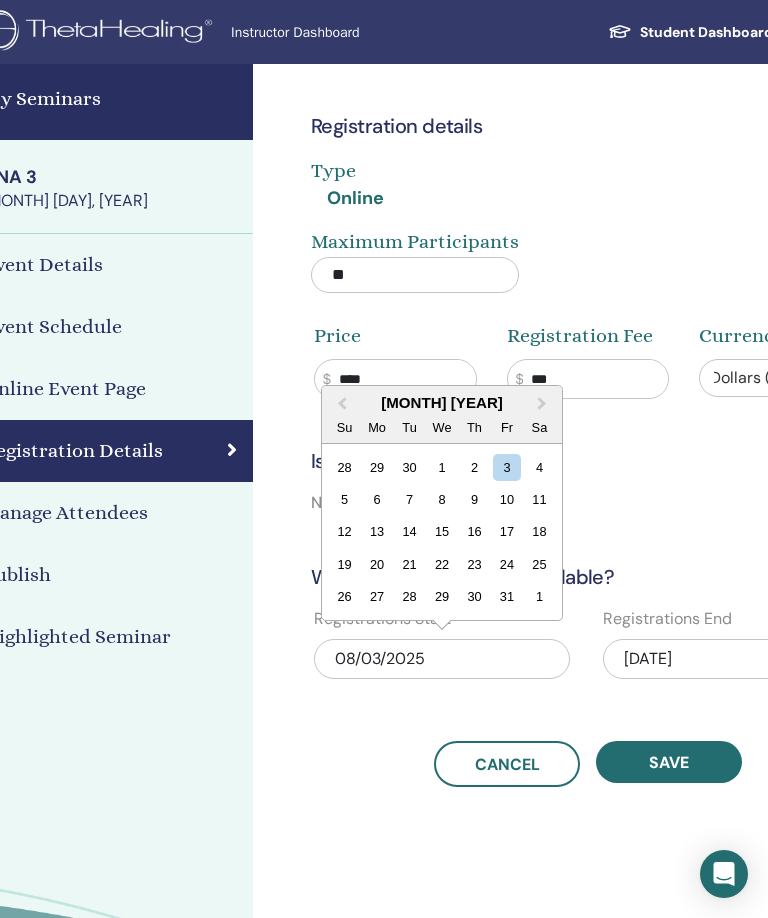 click on "Next Month" at bounding box center (544, 404) 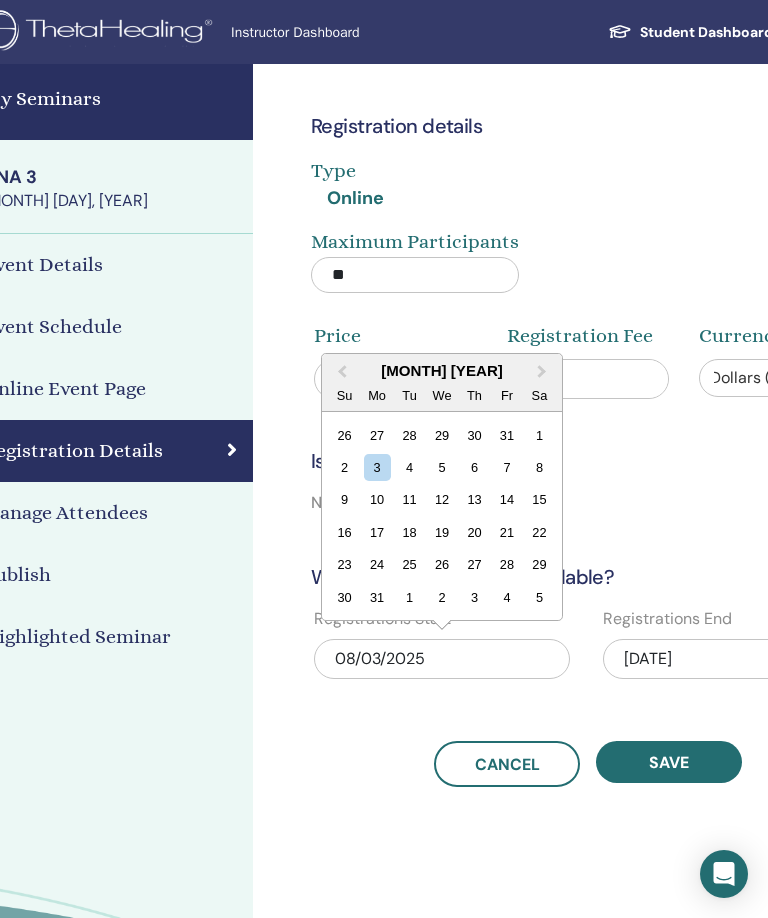 click on "Next Month" at bounding box center [544, 372] 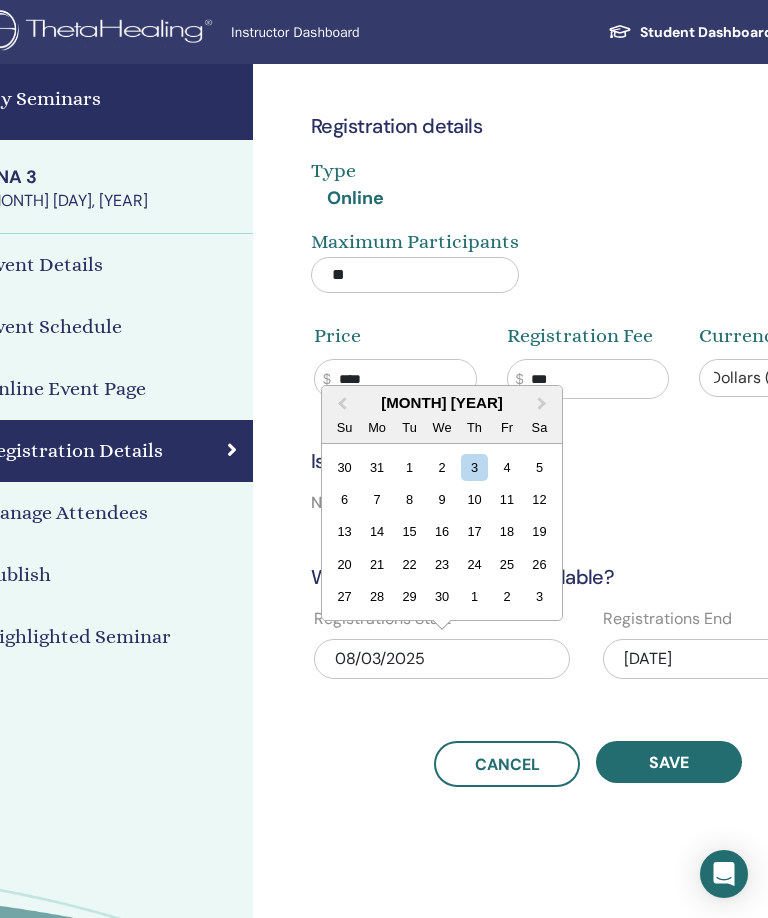 click on "Next Month" at bounding box center (544, 404) 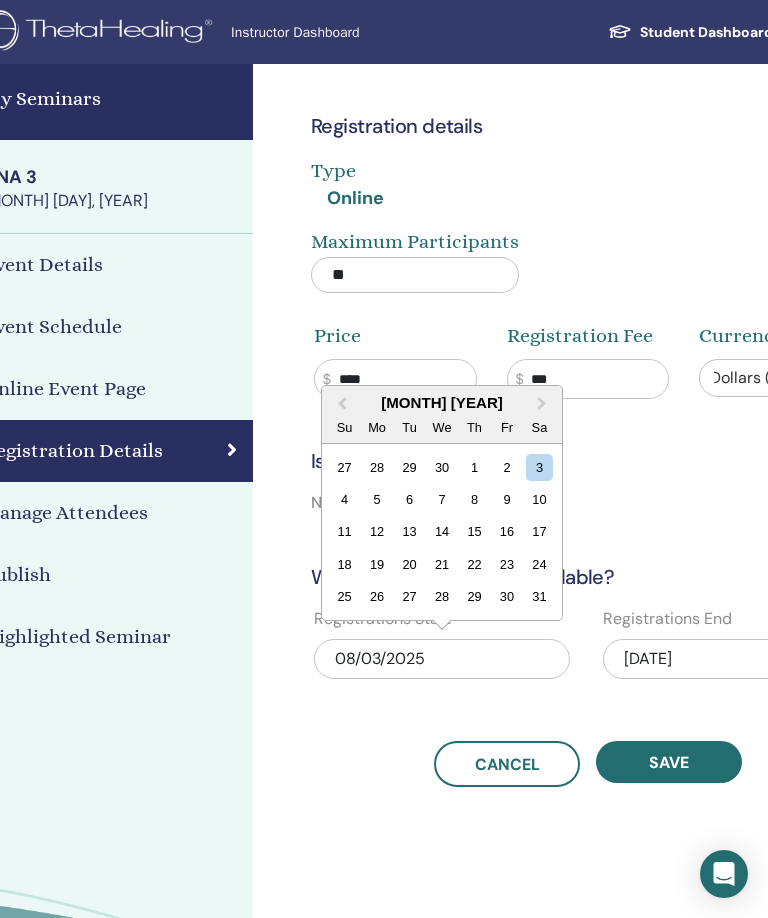 click on "Next Month" at bounding box center [544, 404] 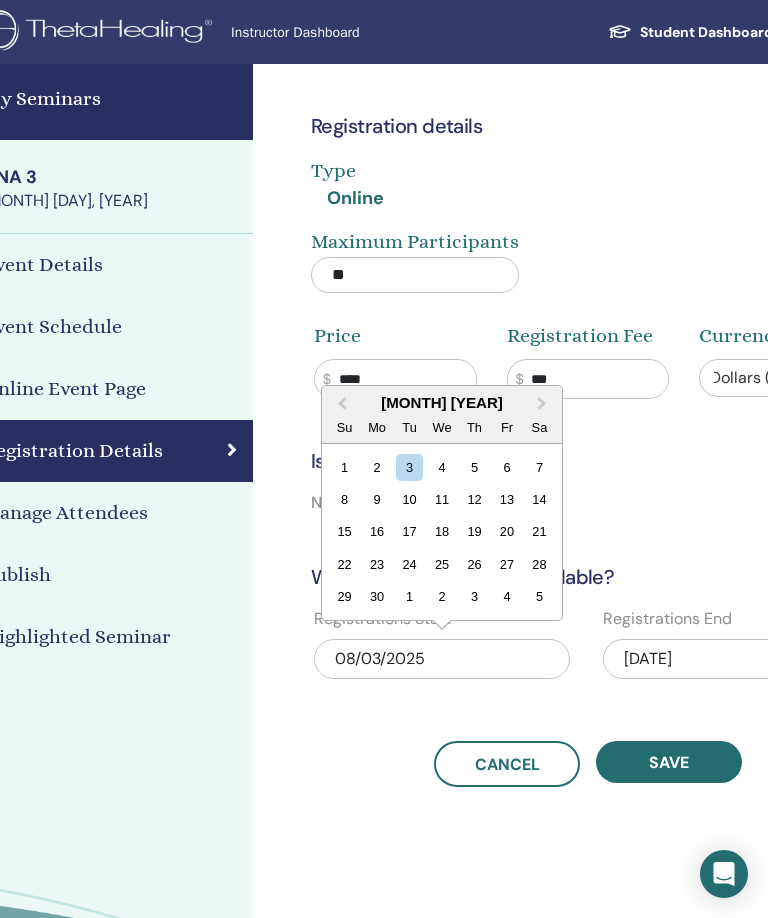 click on "Next Month" at bounding box center (544, 404) 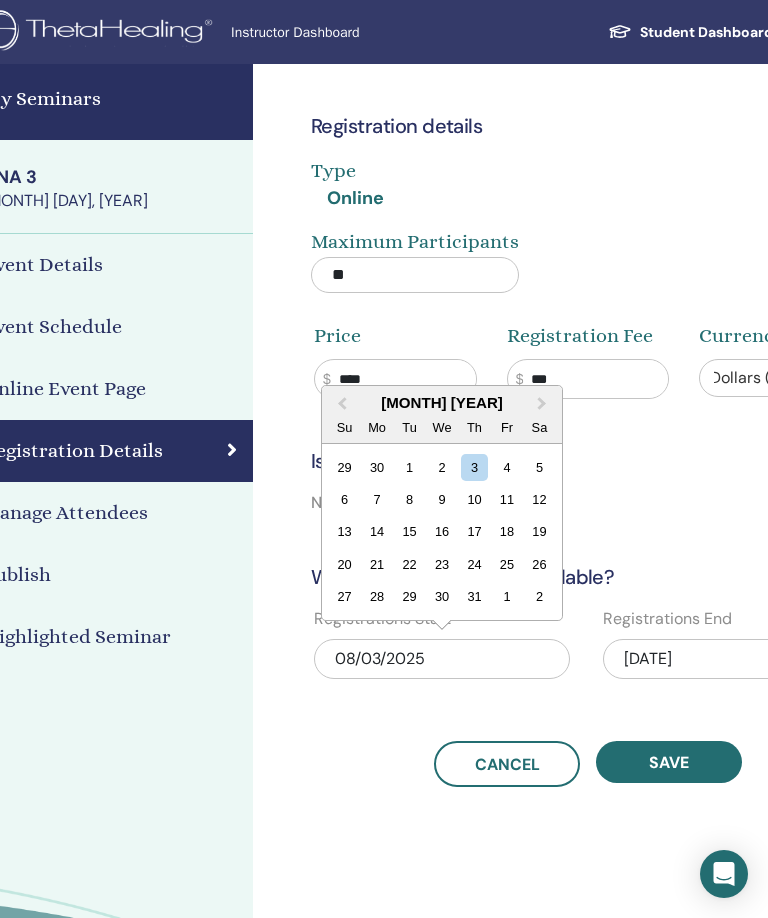 click on "Next Month" at bounding box center [544, 404] 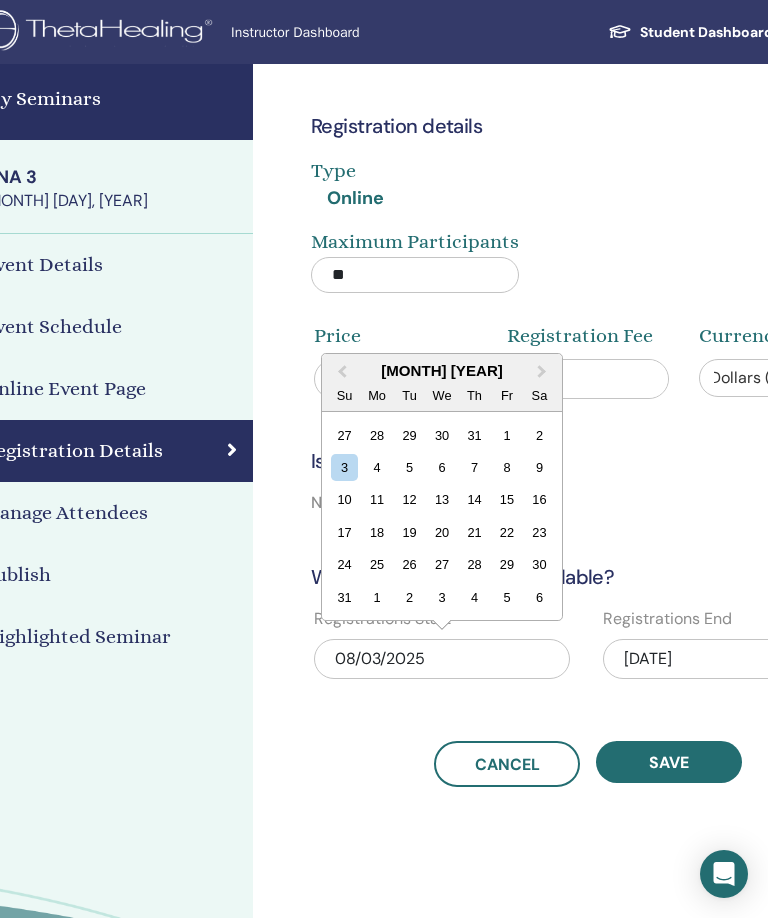 click on "Next Month" at bounding box center [544, 372] 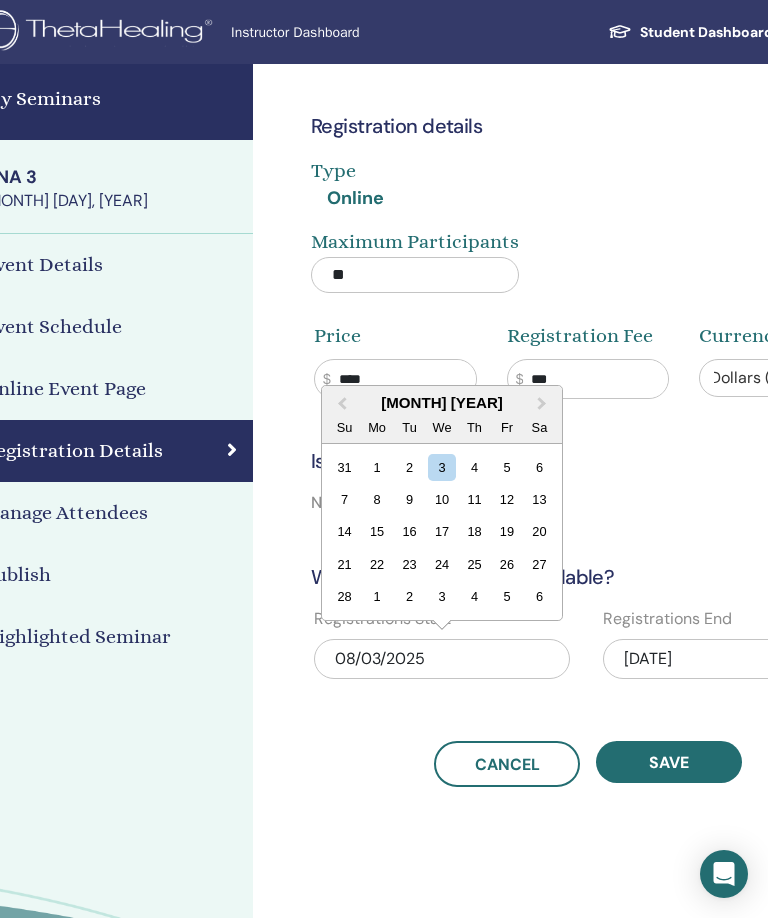 click on "10" at bounding box center (441, 499) 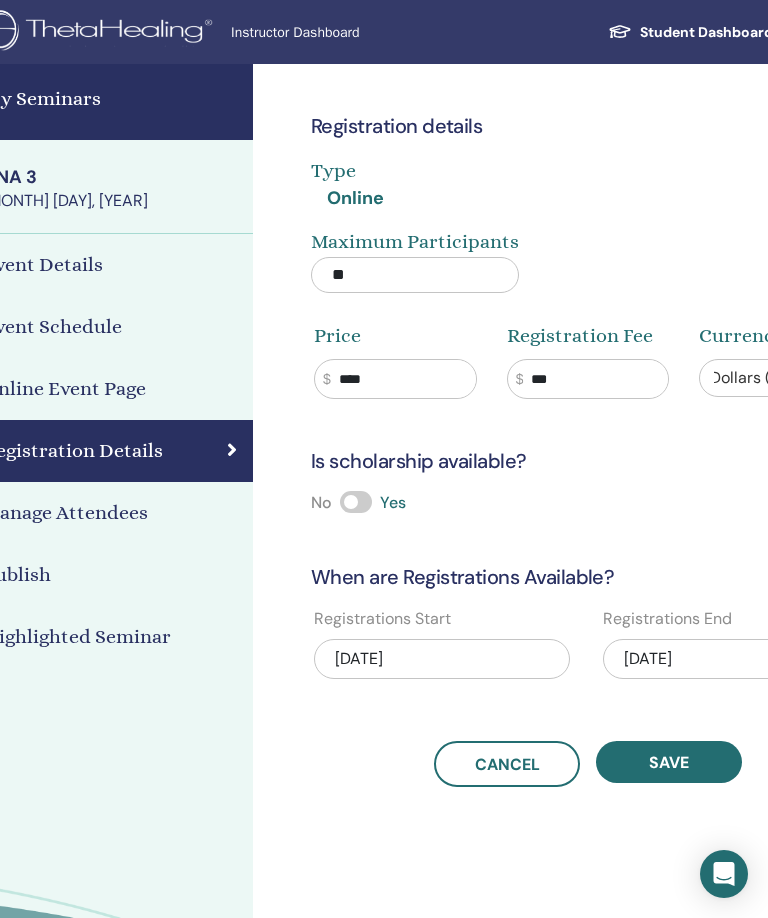 click on "Save" at bounding box center [669, 762] 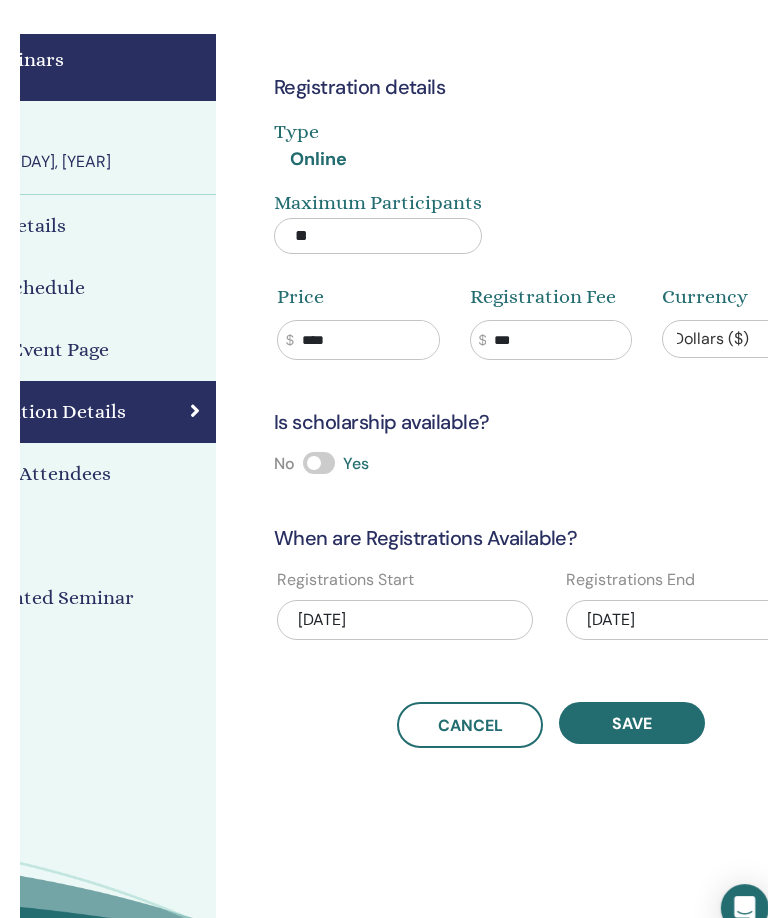 scroll, scrollTop: 0, scrollLeft: 0, axis: both 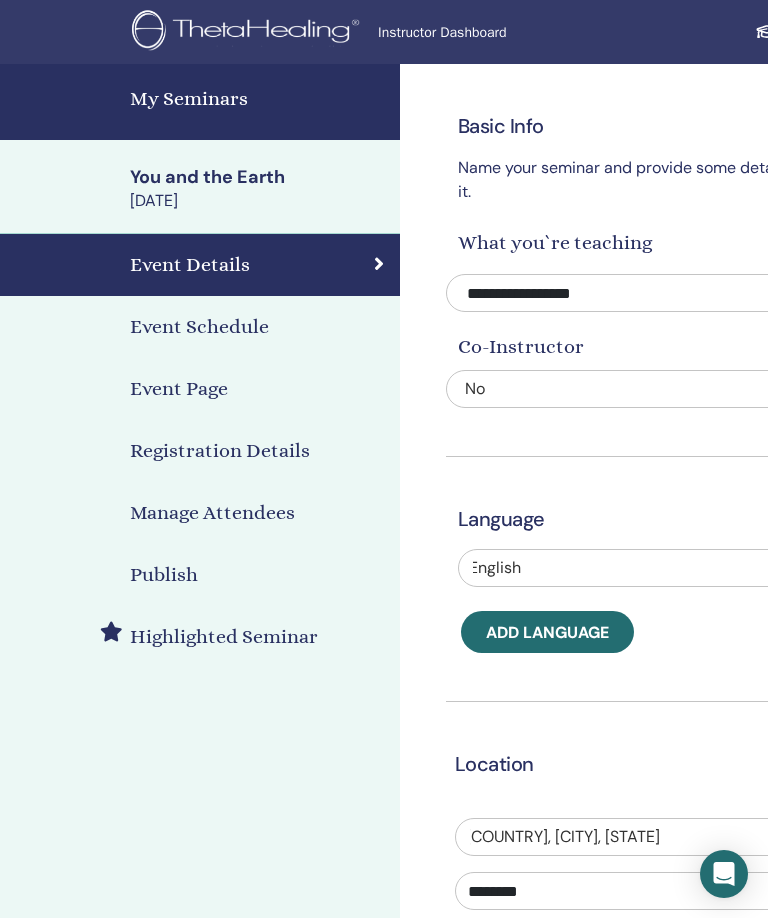 click on "Registration Details" at bounding box center (220, 451) 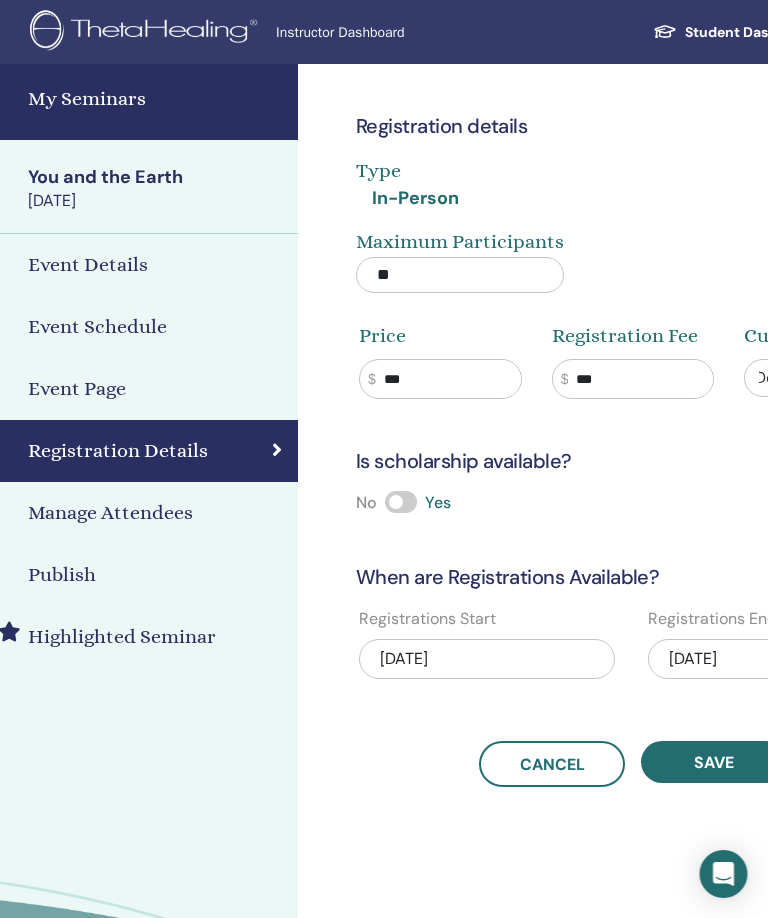 scroll, scrollTop: 0, scrollLeft: 0, axis: both 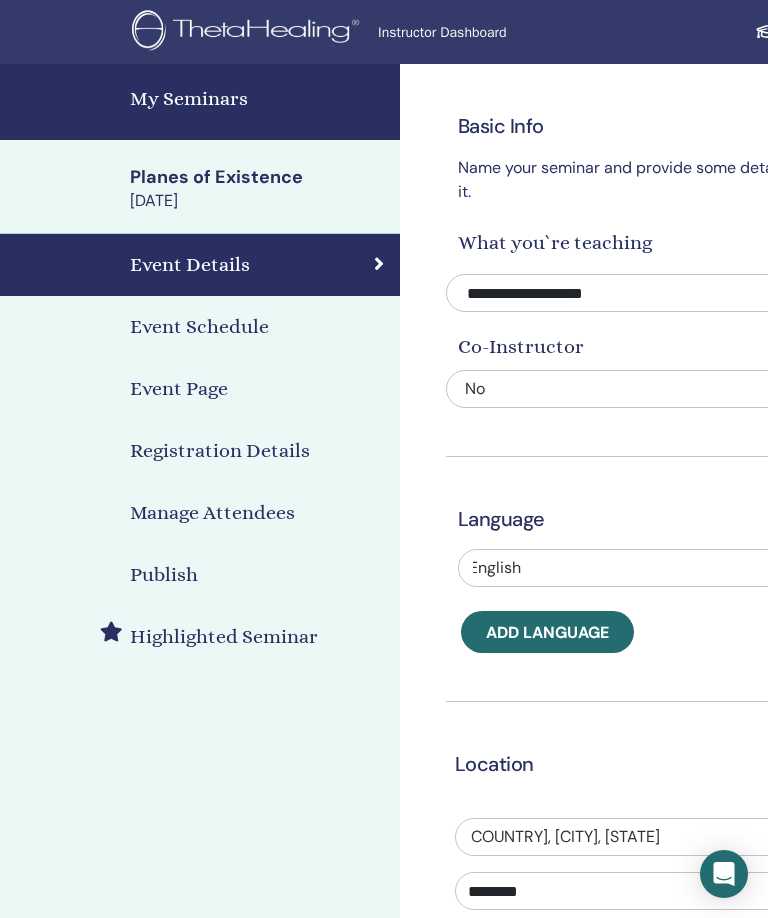 click on "Registration Details" at bounding box center (220, 451) 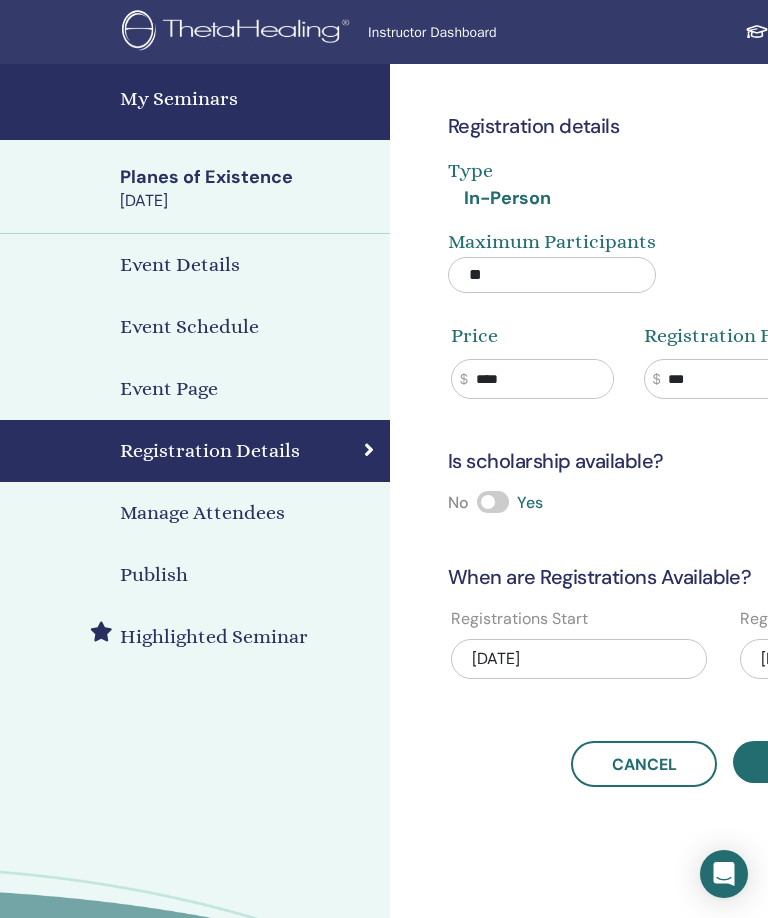 scroll, scrollTop: 0, scrollLeft: 0, axis: both 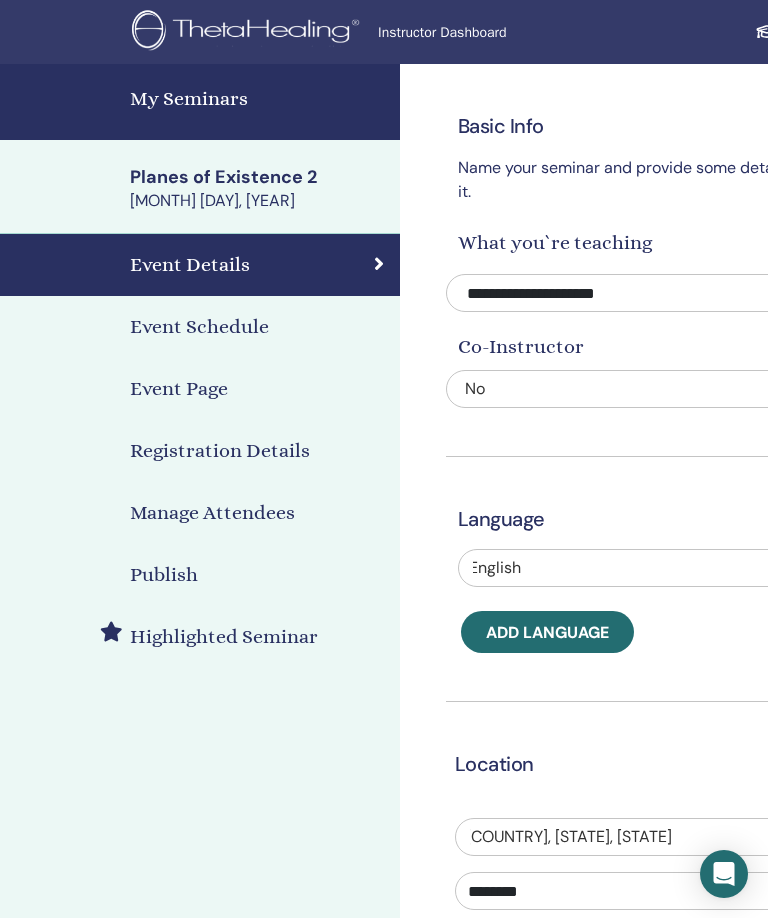 click on "Registration Details" at bounding box center [220, 451] 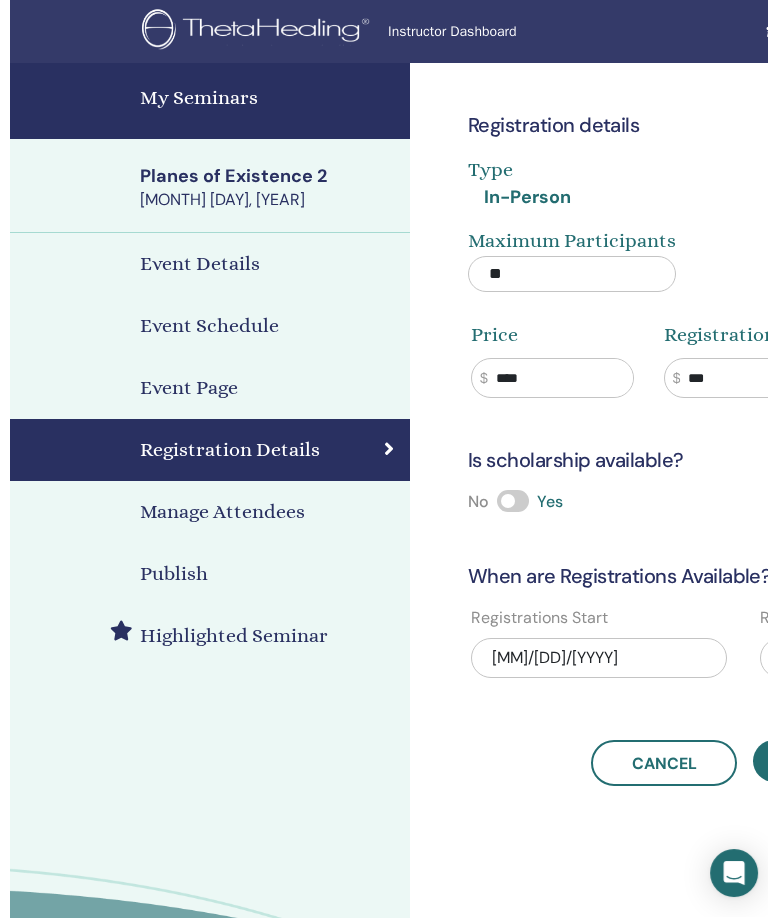 scroll, scrollTop: 1, scrollLeft: 0, axis: vertical 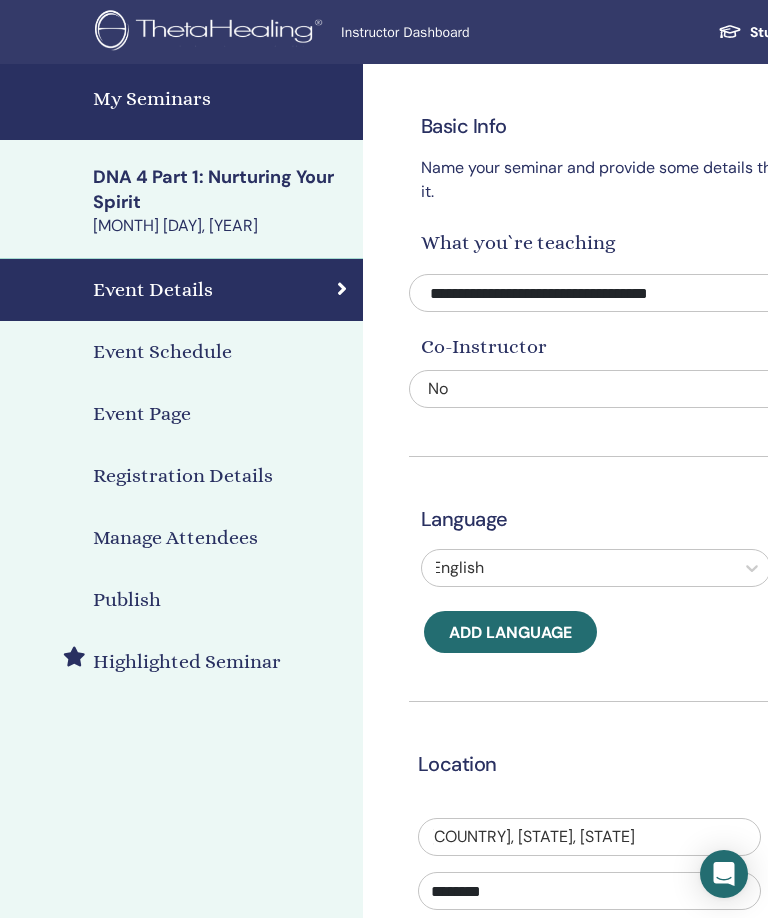 click on "Registration Details" at bounding box center [183, 476] 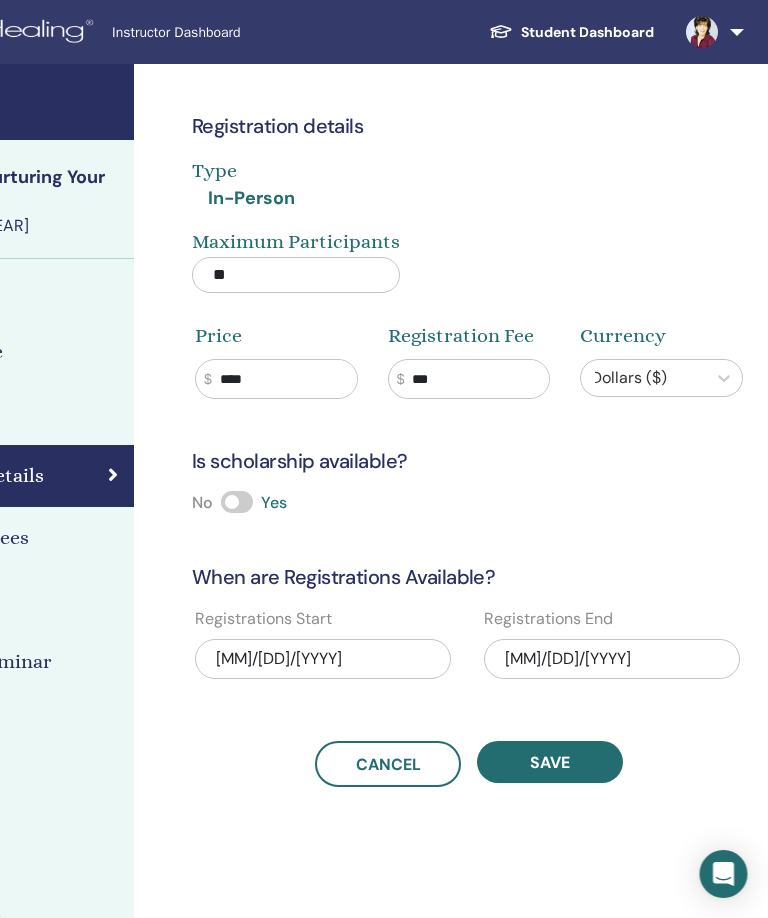 scroll, scrollTop: 0, scrollLeft: 267, axis: horizontal 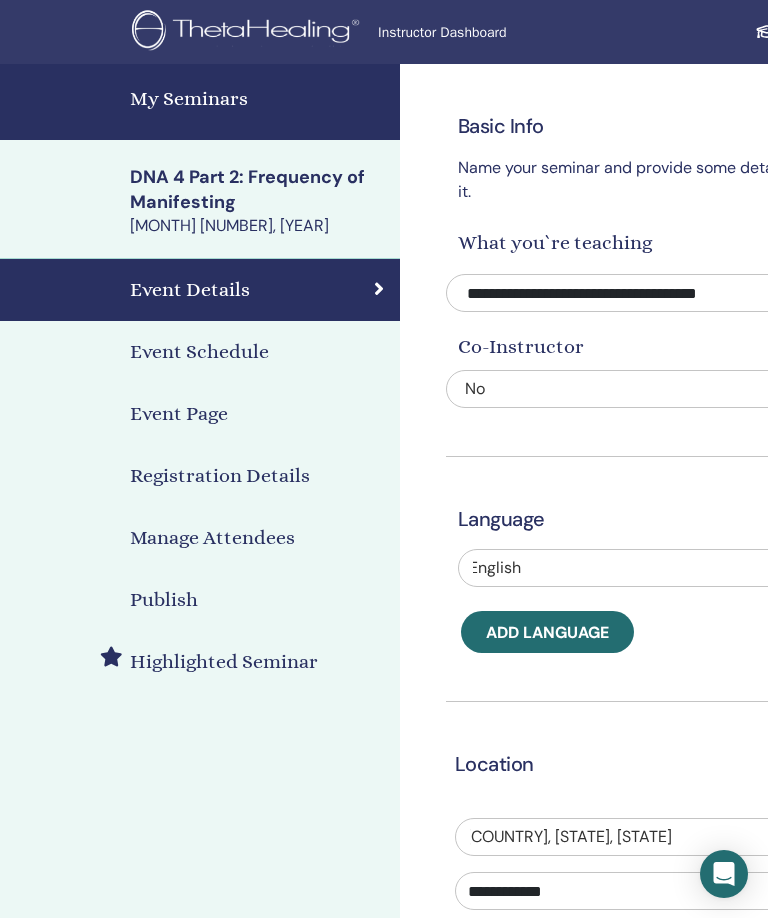 click on "Registration Details" at bounding box center [220, 476] 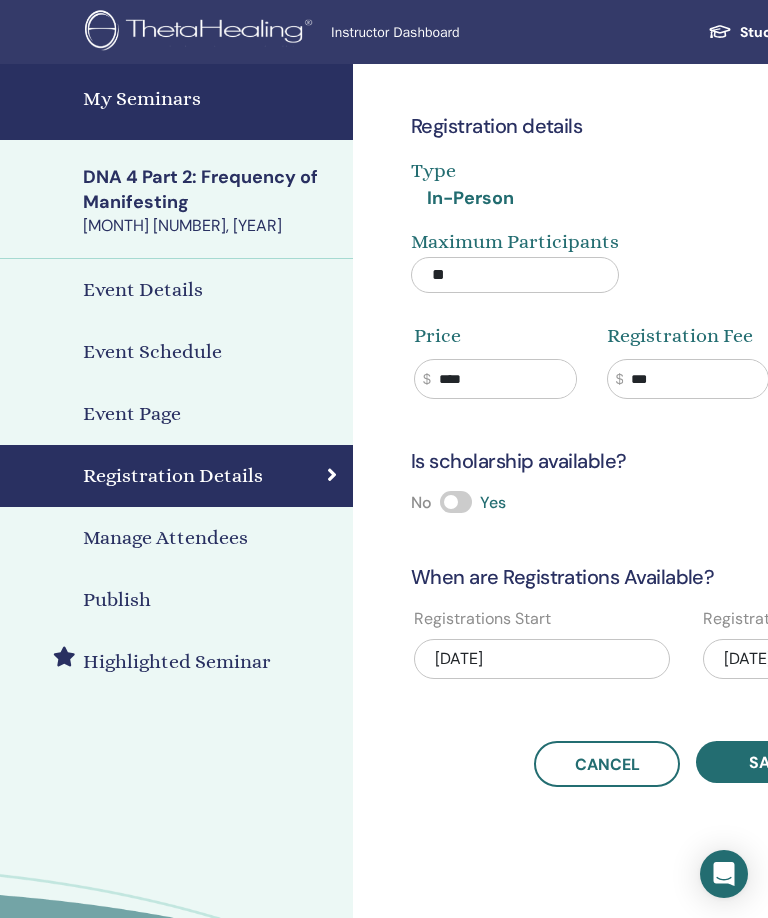 scroll, scrollTop: 0, scrollLeft: 87, axis: horizontal 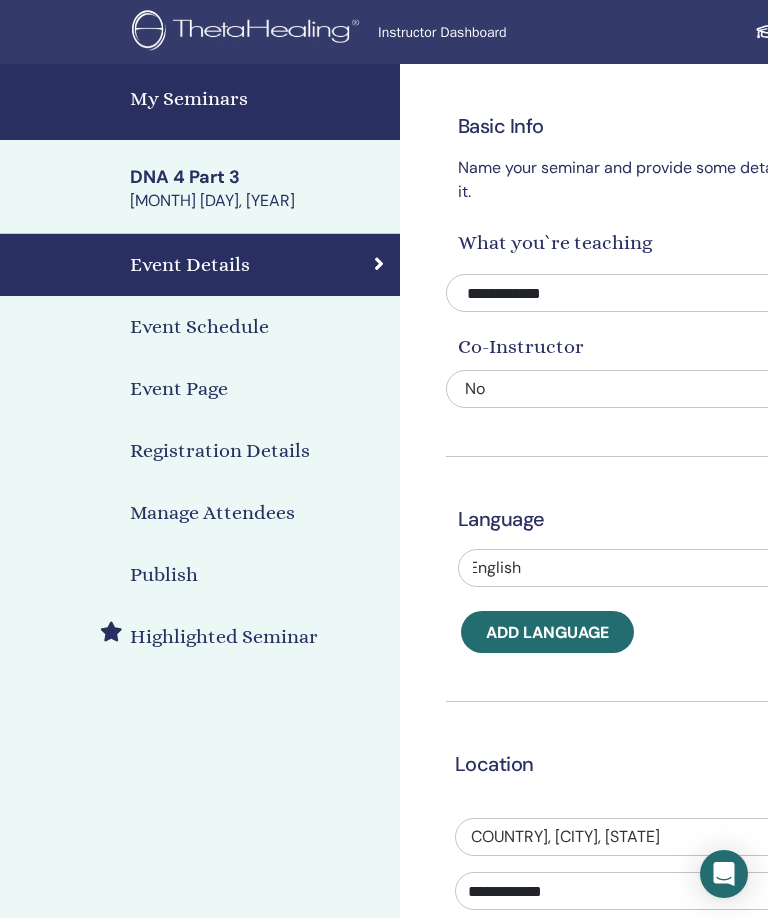 click on "Registration Details" at bounding box center (220, 451) 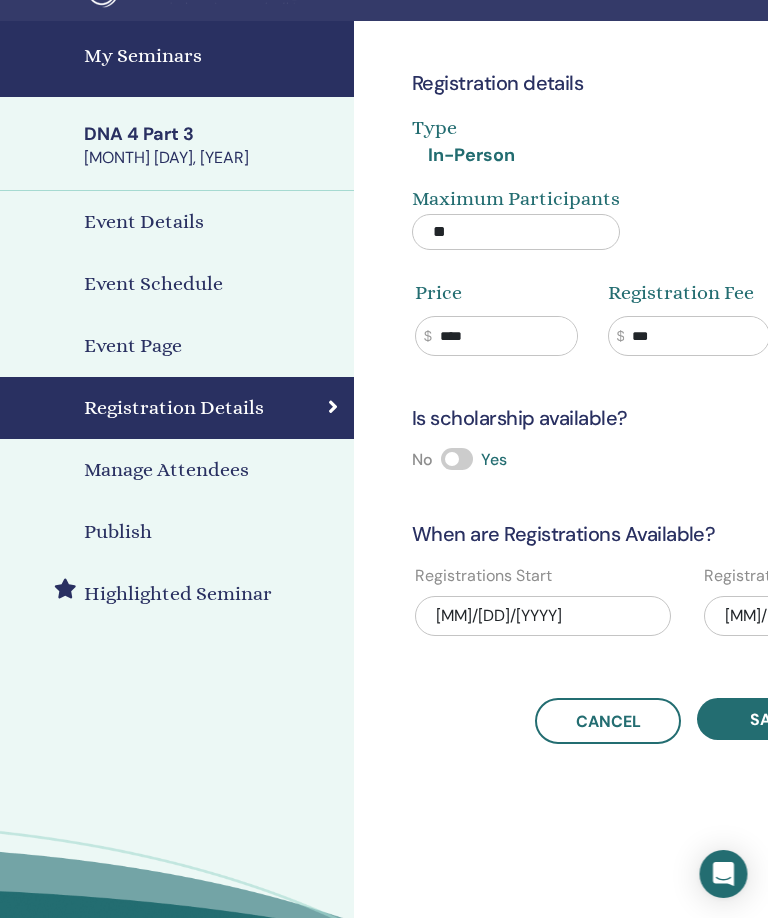 scroll, scrollTop: 43, scrollLeft: 0, axis: vertical 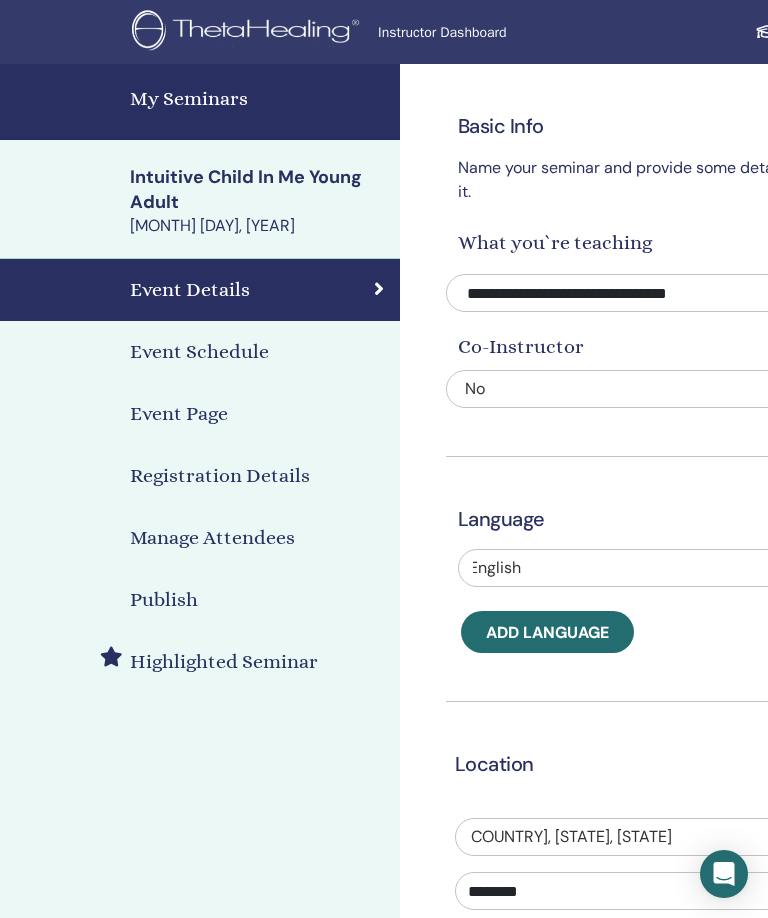 click on "Registration Details" at bounding box center [220, 476] 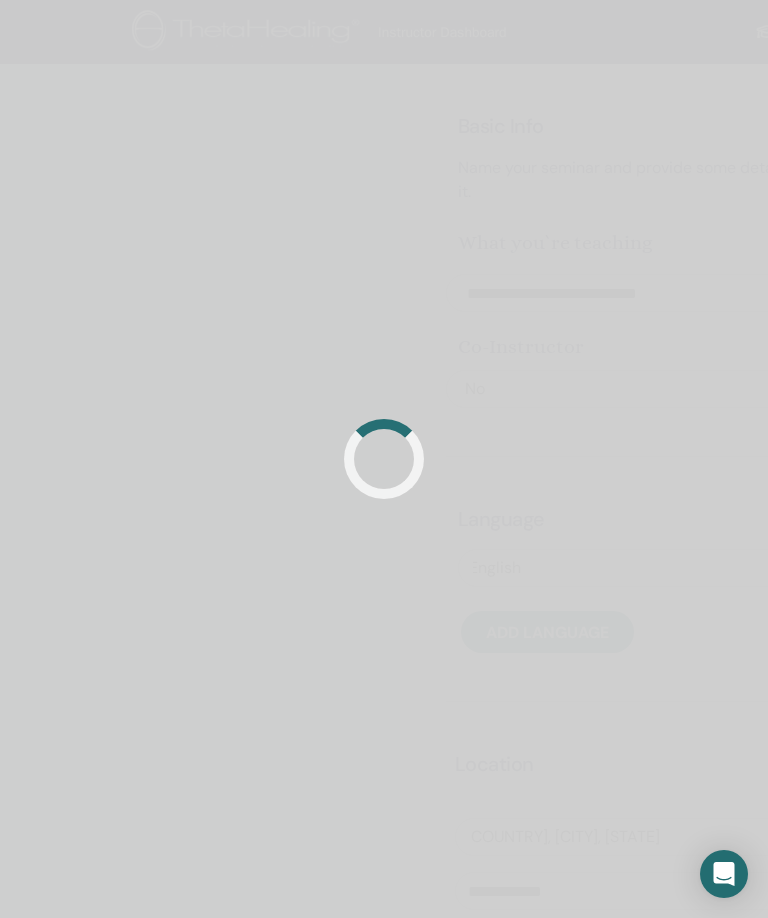 scroll, scrollTop: 0, scrollLeft: 0, axis: both 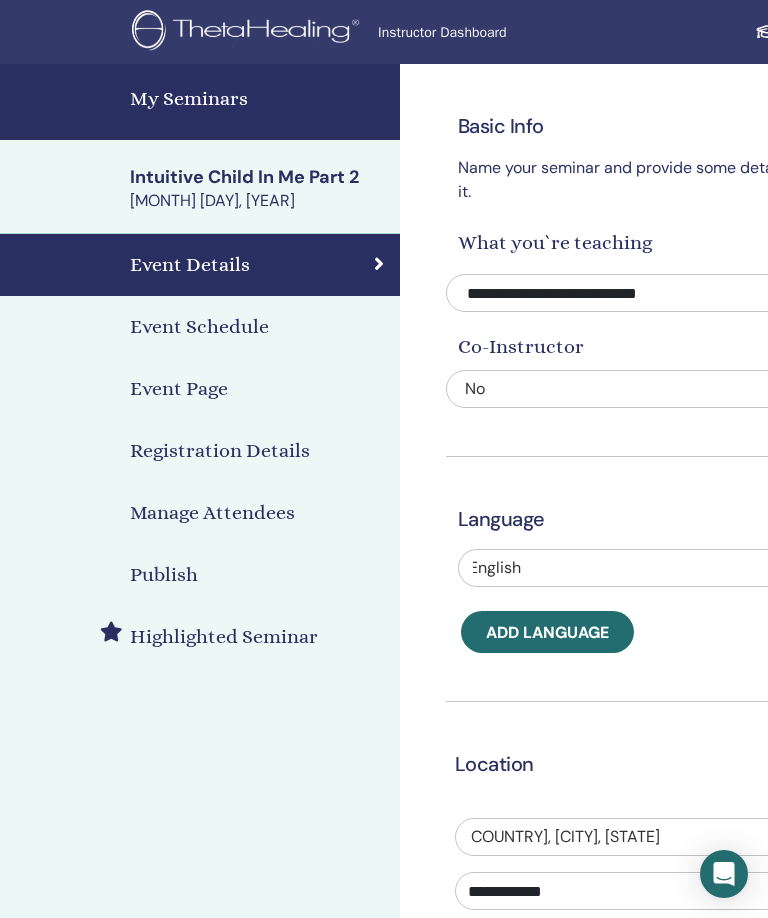 click on "Registration Details" at bounding box center (220, 451) 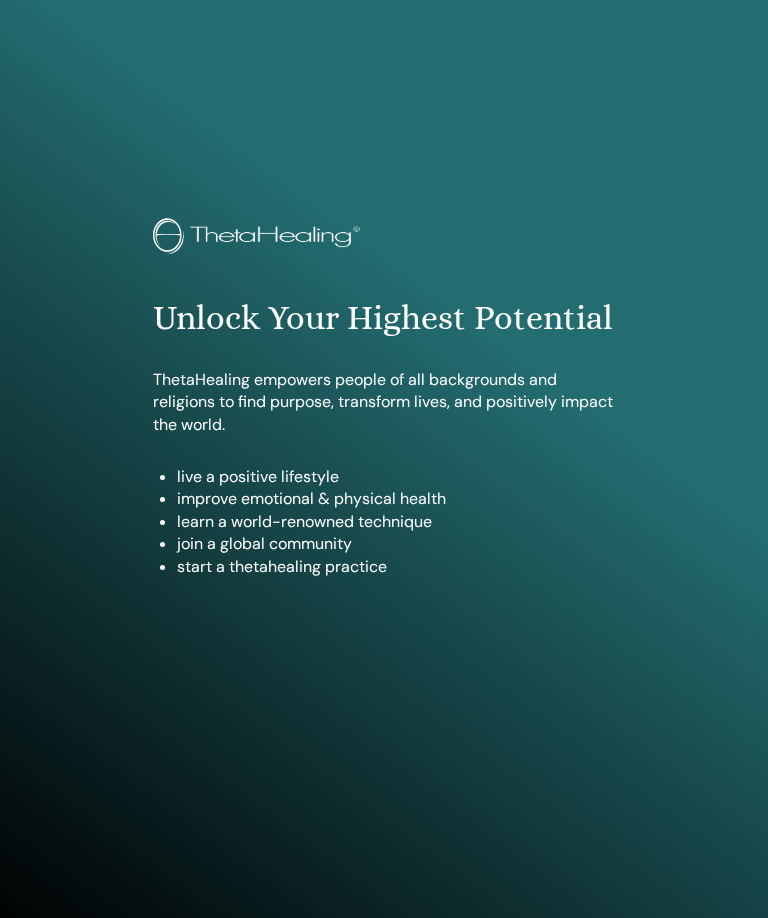 scroll, scrollTop: 0, scrollLeft: 0, axis: both 